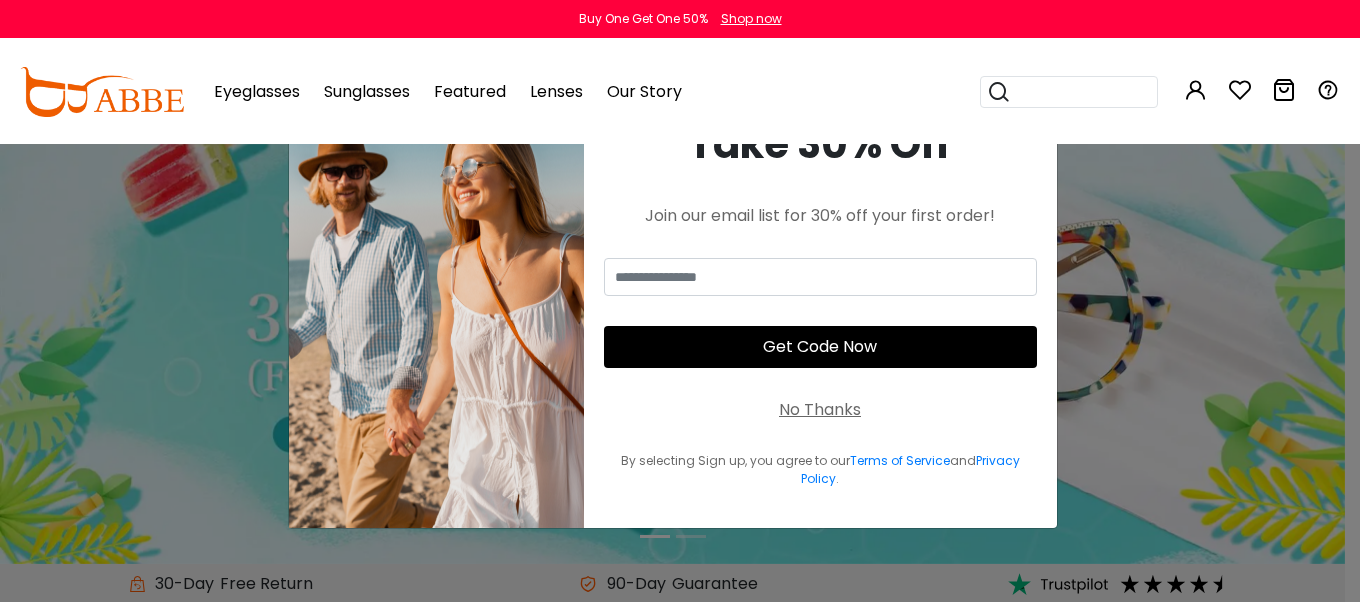 scroll, scrollTop: 0, scrollLeft: 0, axis: both 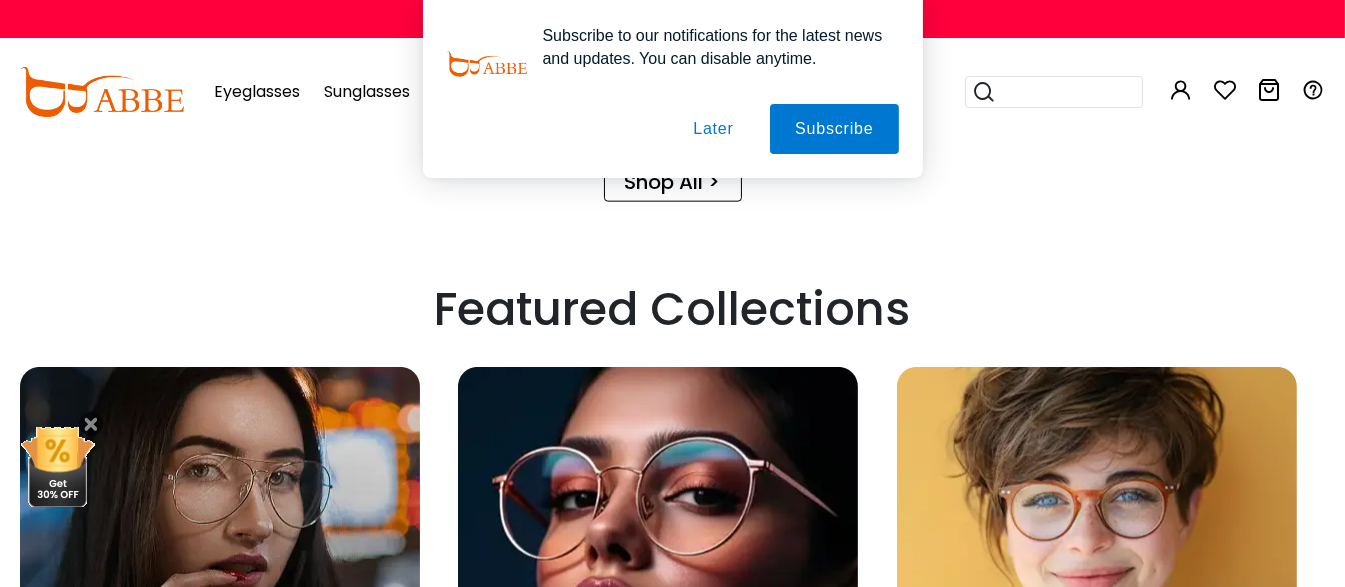 click on "Later" at bounding box center (713, 129) 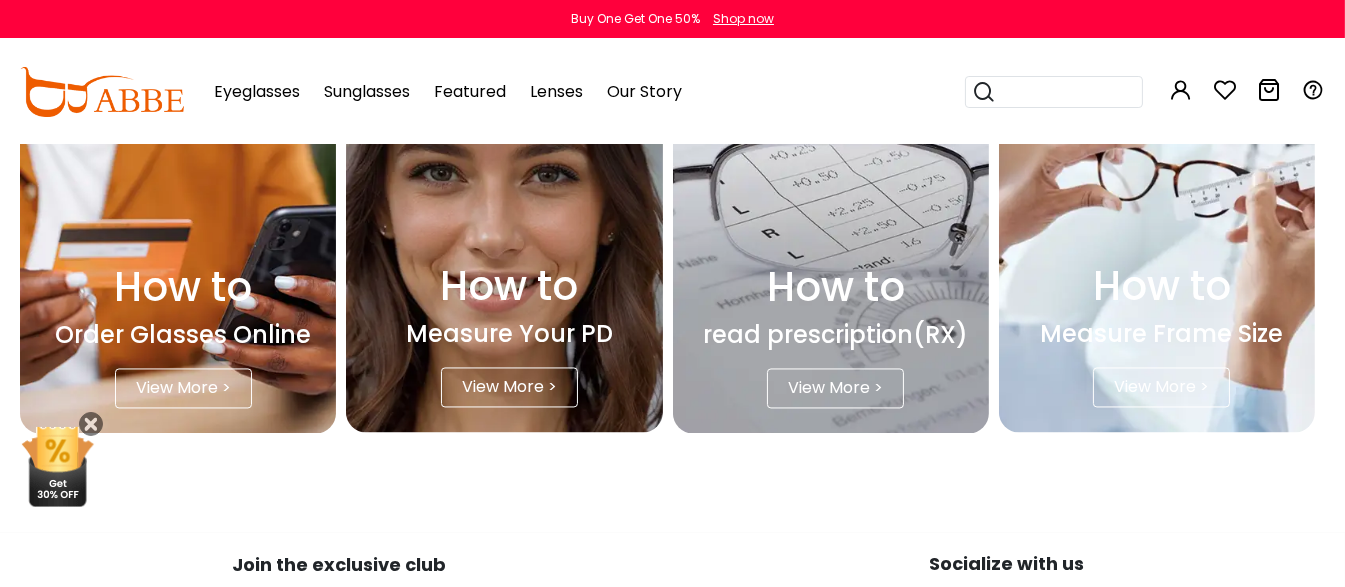 scroll, scrollTop: 5811, scrollLeft: 0, axis: vertical 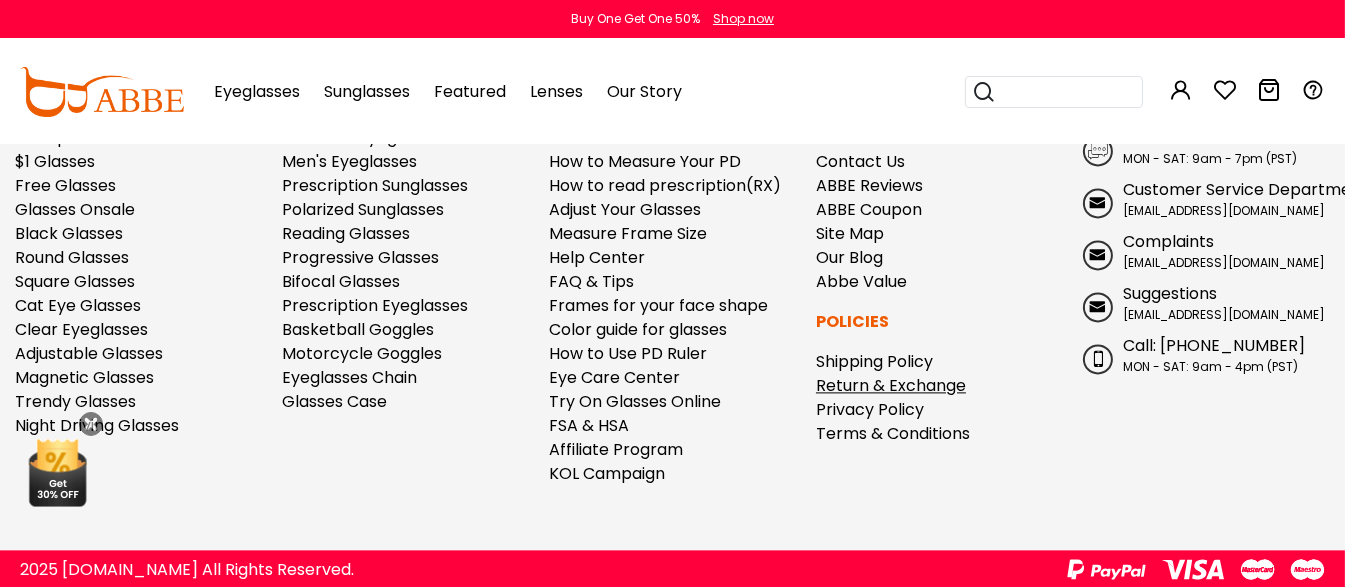 click on "Return & Exchange" at bounding box center [891, 385] 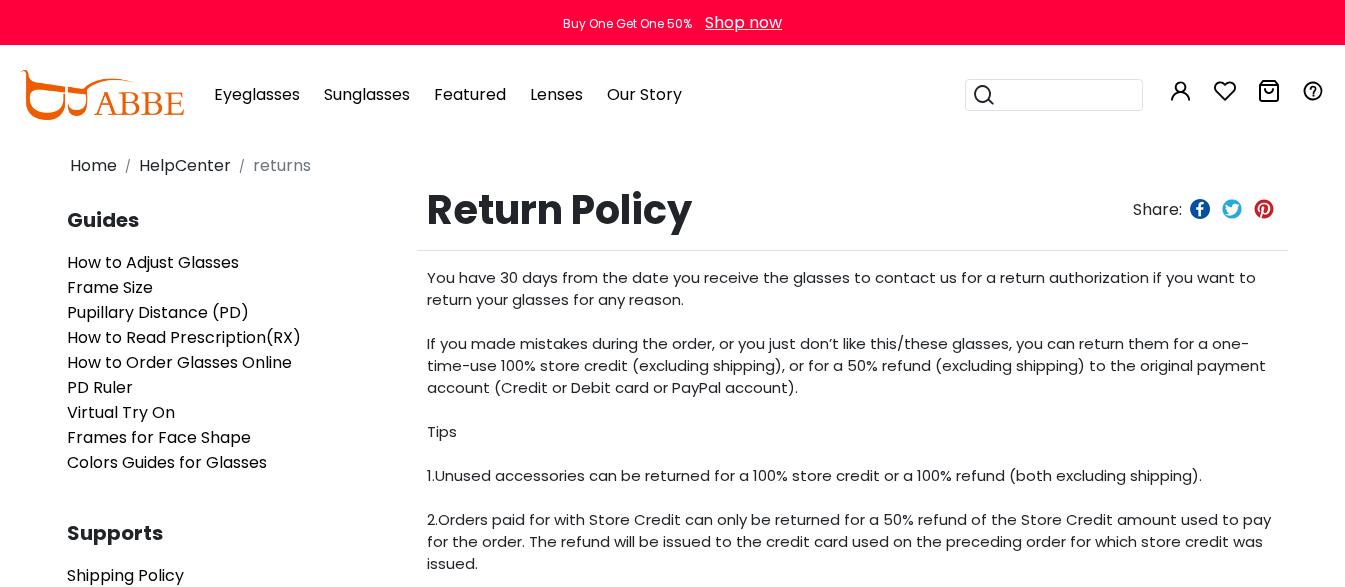 scroll, scrollTop: 0, scrollLeft: 0, axis: both 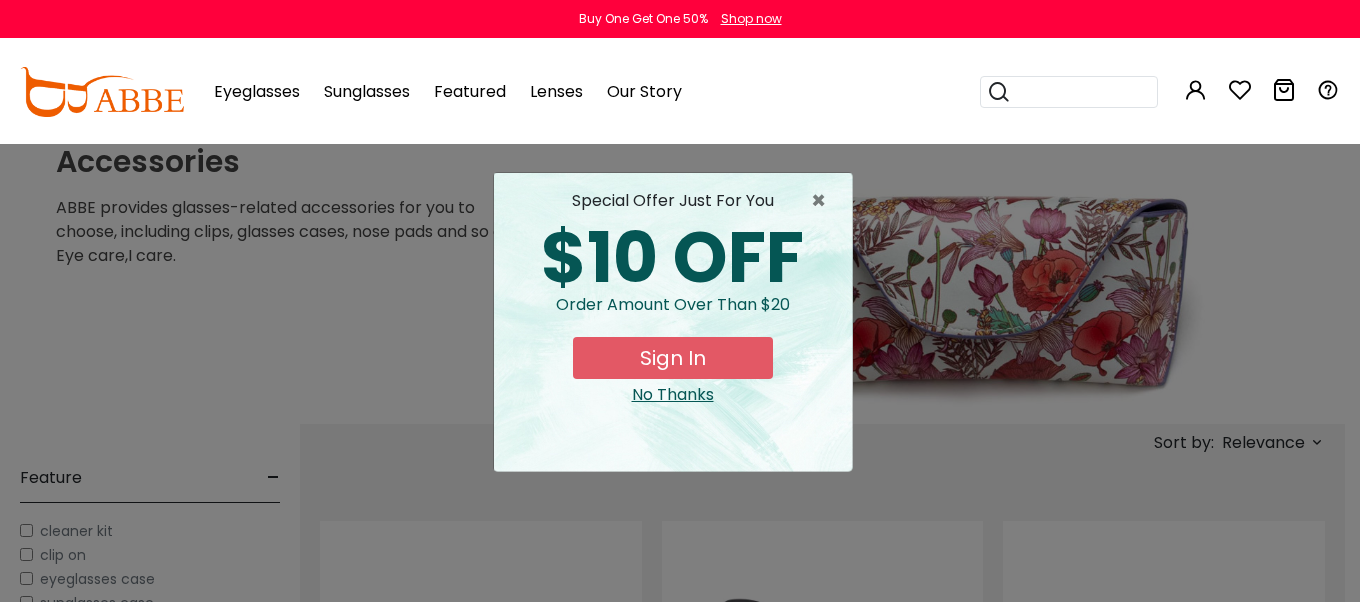 click on "No Thanks" at bounding box center [673, 395] 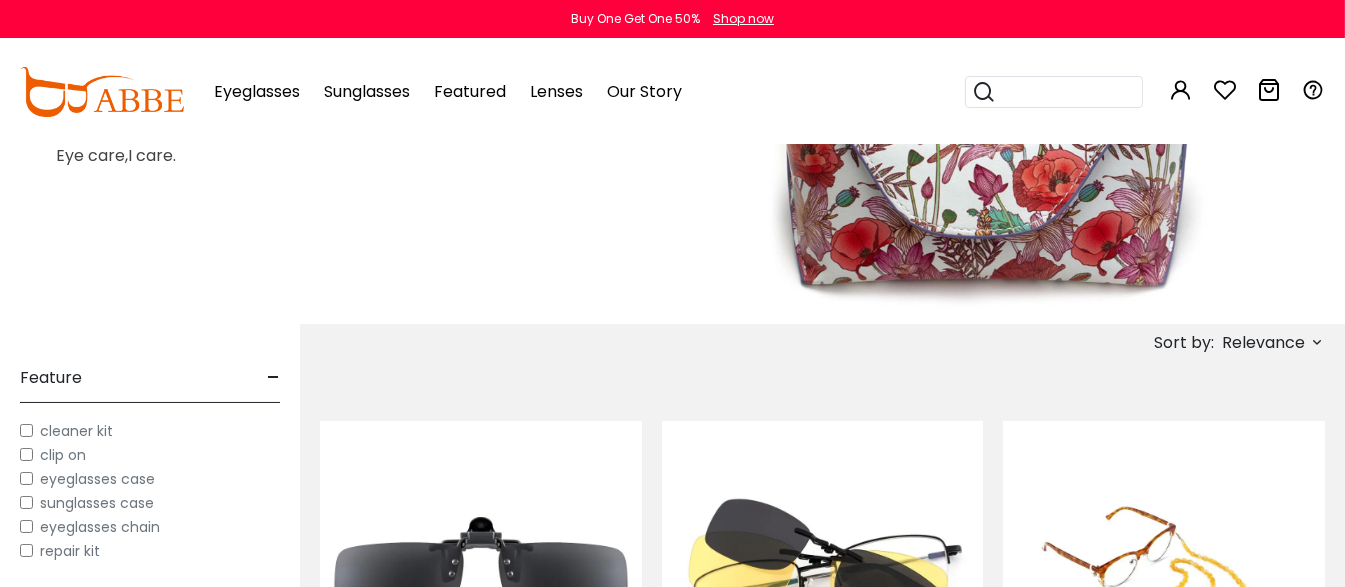 scroll, scrollTop: 99, scrollLeft: 0, axis: vertical 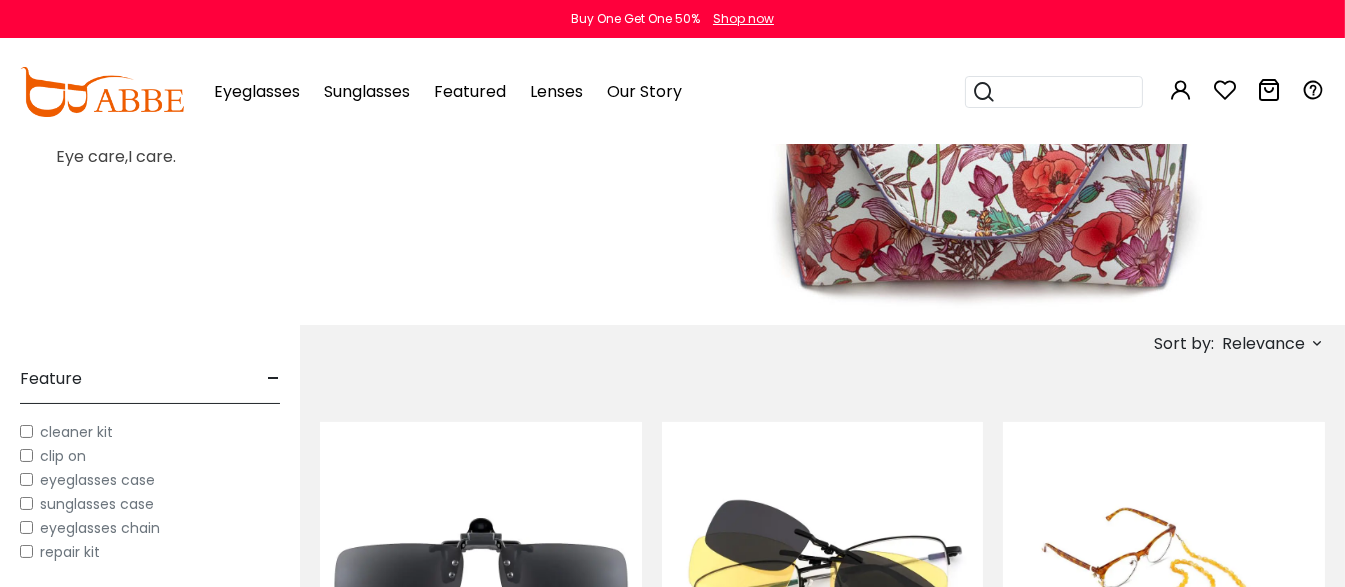click on "Relevance" at bounding box center [1263, 344] 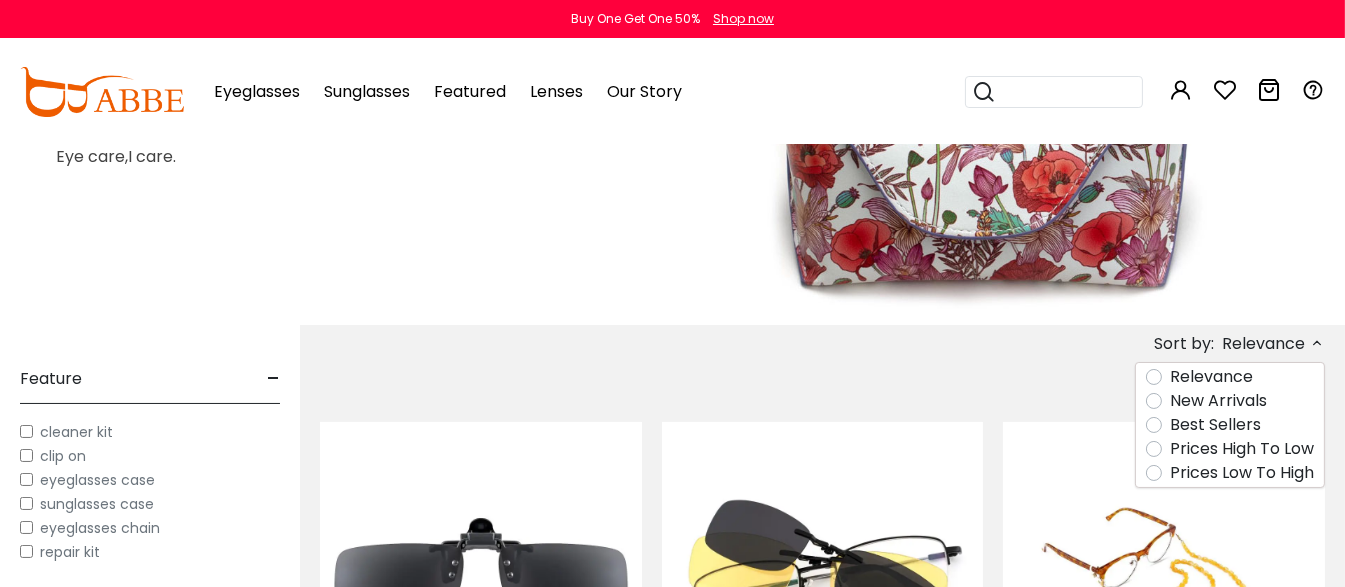 click on "Prices High To Low" at bounding box center (1242, 449) 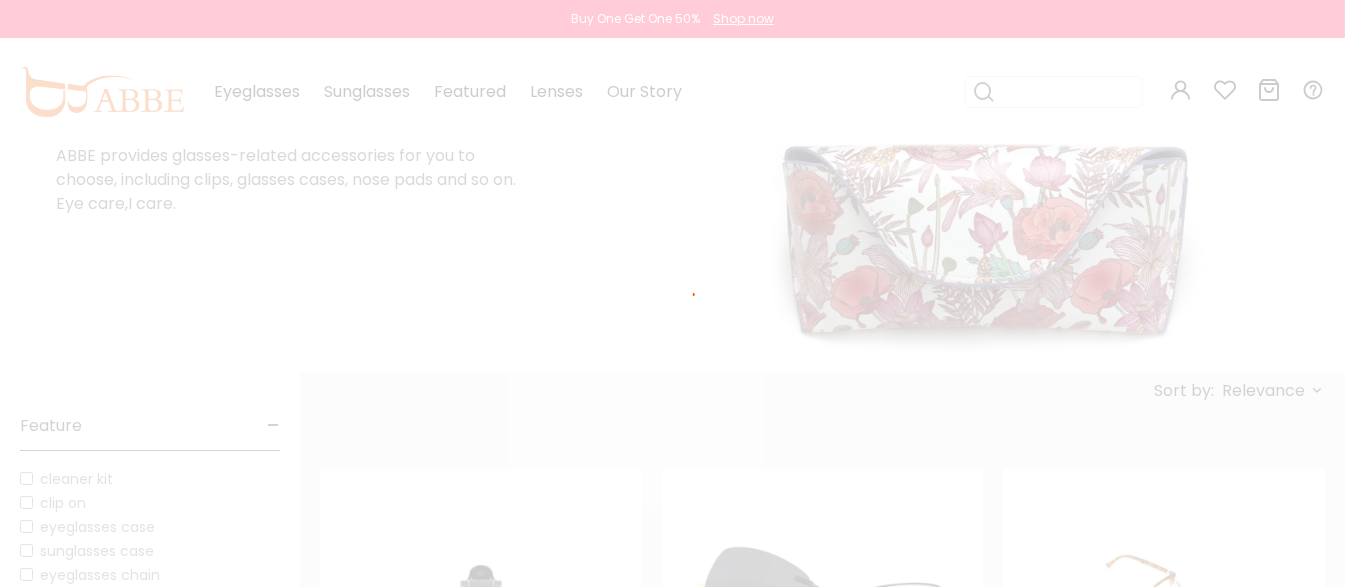 scroll, scrollTop: 34, scrollLeft: 0, axis: vertical 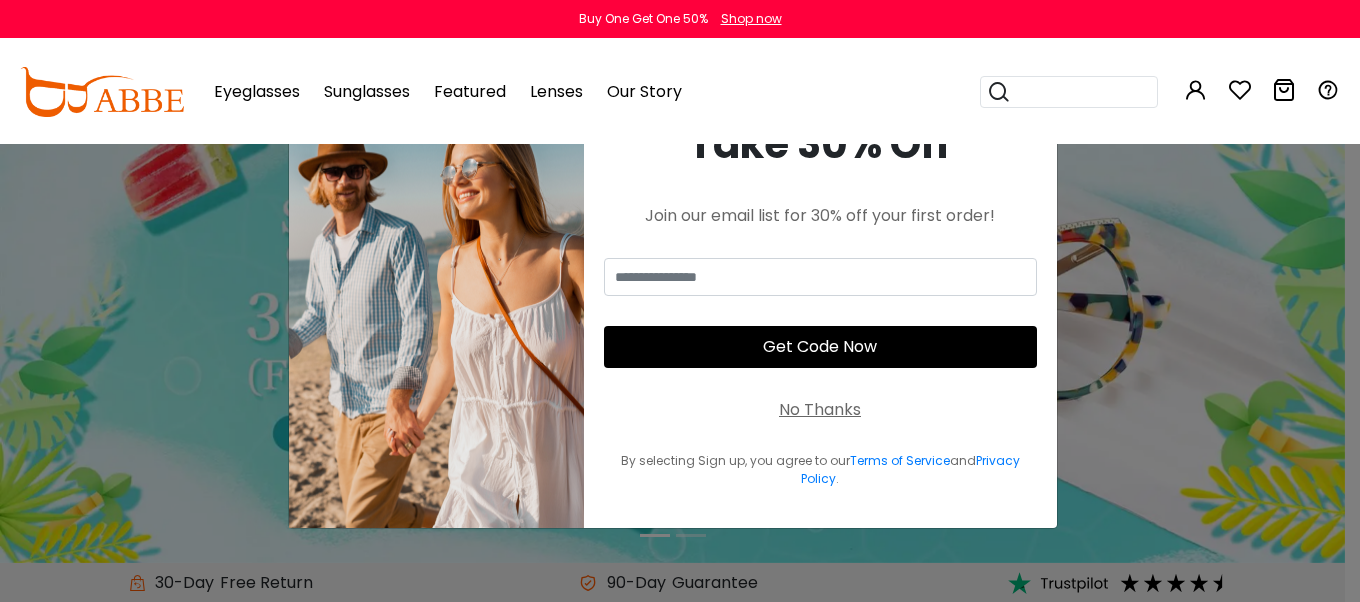 click on "No Thanks" at bounding box center (820, 410) 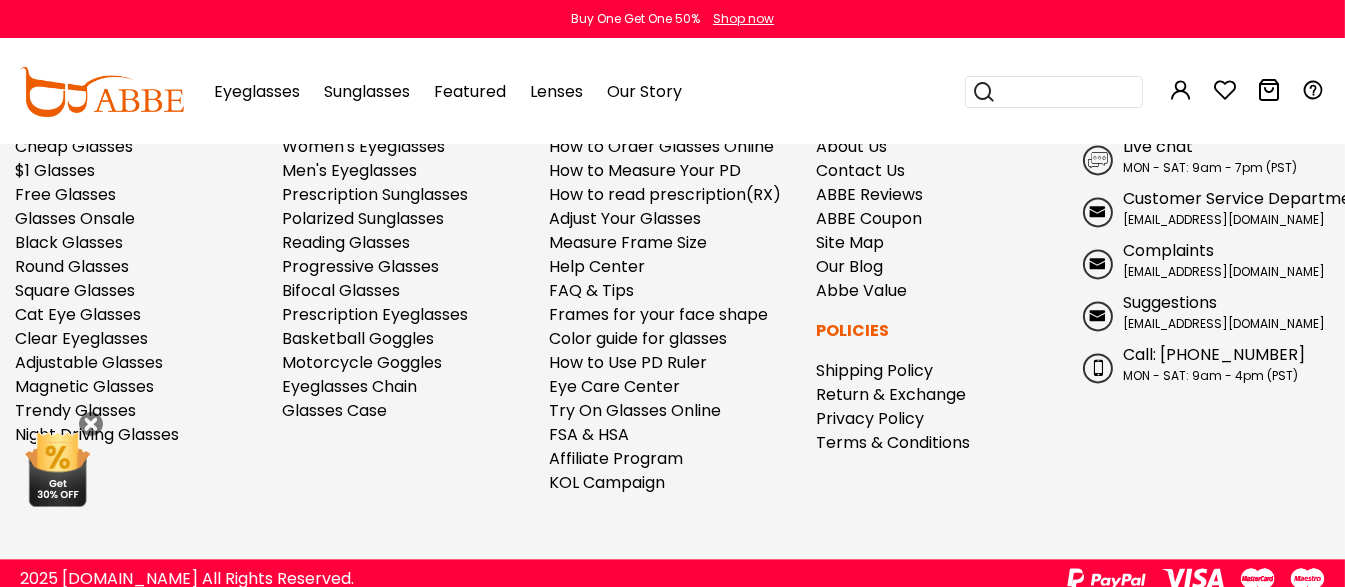 scroll, scrollTop: 5810, scrollLeft: 0, axis: vertical 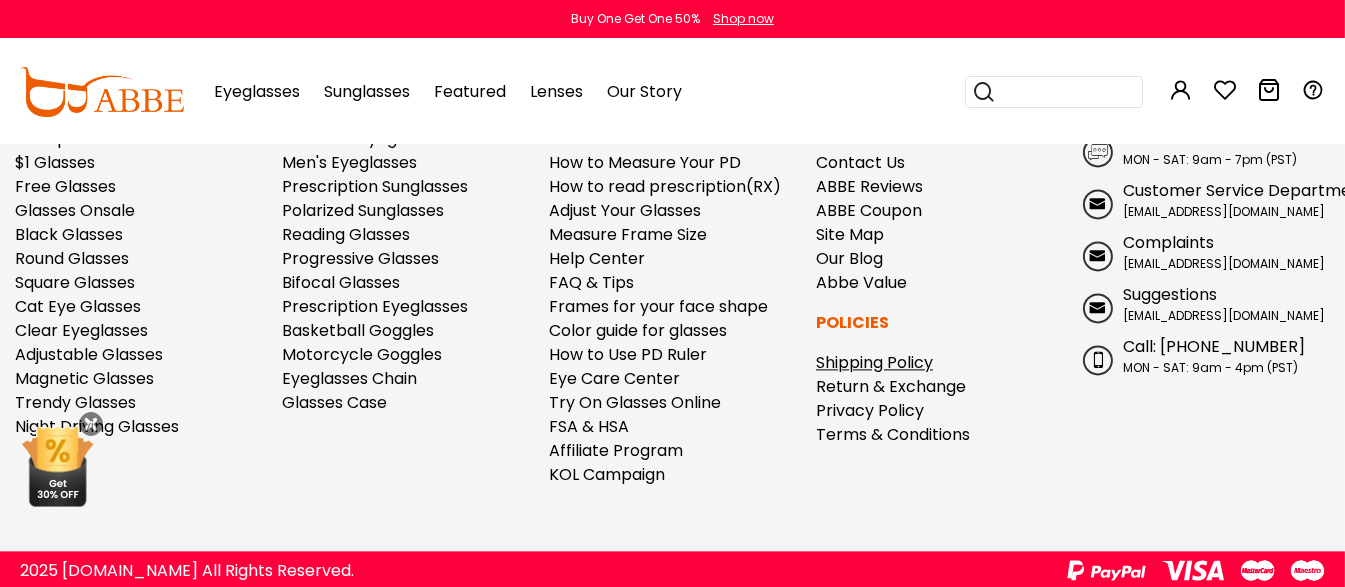 click on "Shipping Policy" at bounding box center (874, 362) 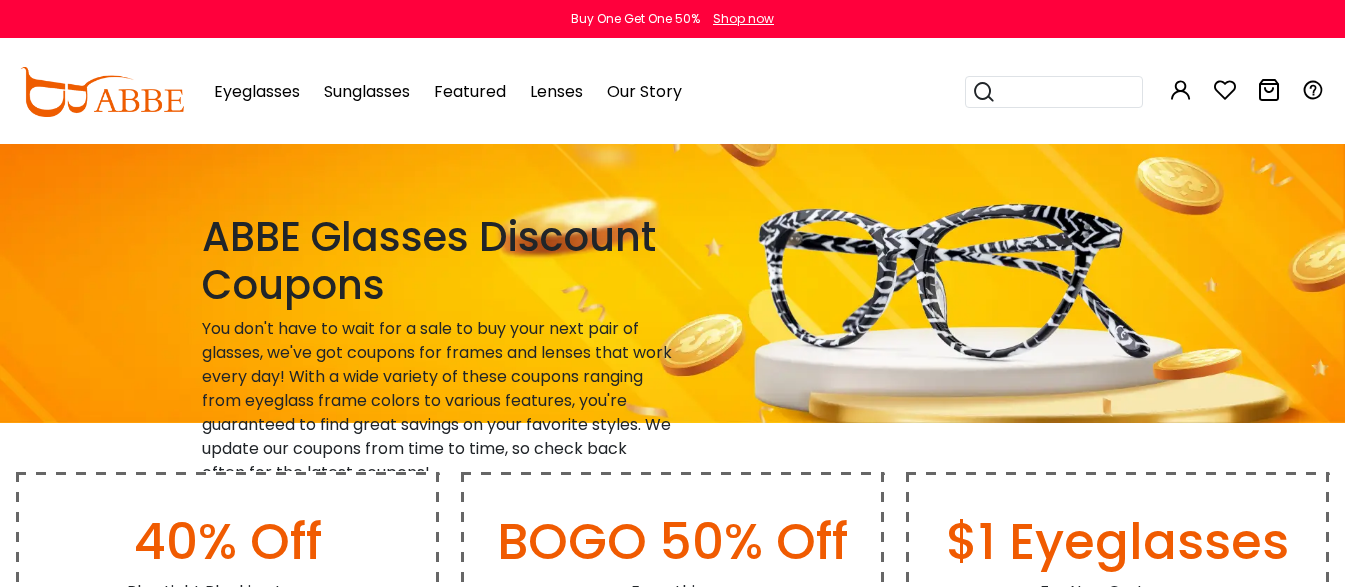 scroll, scrollTop: 0, scrollLeft: 0, axis: both 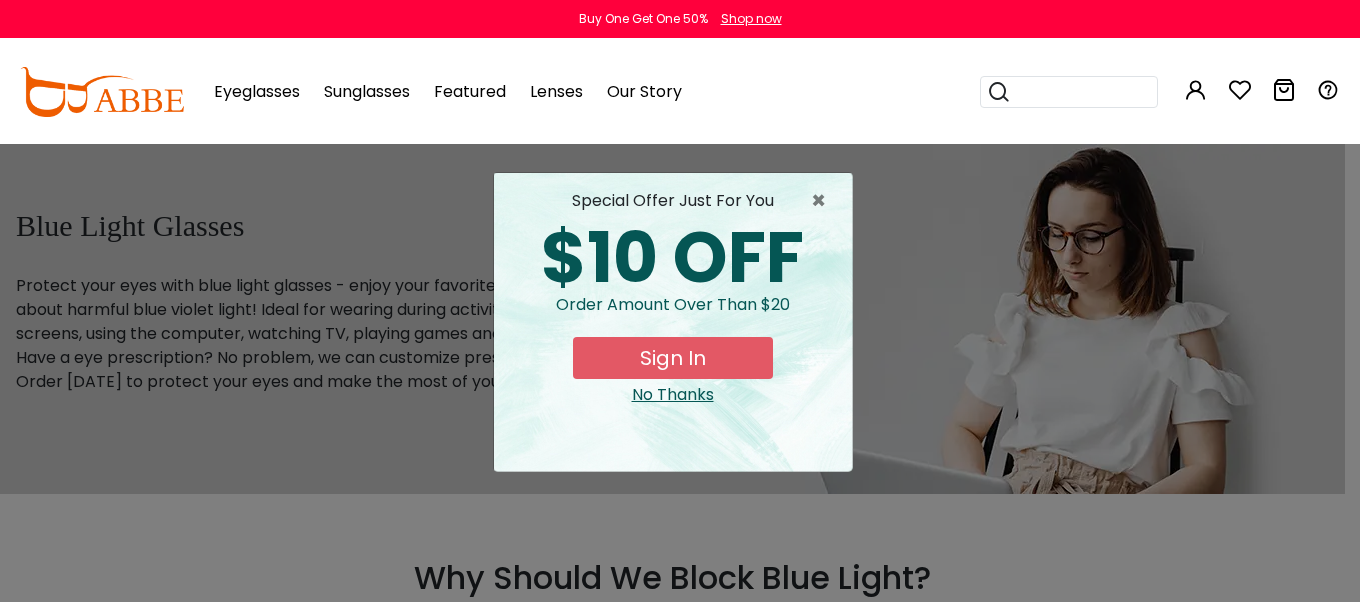 click on "No Thanks" at bounding box center [673, 395] 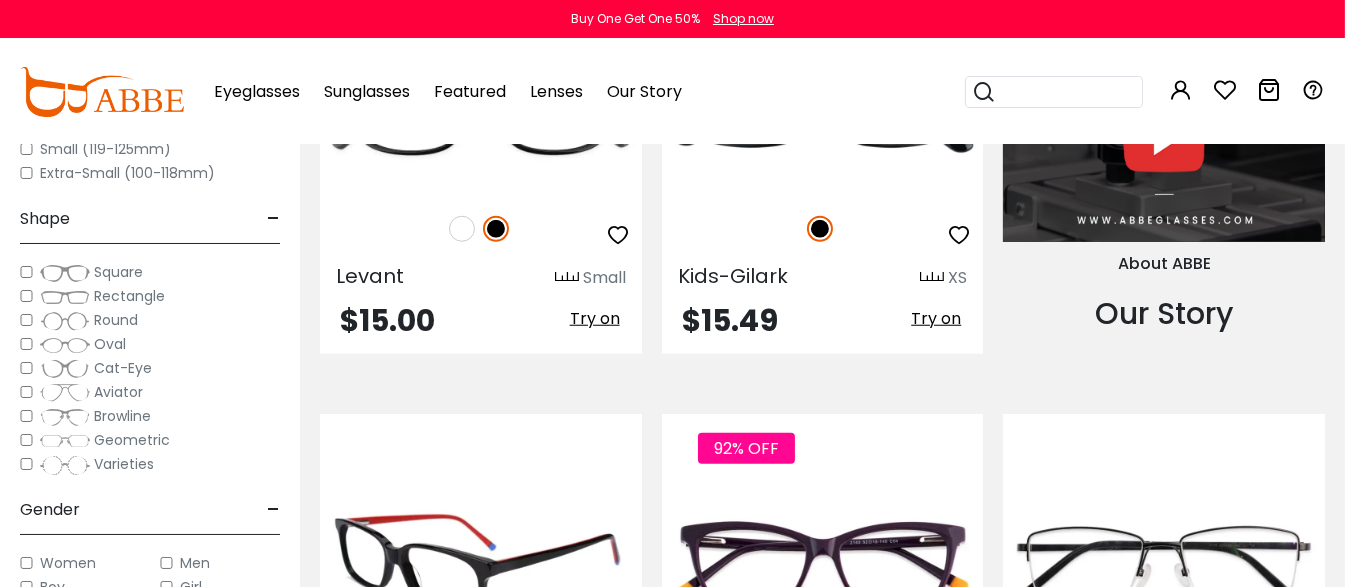 scroll, scrollTop: 2200, scrollLeft: 0, axis: vertical 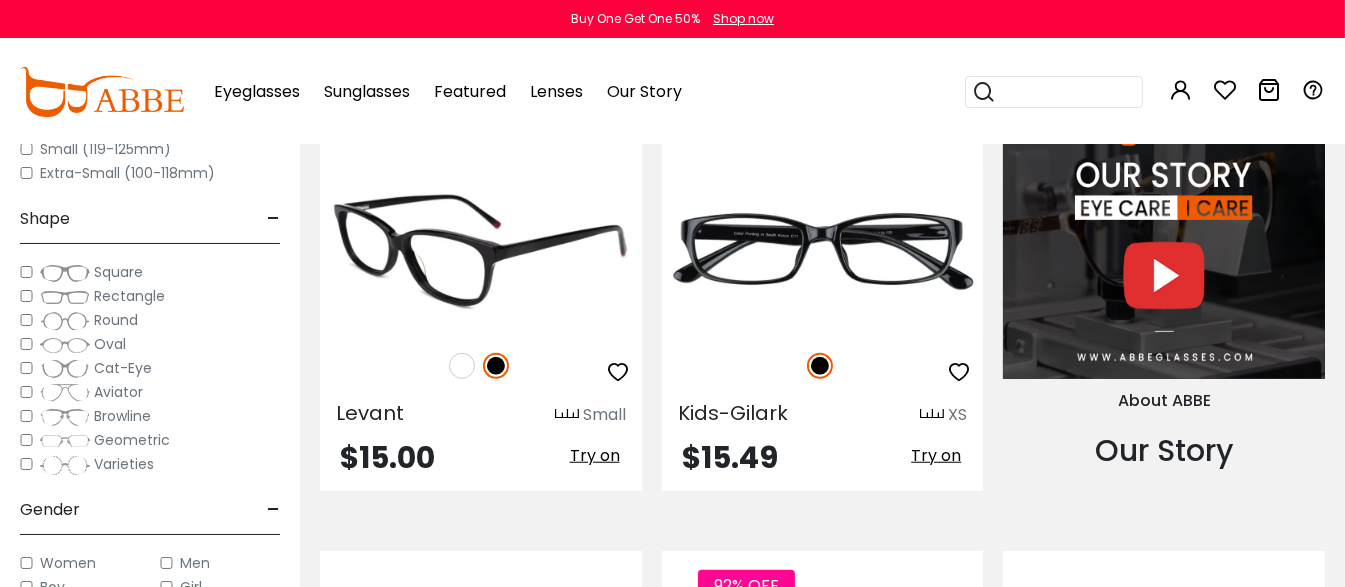 click at bounding box center (481, 250) 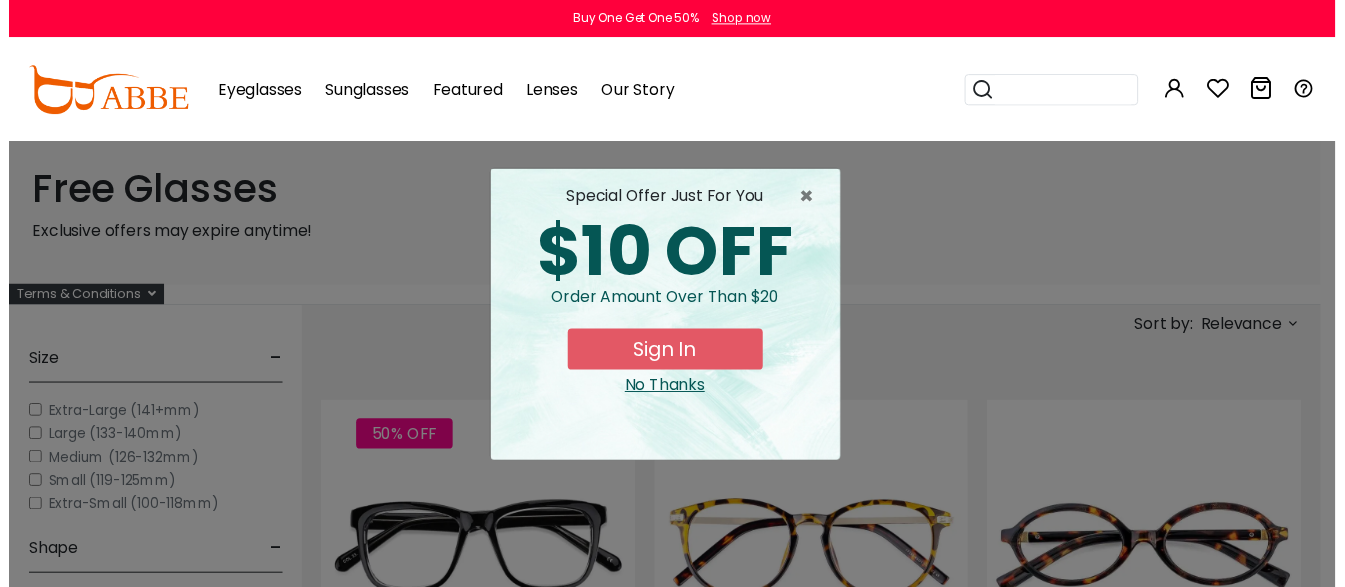 scroll, scrollTop: 0, scrollLeft: 0, axis: both 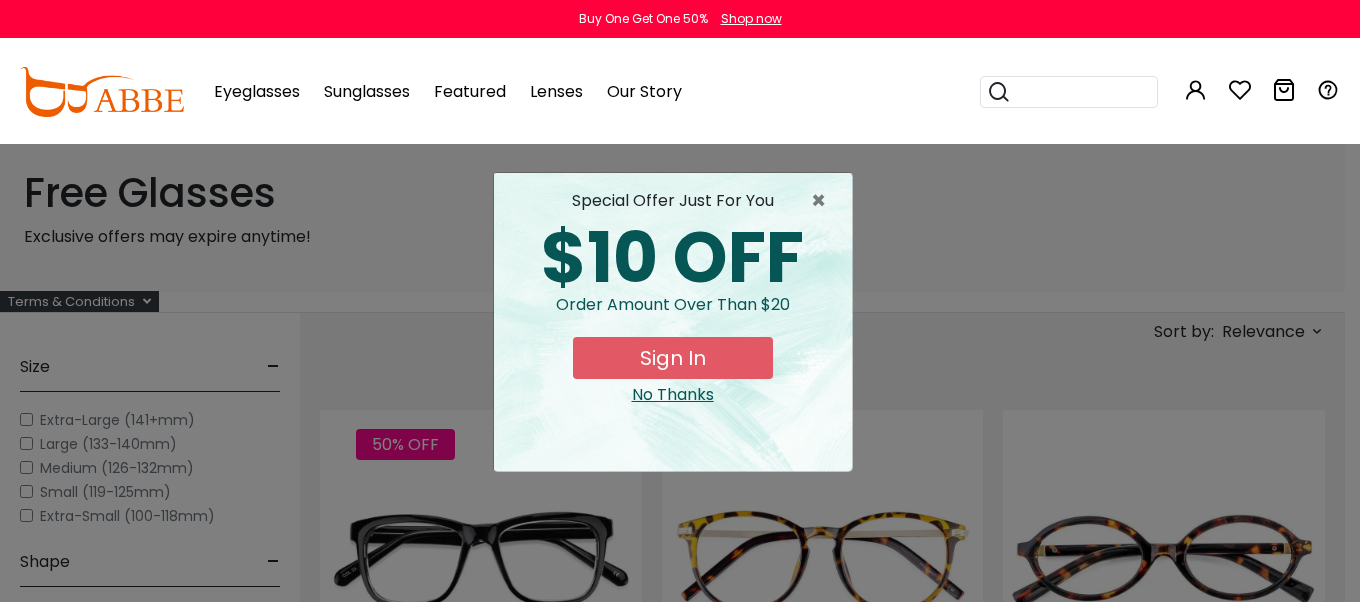 click on "No Thanks" at bounding box center [673, 395] 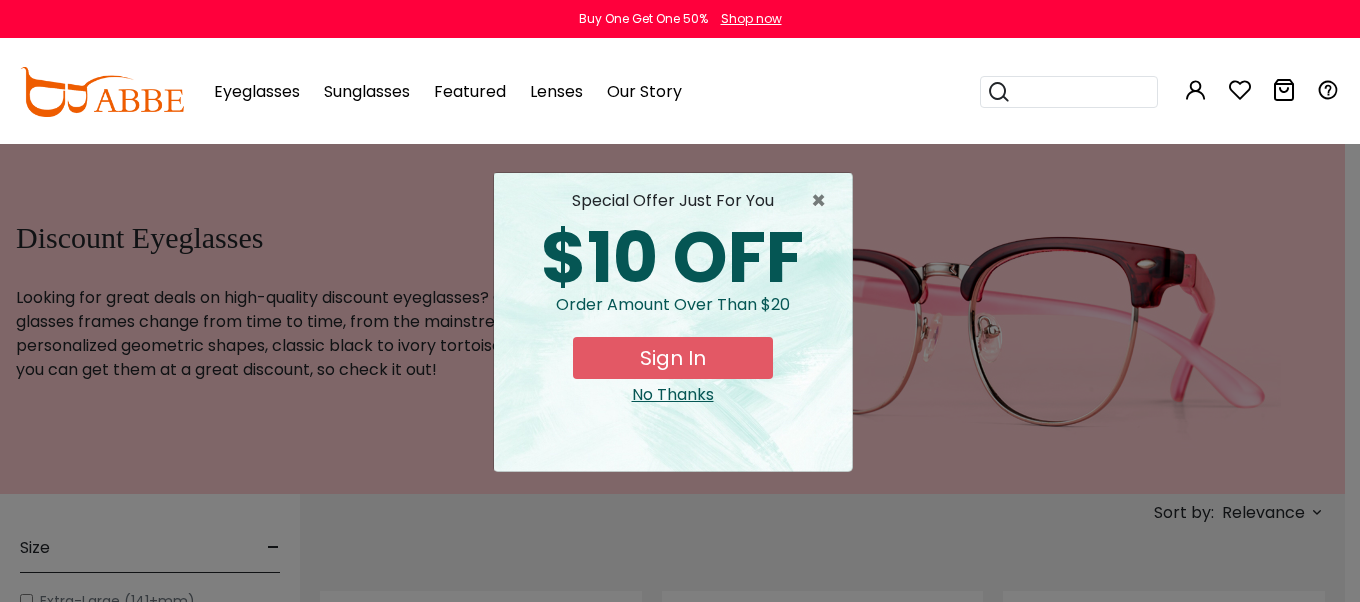 scroll, scrollTop: 0, scrollLeft: 0, axis: both 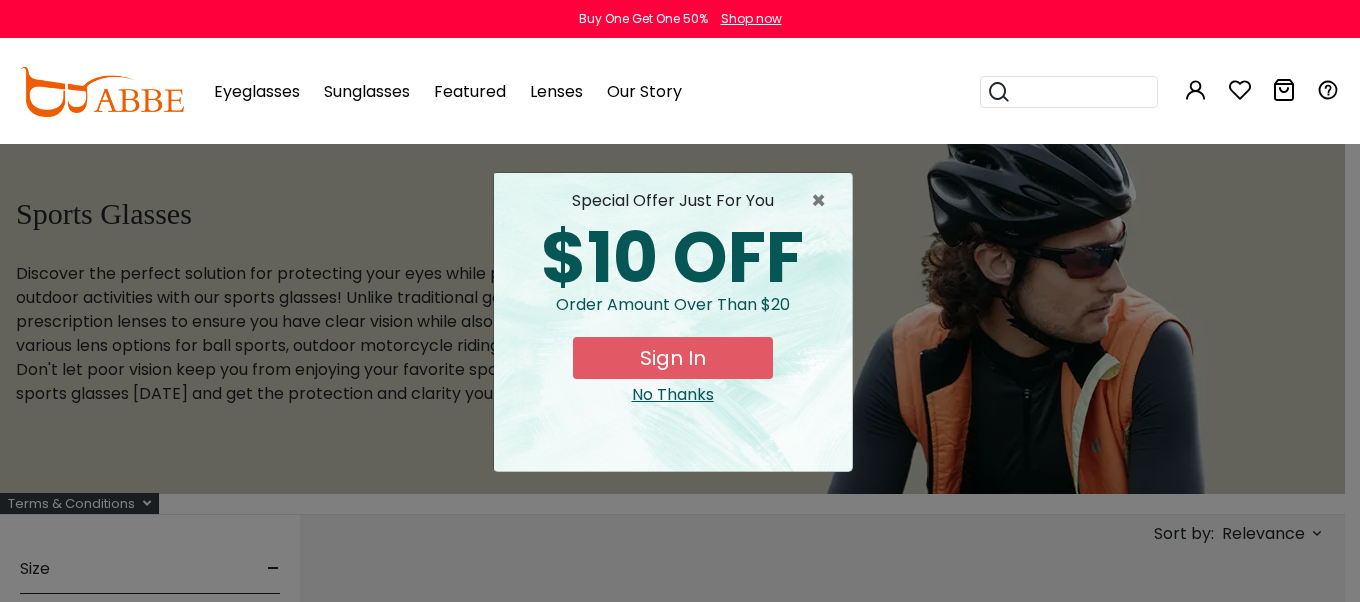 click on "No Thanks" at bounding box center (673, 395) 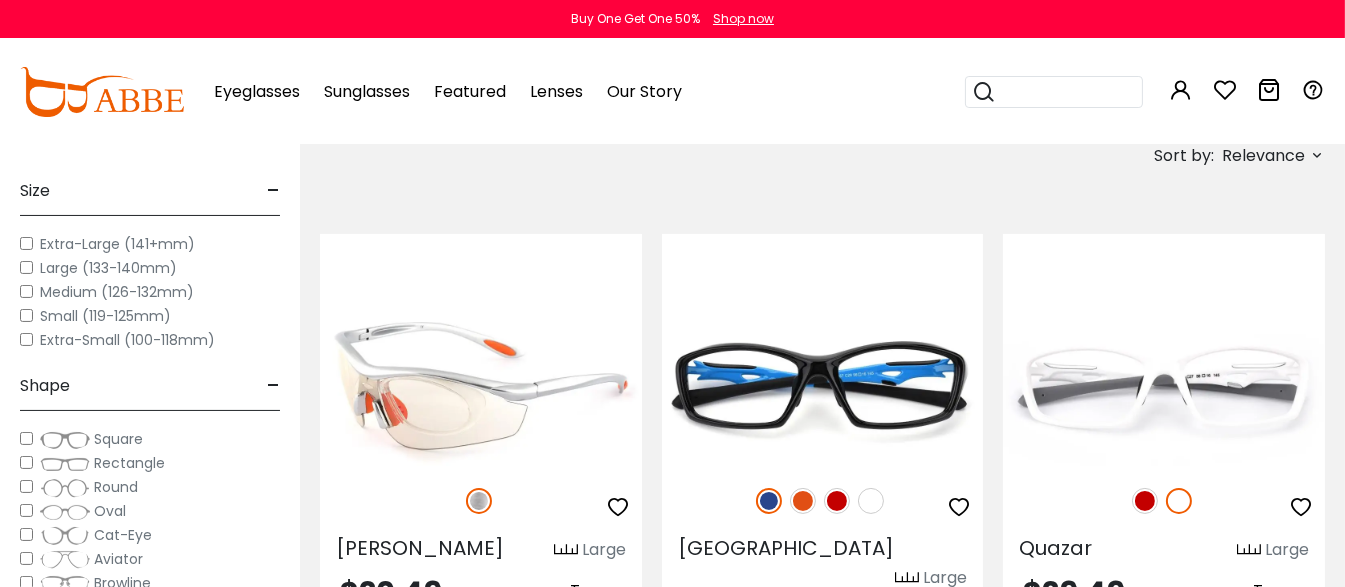 scroll, scrollTop: 400, scrollLeft: 0, axis: vertical 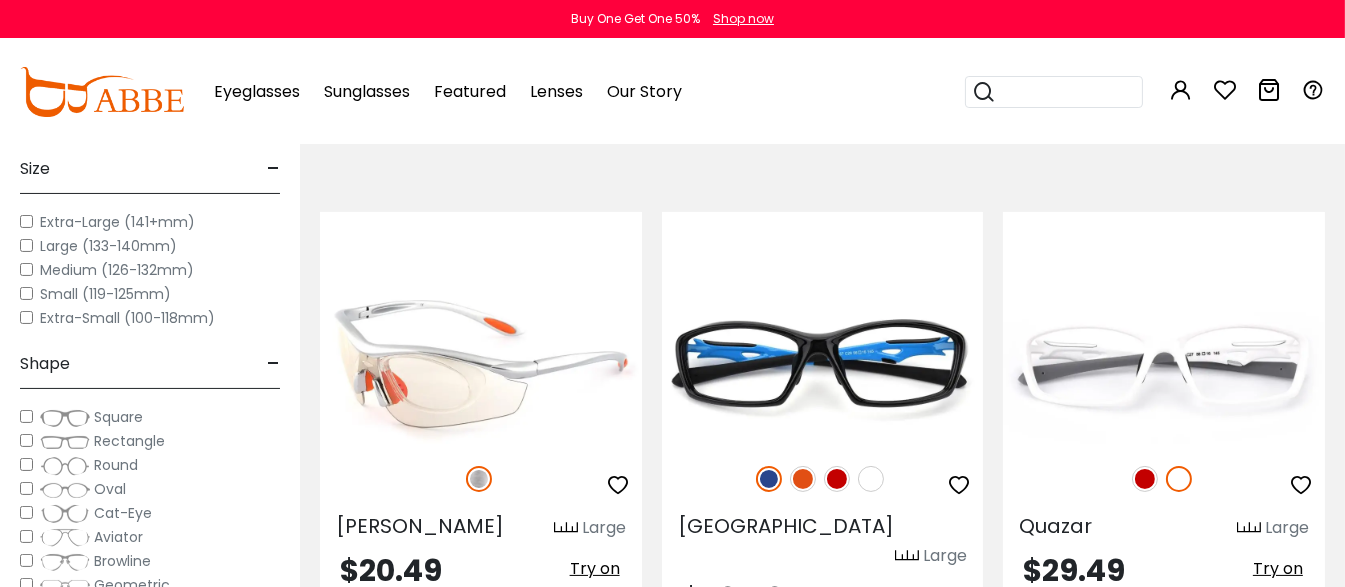click at bounding box center [481, 364] 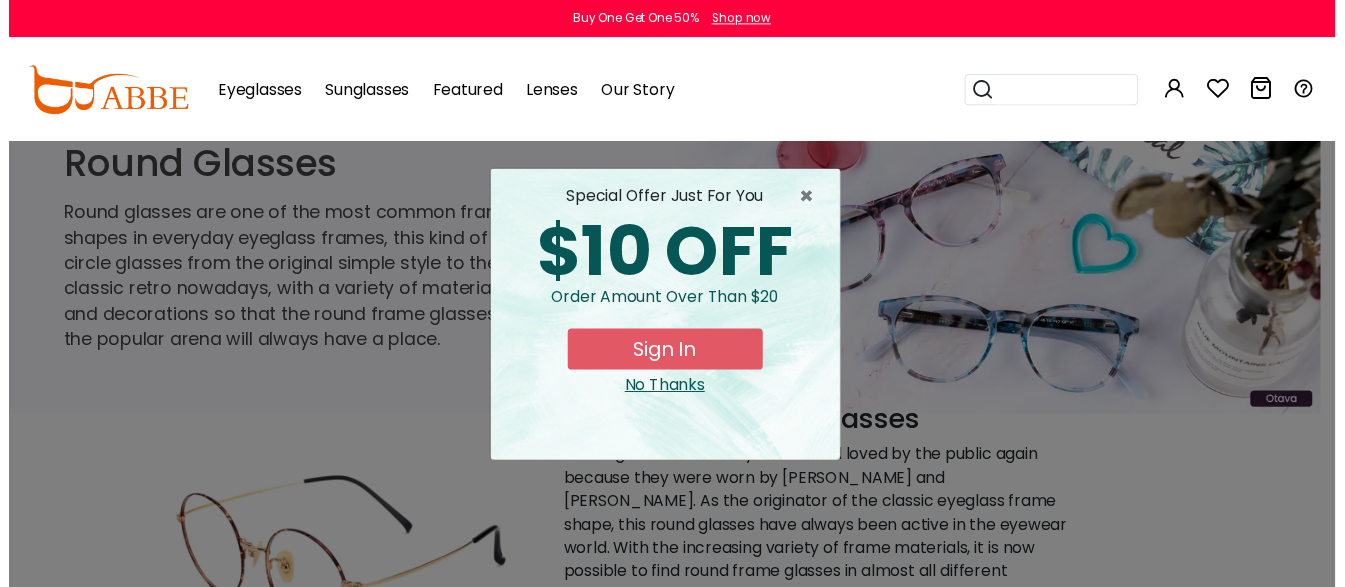 scroll, scrollTop: 0, scrollLeft: 0, axis: both 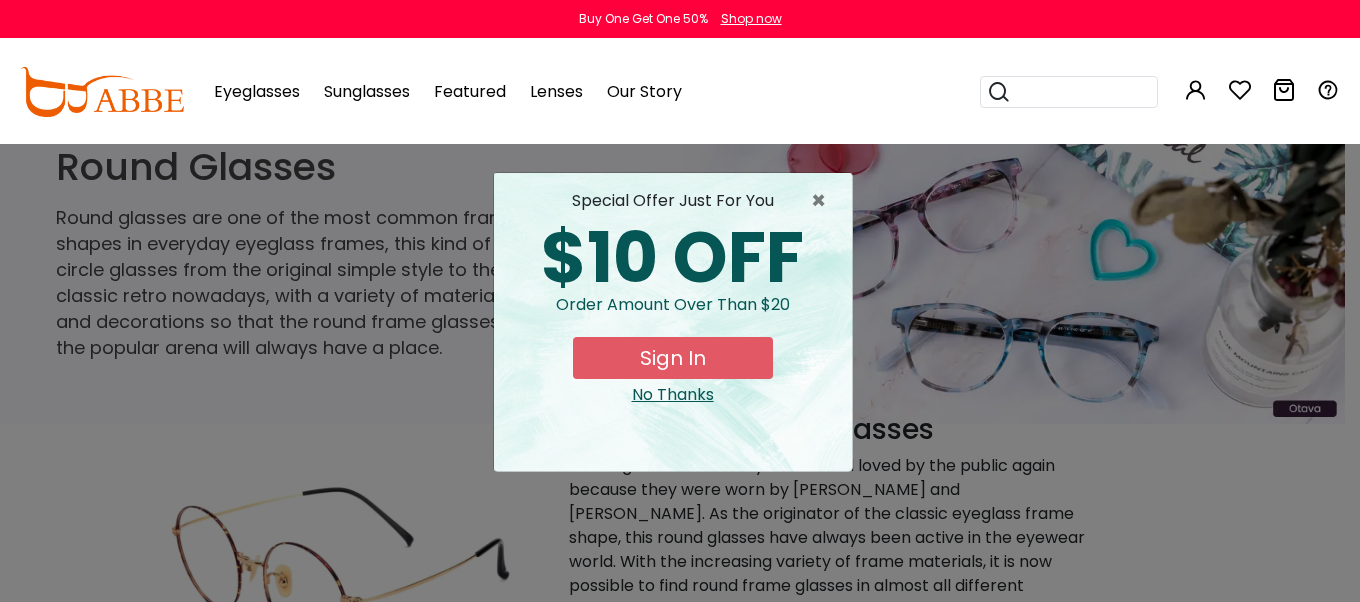 click on "No Thanks" at bounding box center [673, 395] 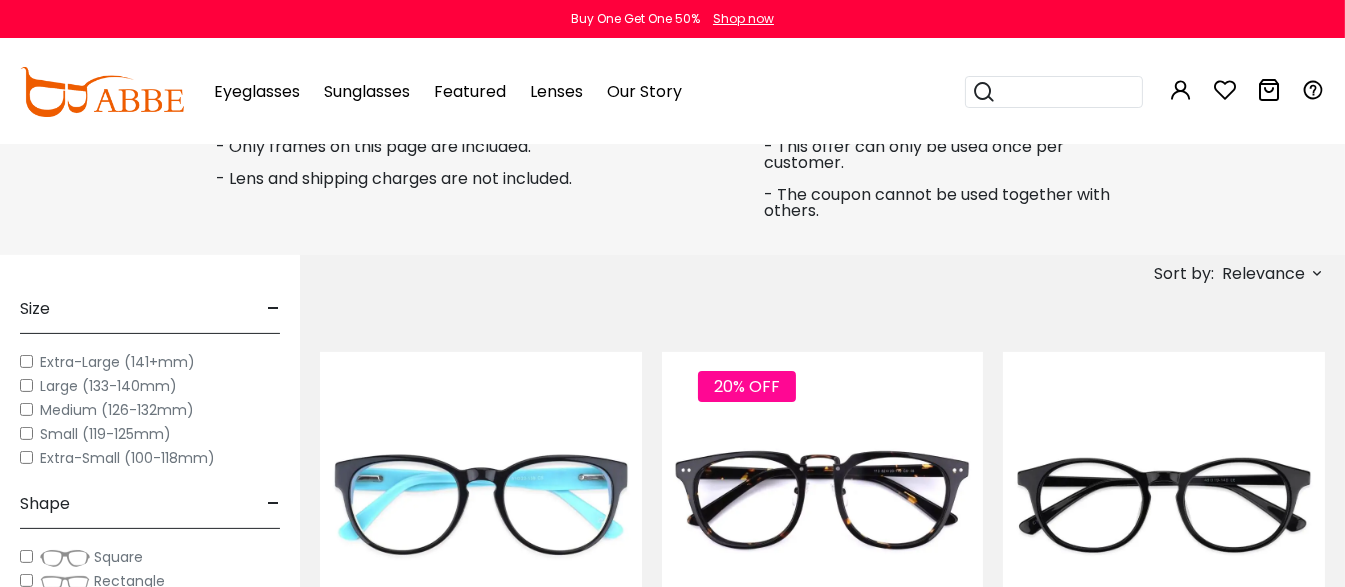 scroll, scrollTop: 1000, scrollLeft: 0, axis: vertical 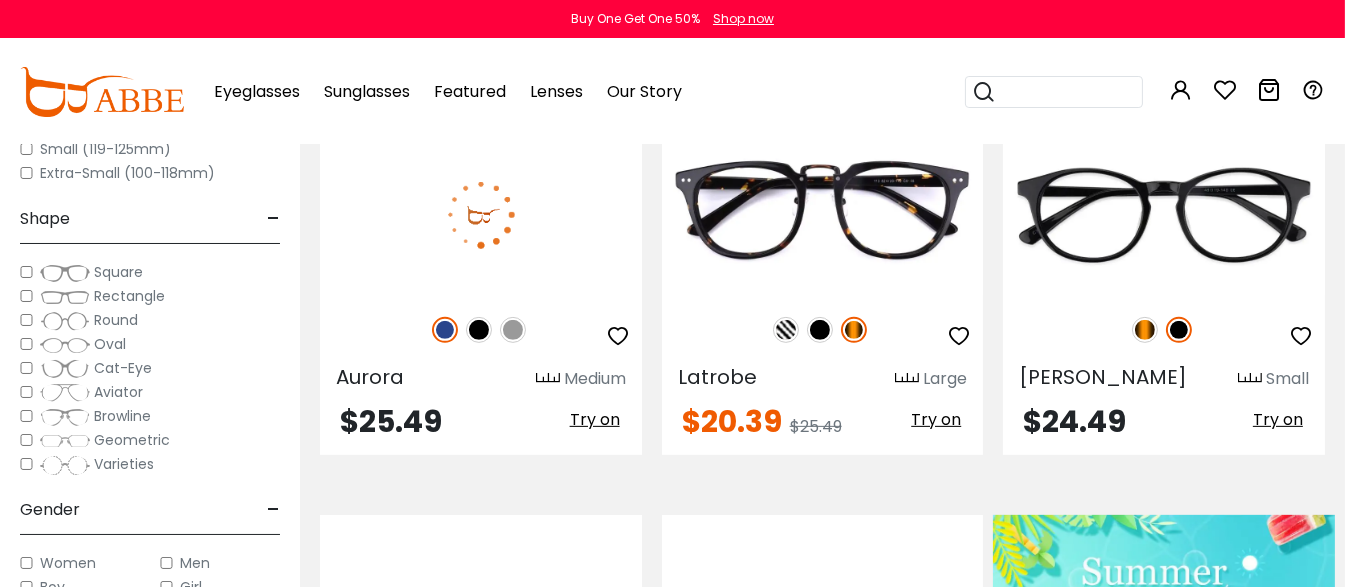click at bounding box center (481, 214) 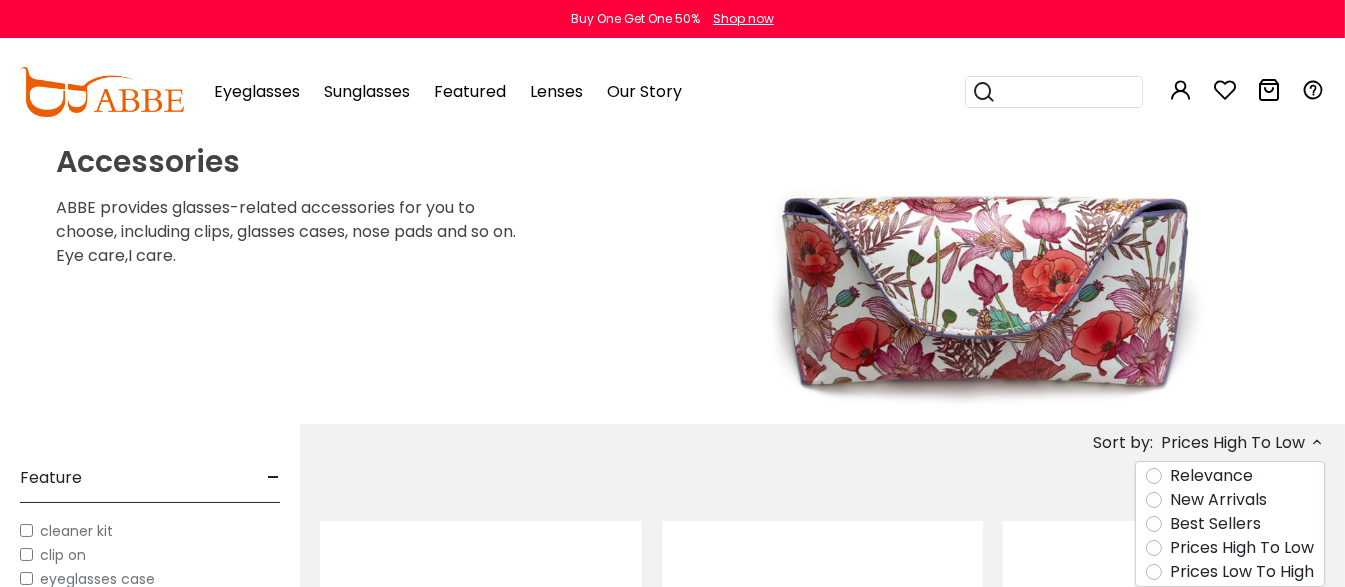scroll, scrollTop: 0, scrollLeft: 0, axis: both 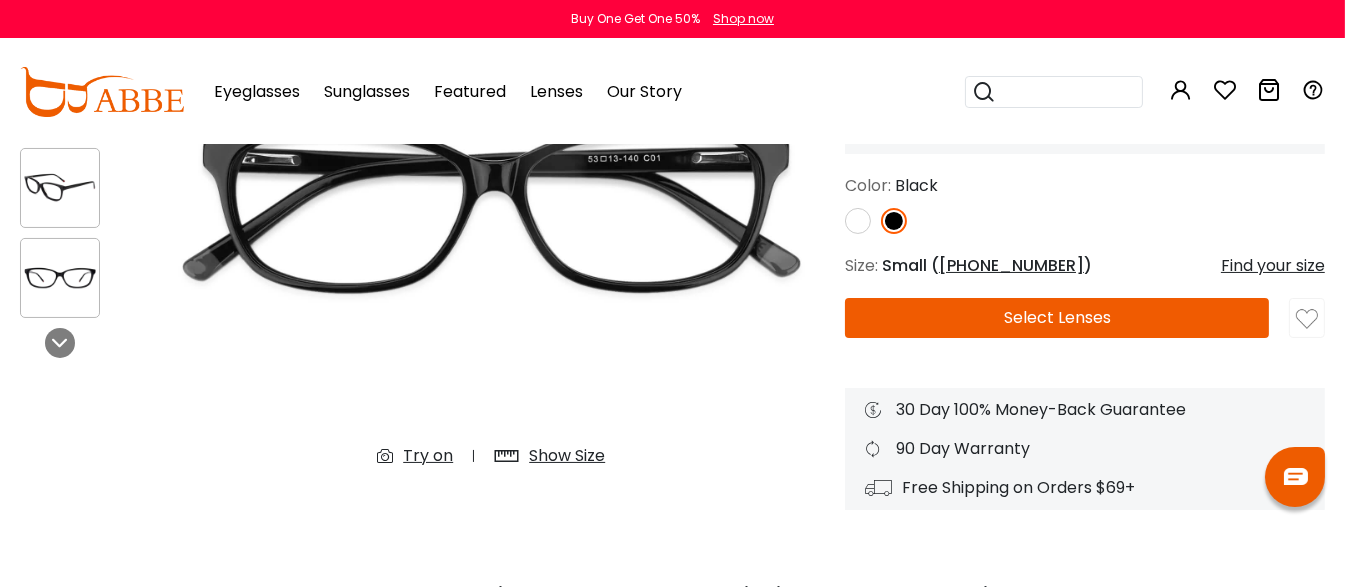 click on "Levant
Black
Square
&
Black
Eyeglasses
*
Reviews(11)
**" at bounding box center [1085, 219] 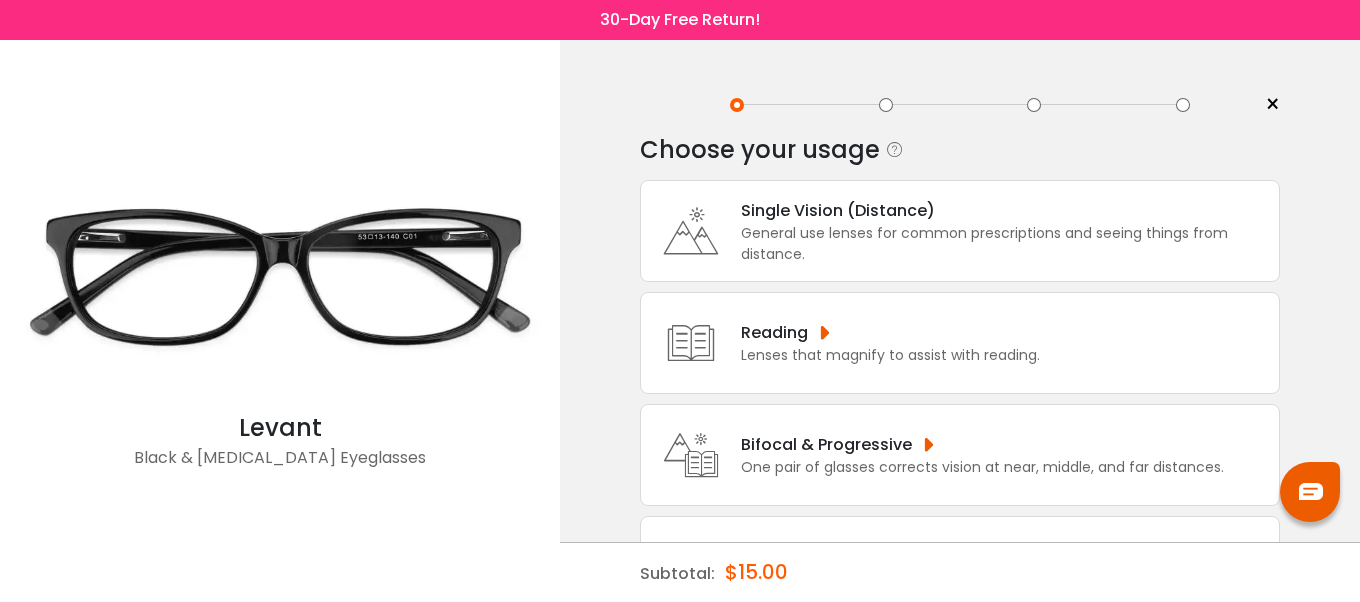 scroll, scrollTop: 0, scrollLeft: 0, axis: both 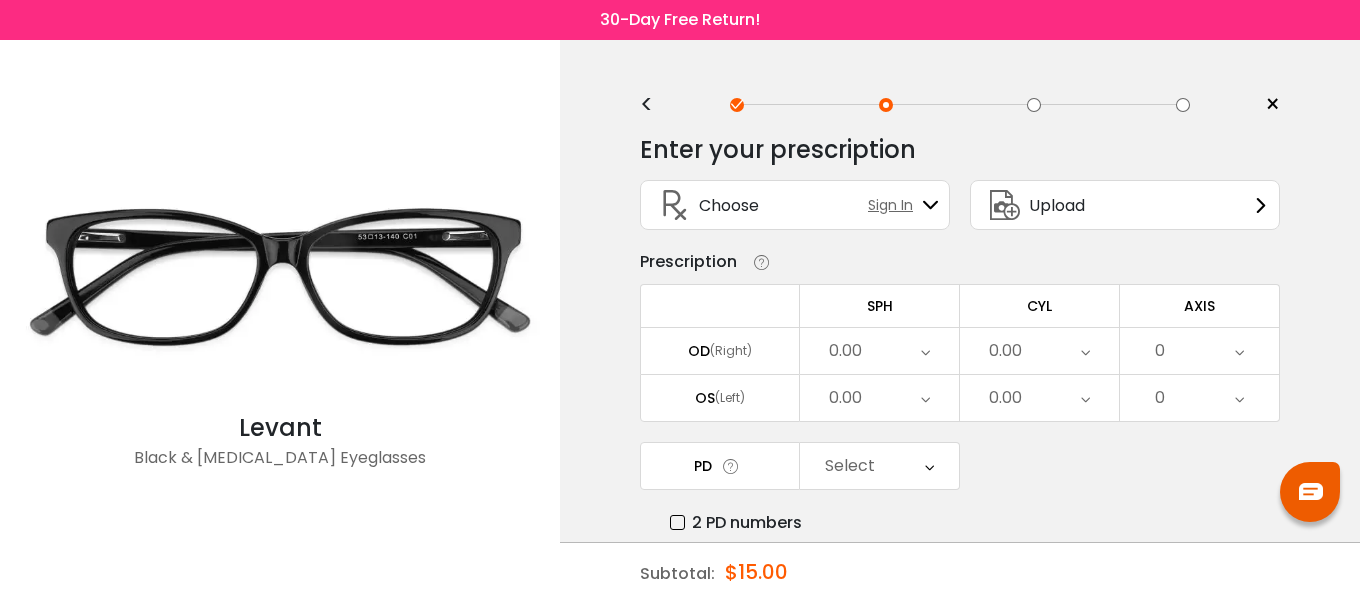 click on "0.00" at bounding box center [879, 351] 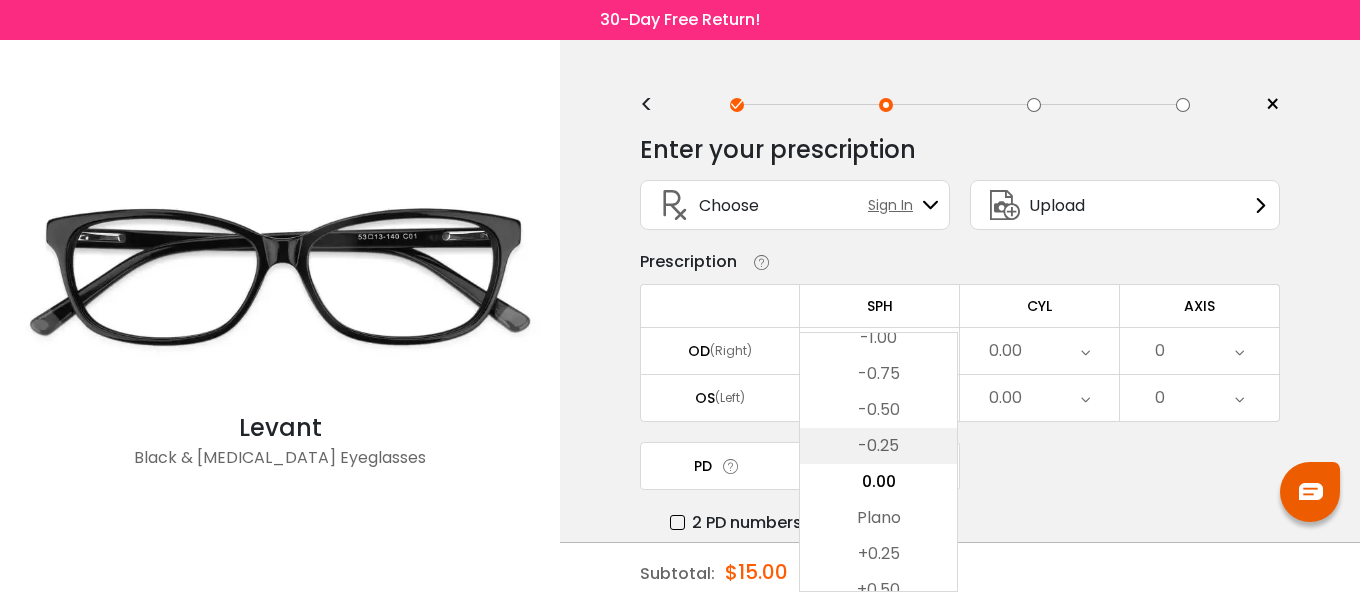 click on "-0.25" at bounding box center [878, 446] 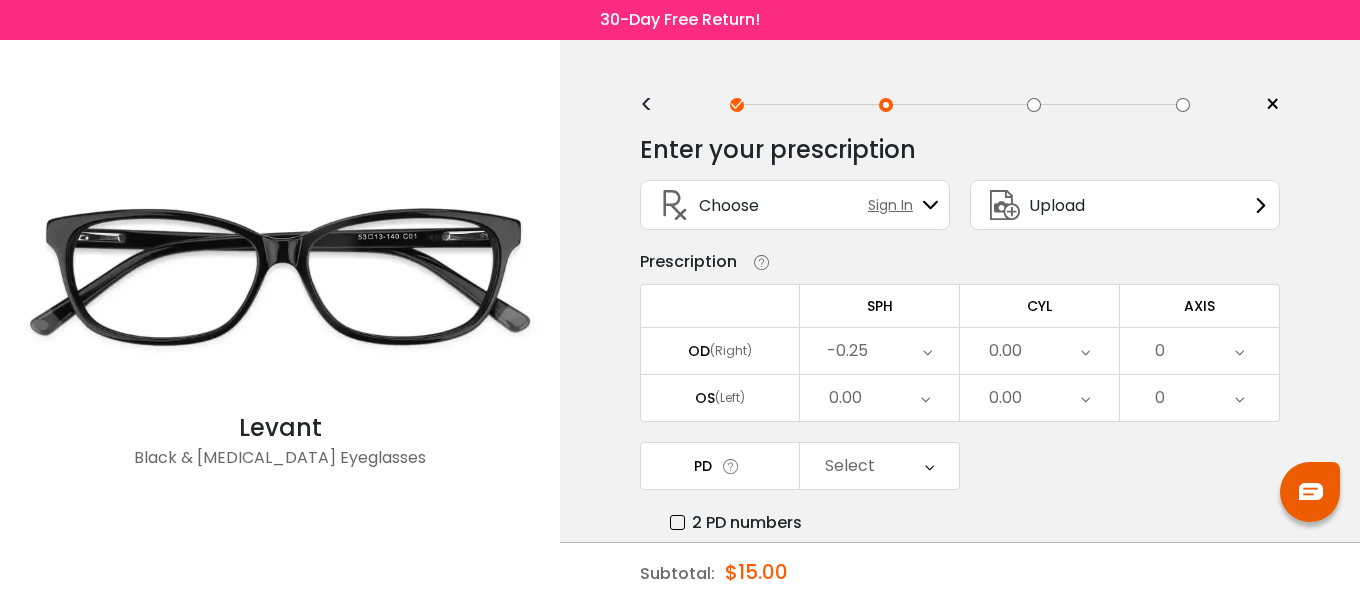 click on "0.00" at bounding box center [1039, 351] 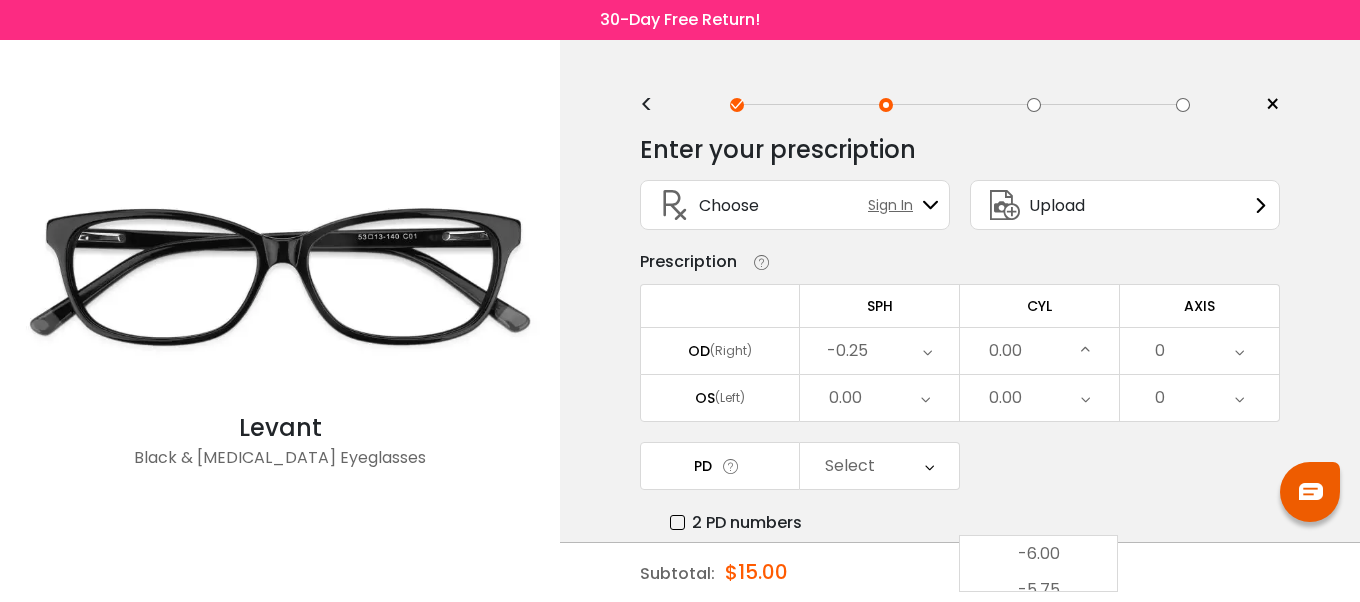 scroll, scrollTop: 734, scrollLeft: 0, axis: vertical 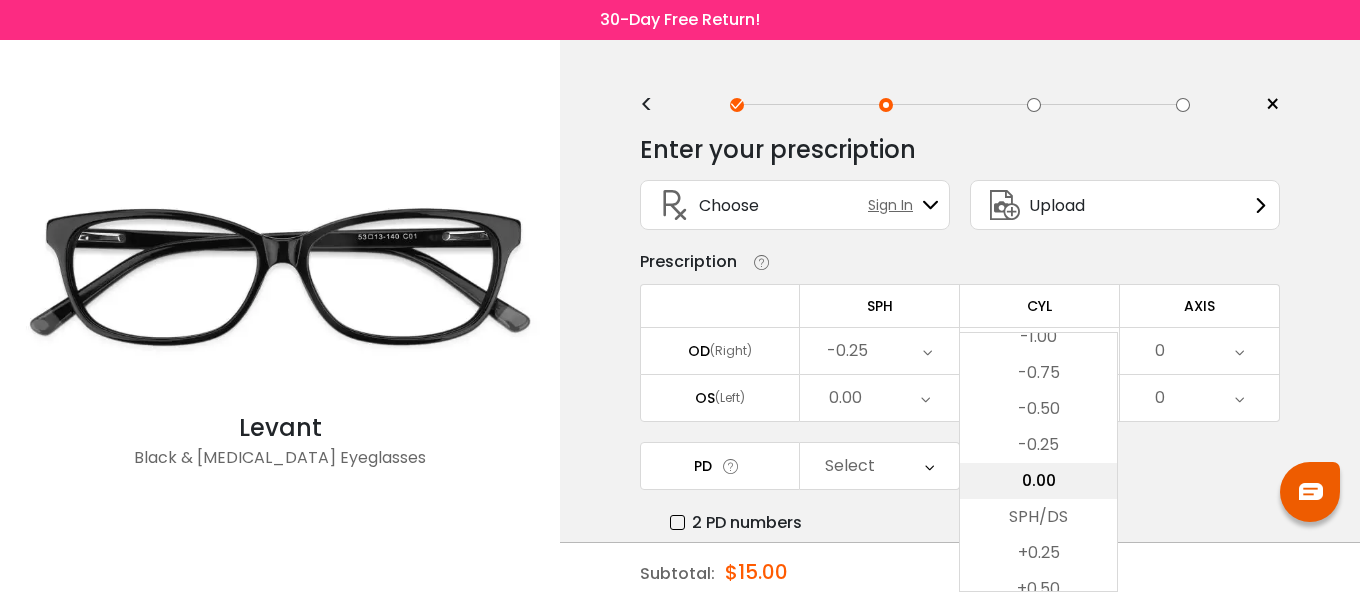 click on "0.00" at bounding box center [1038, 481] 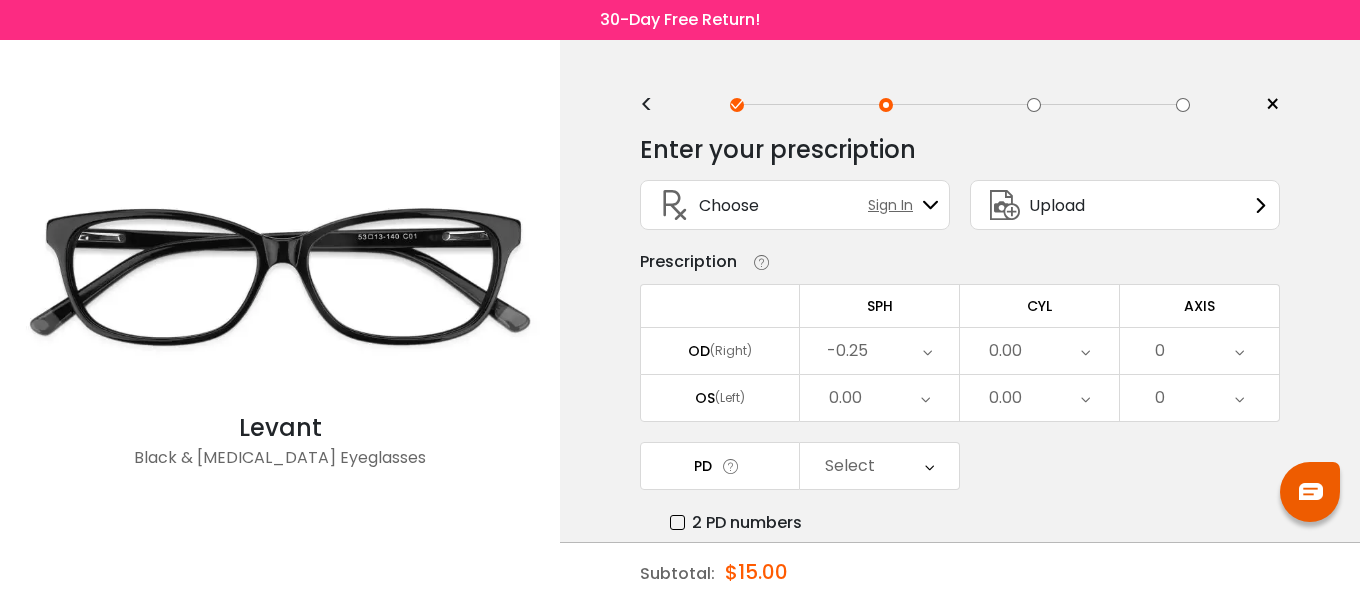 click on "0" at bounding box center (1199, 351) 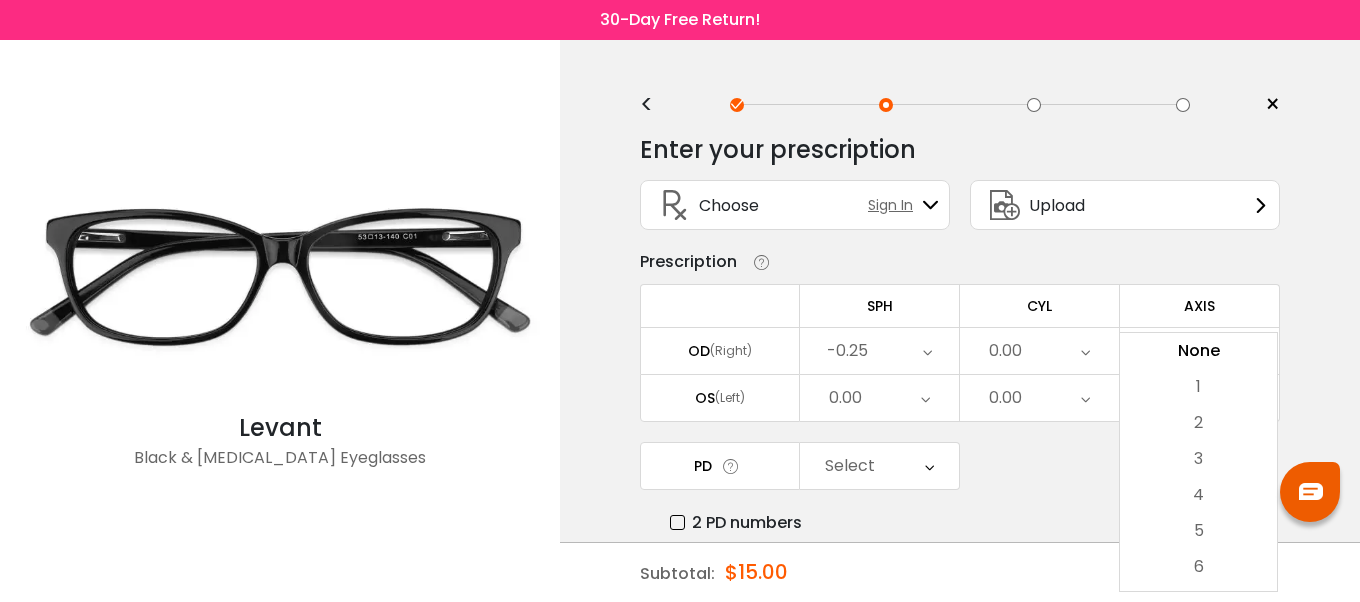 click on "2" at bounding box center (1198, 423) 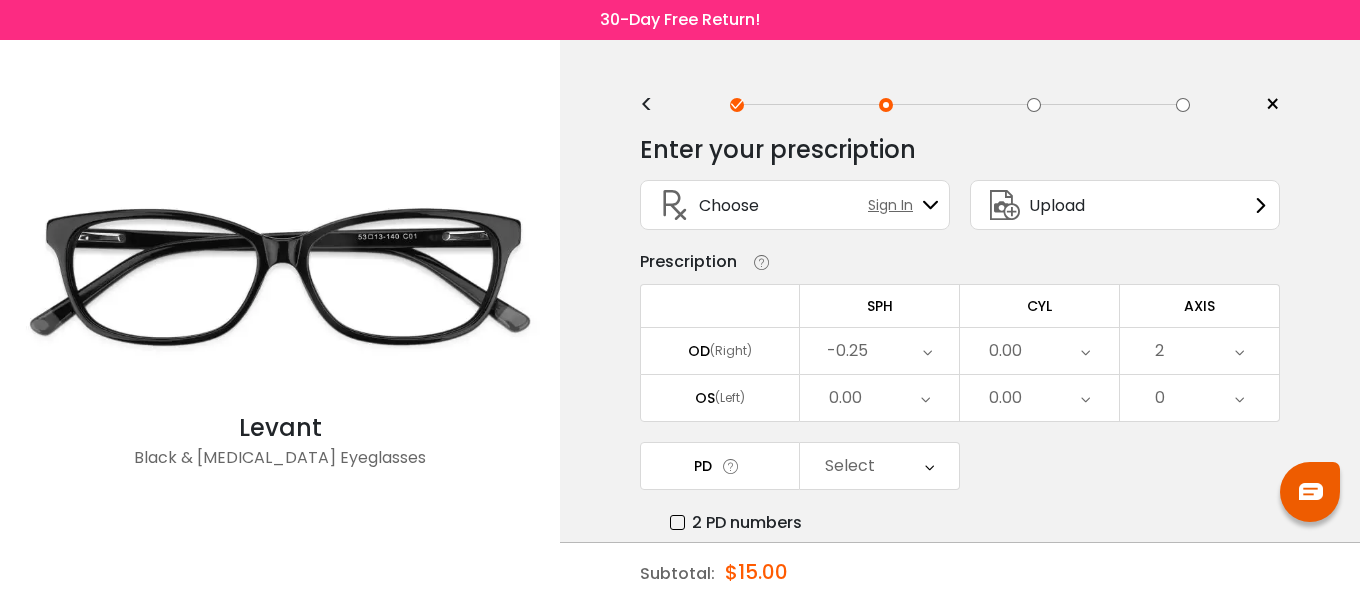 click on "0.00" at bounding box center [845, 398] 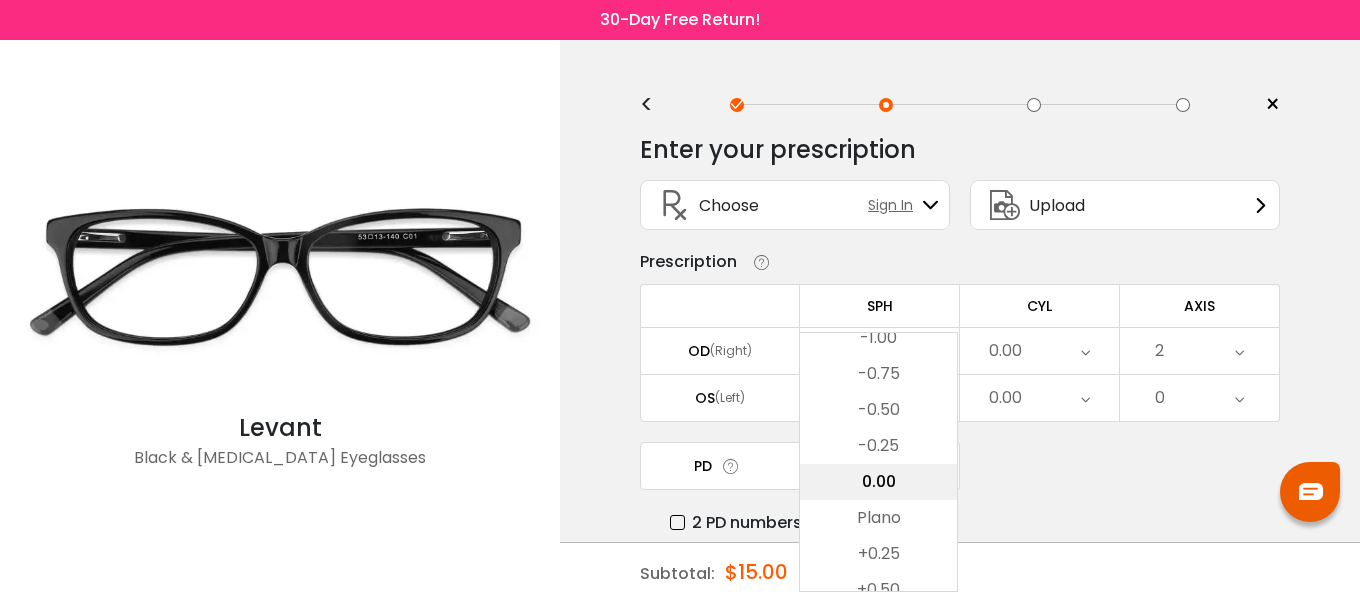 click on "0.00" at bounding box center (878, 482) 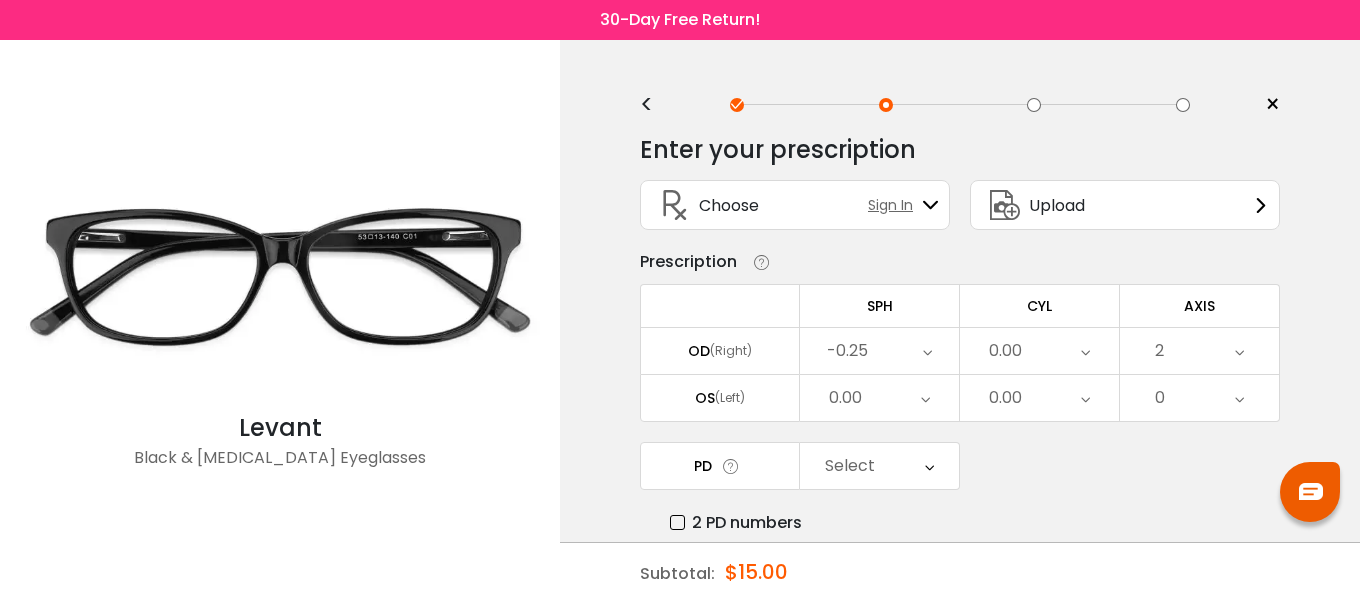 click on "0.00" at bounding box center (1039, 398) 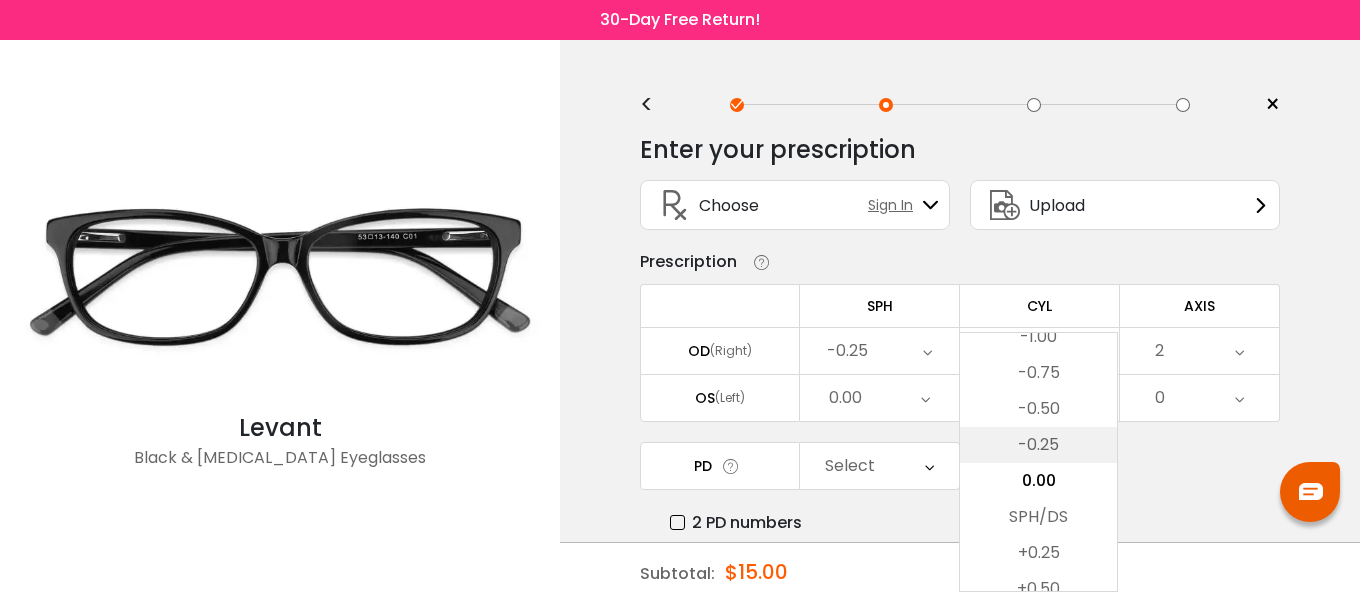 click on "-0.25" at bounding box center [1038, 445] 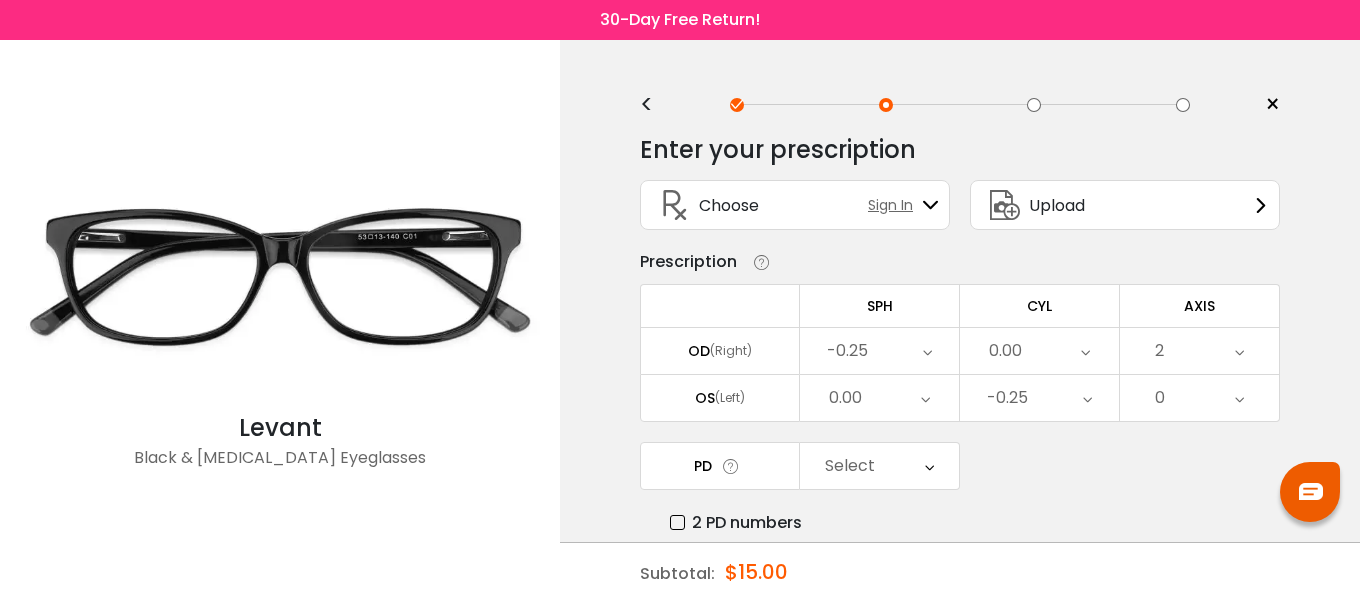 click on "0" at bounding box center (1199, 398) 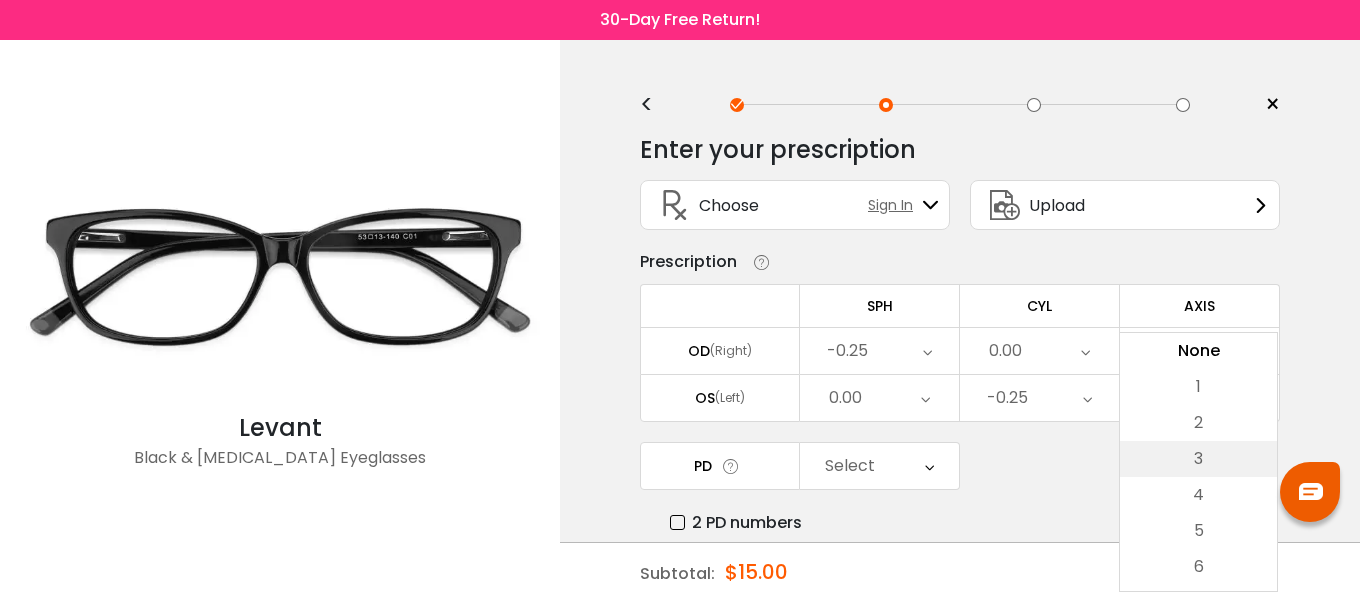click on "3" at bounding box center (1198, 459) 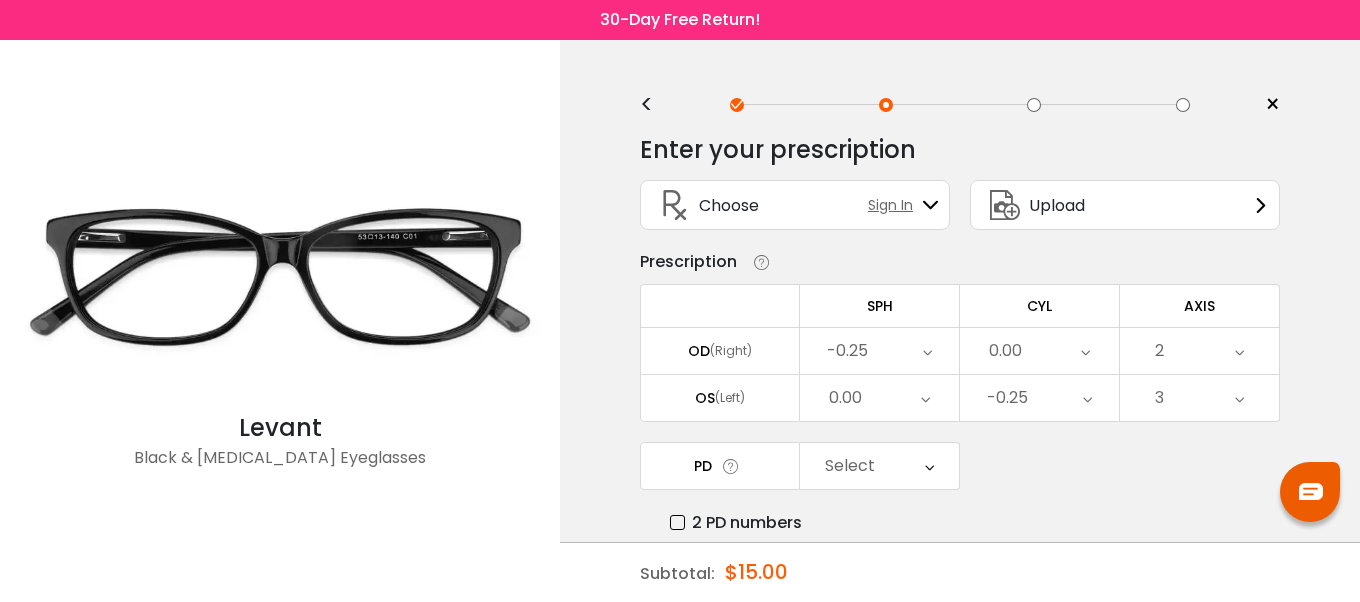 click on "Select" at bounding box center (850, 466) 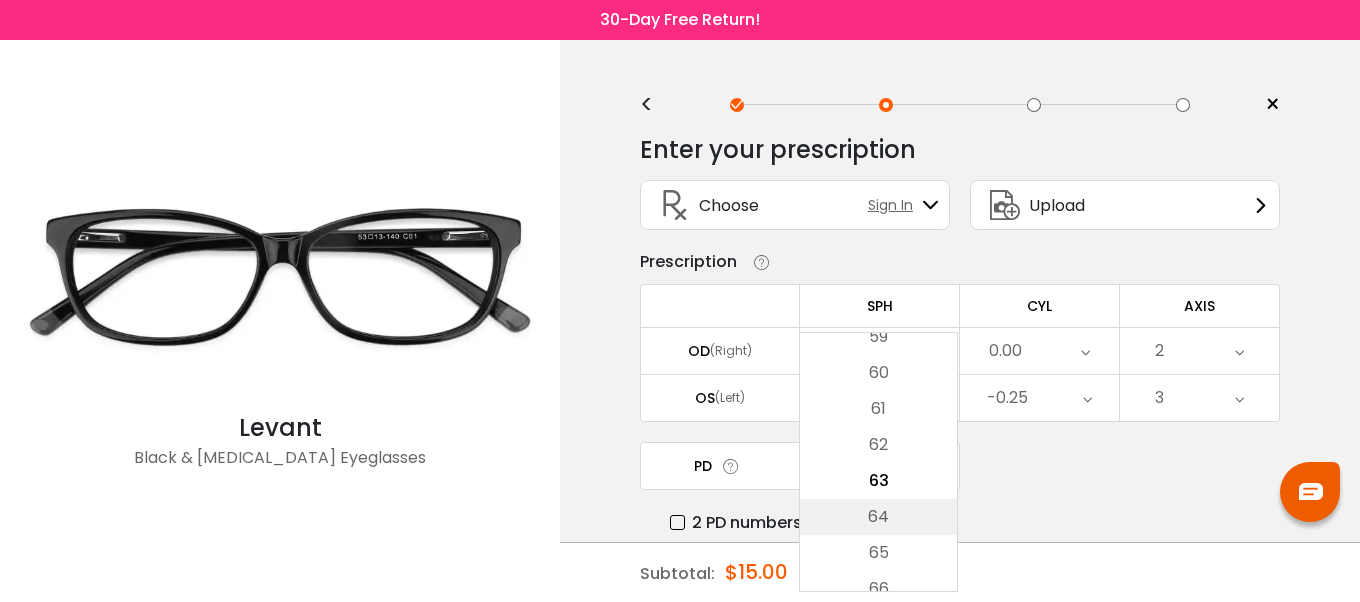 click on "64" at bounding box center (878, 517) 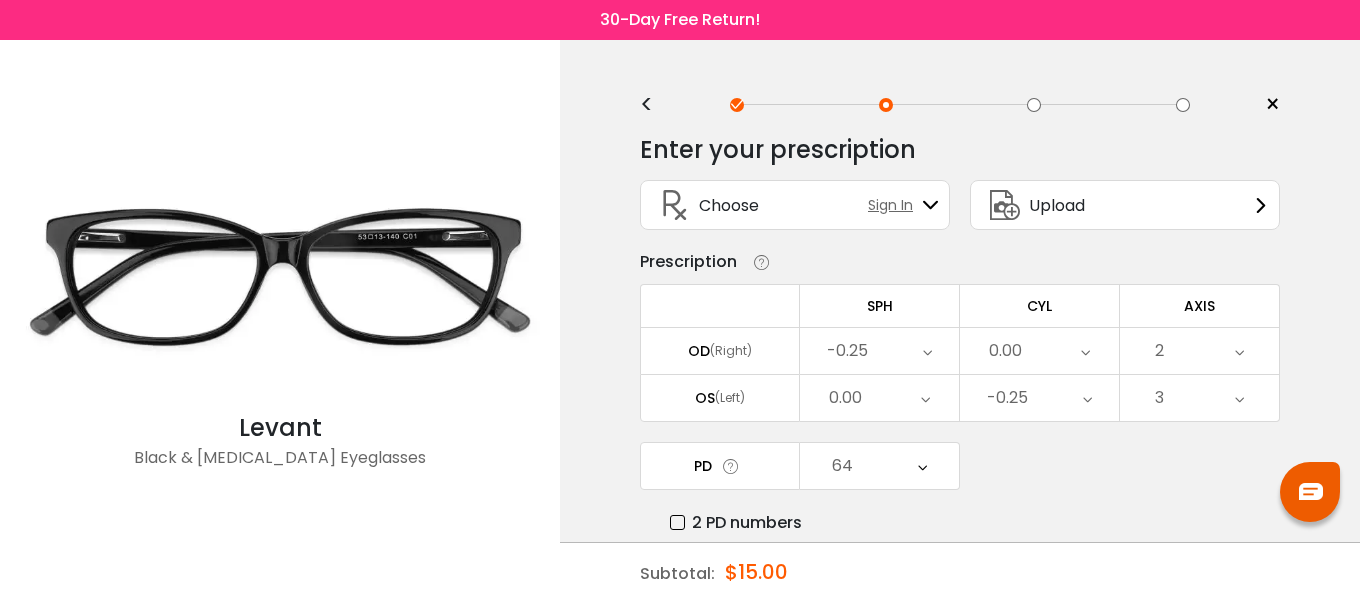 scroll, scrollTop: 146, scrollLeft: 0, axis: vertical 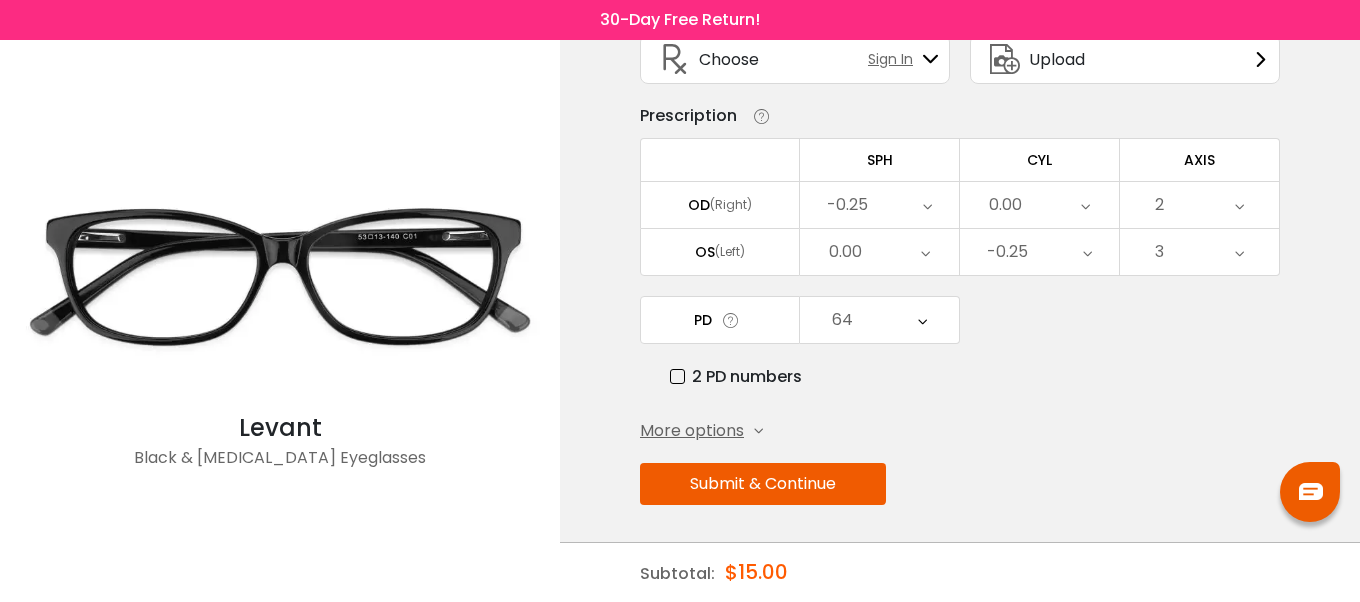 click on "Submit & Continue" at bounding box center (763, 484) 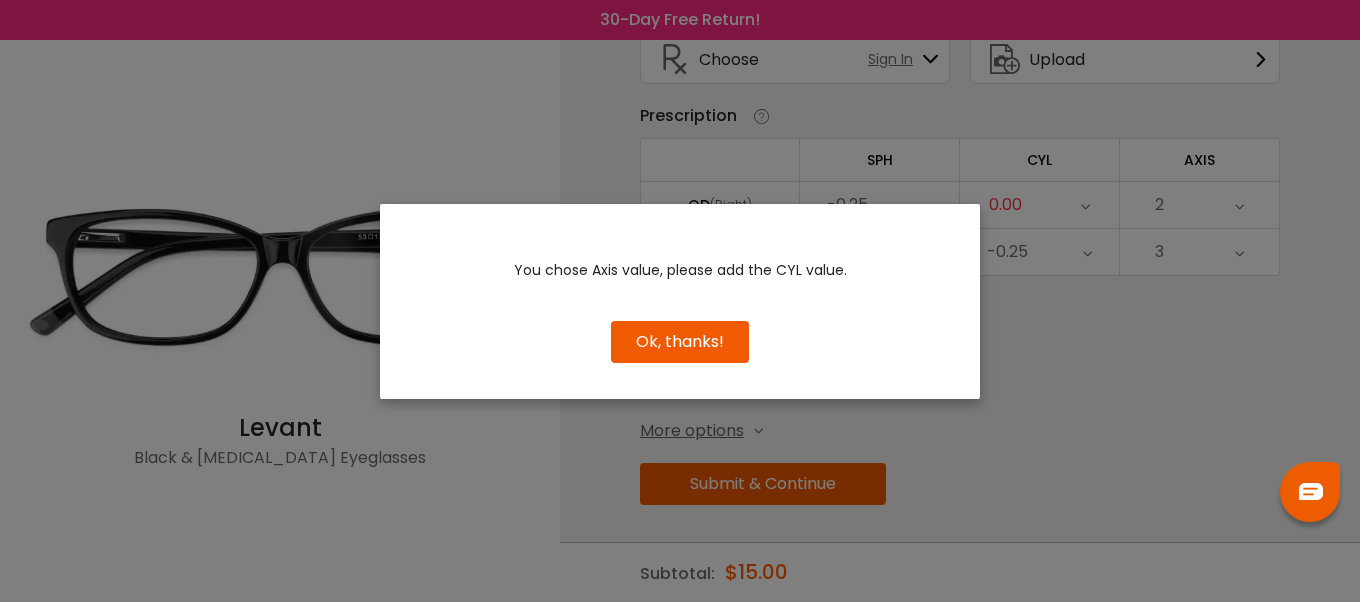 click on "Ok, thanks!" at bounding box center (680, 342) 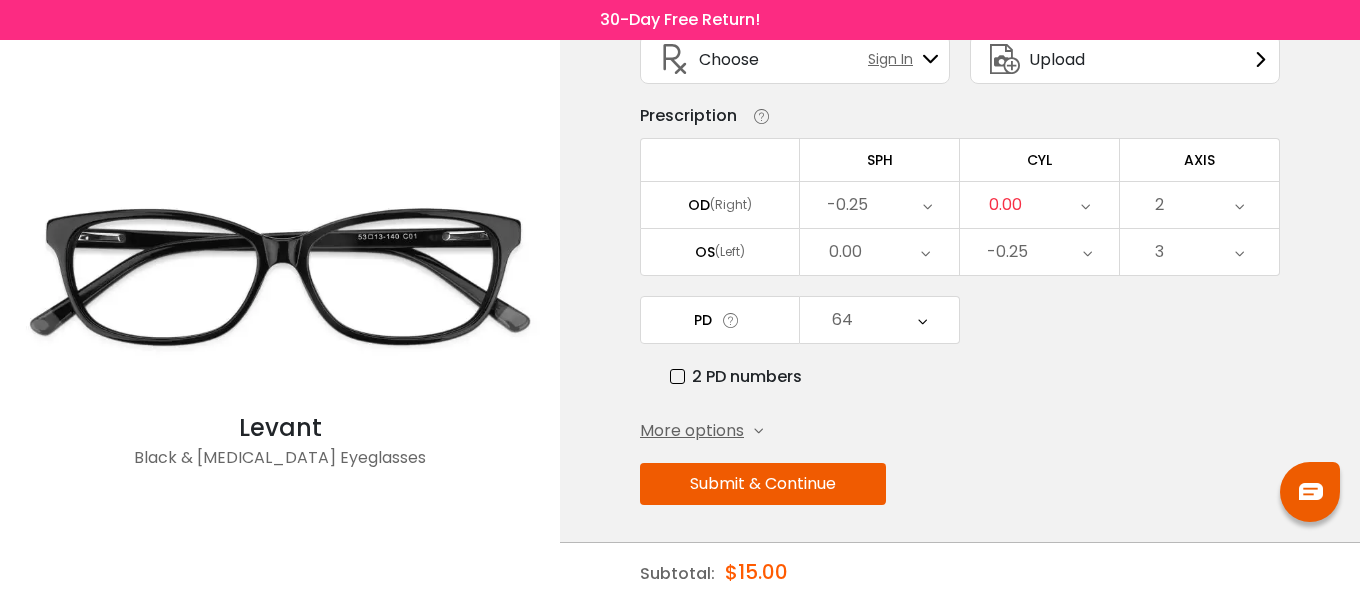 click on "0.00" at bounding box center [1039, 205] 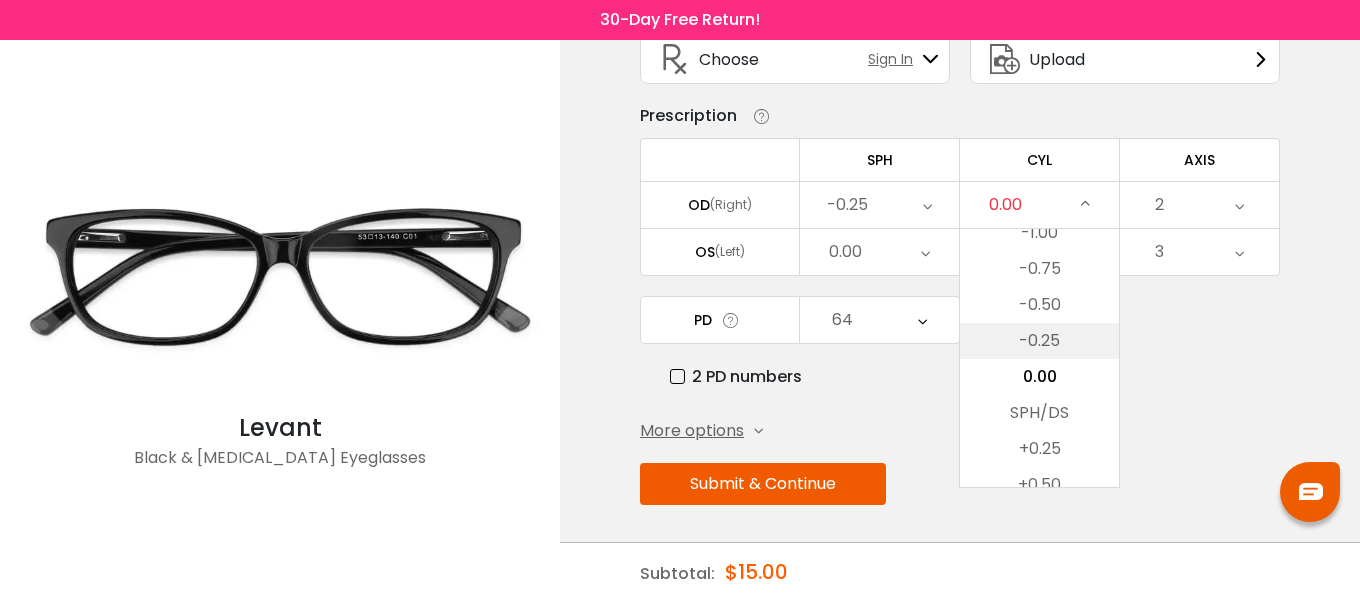 click on "-0.25" at bounding box center (1039, 341) 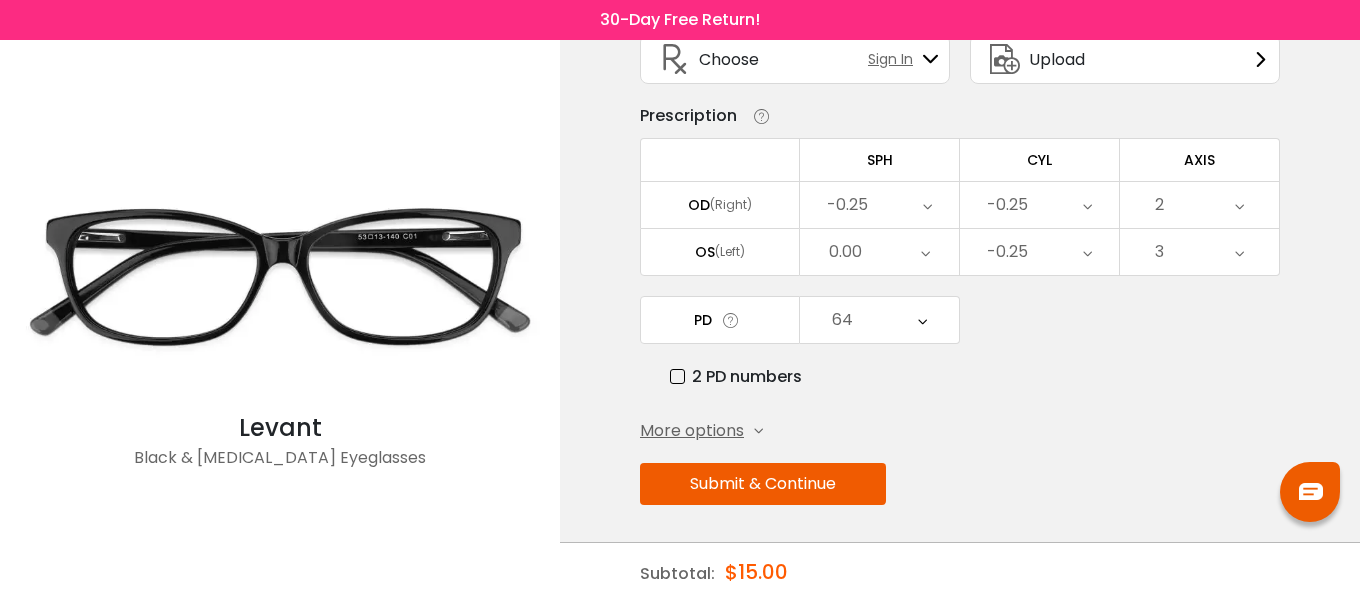 click on "0.00" at bounding box center [845, 252] 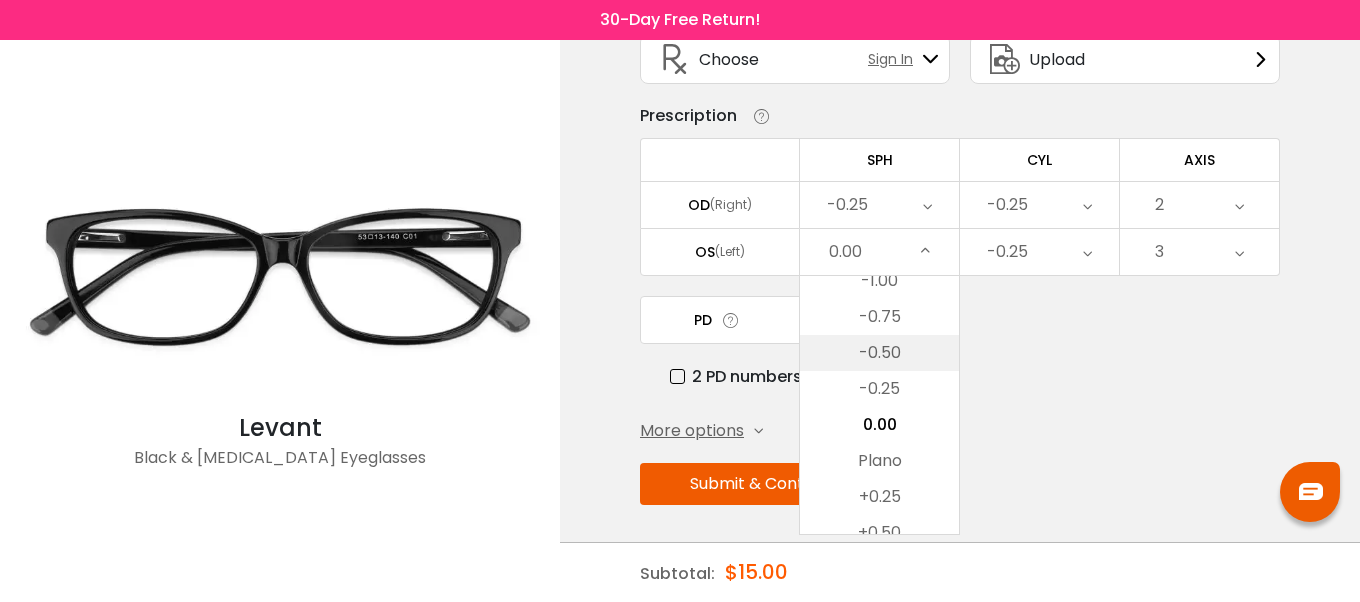 click on "-0.50" at bounding box center [879, 353] 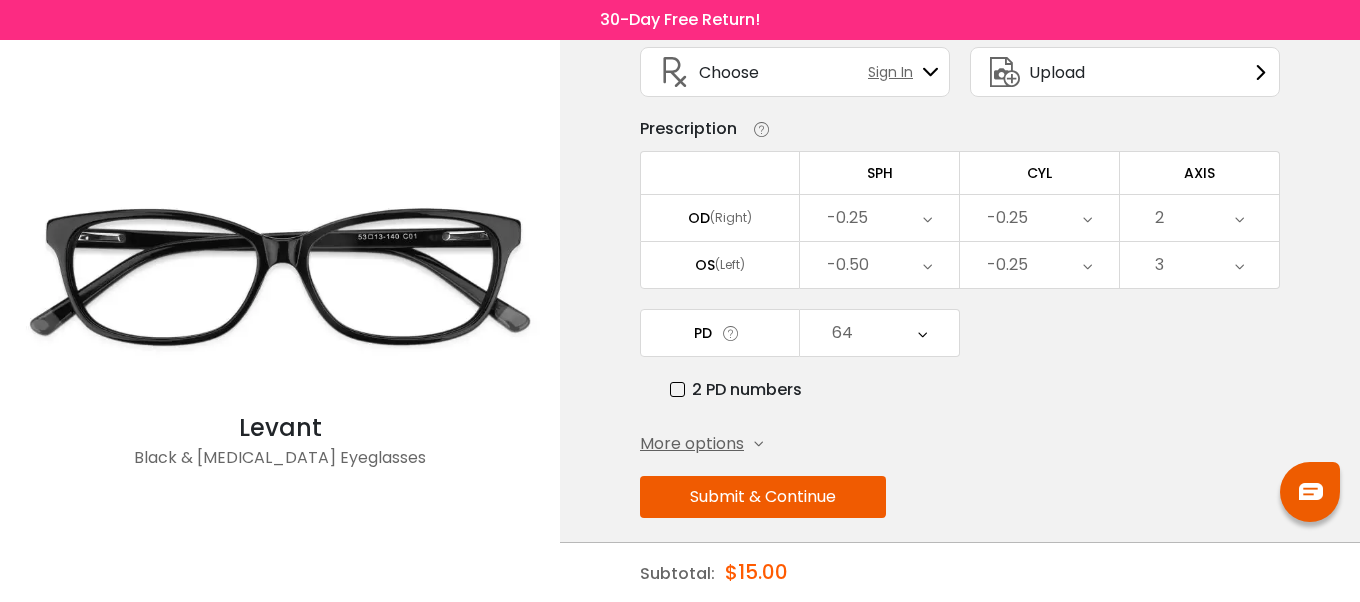 scroll, scrollTop: 146, scrollLeft: 0, axis: vertical 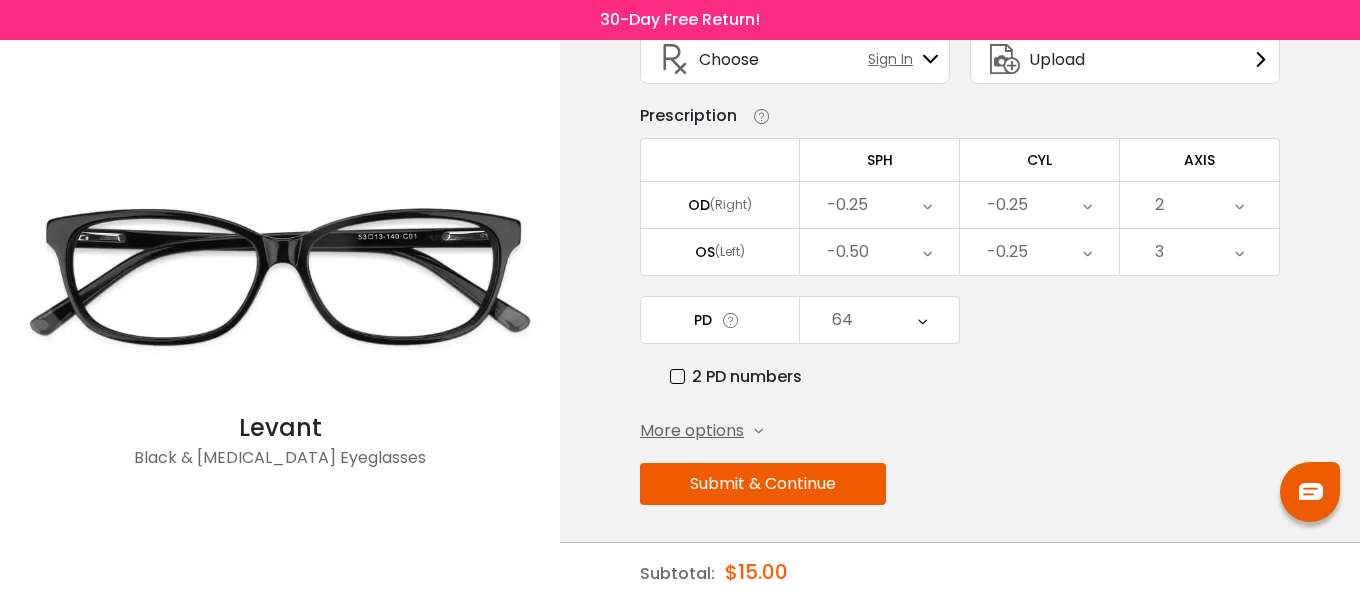 click on "Submit & Continue" at bounding box center (763, 484) 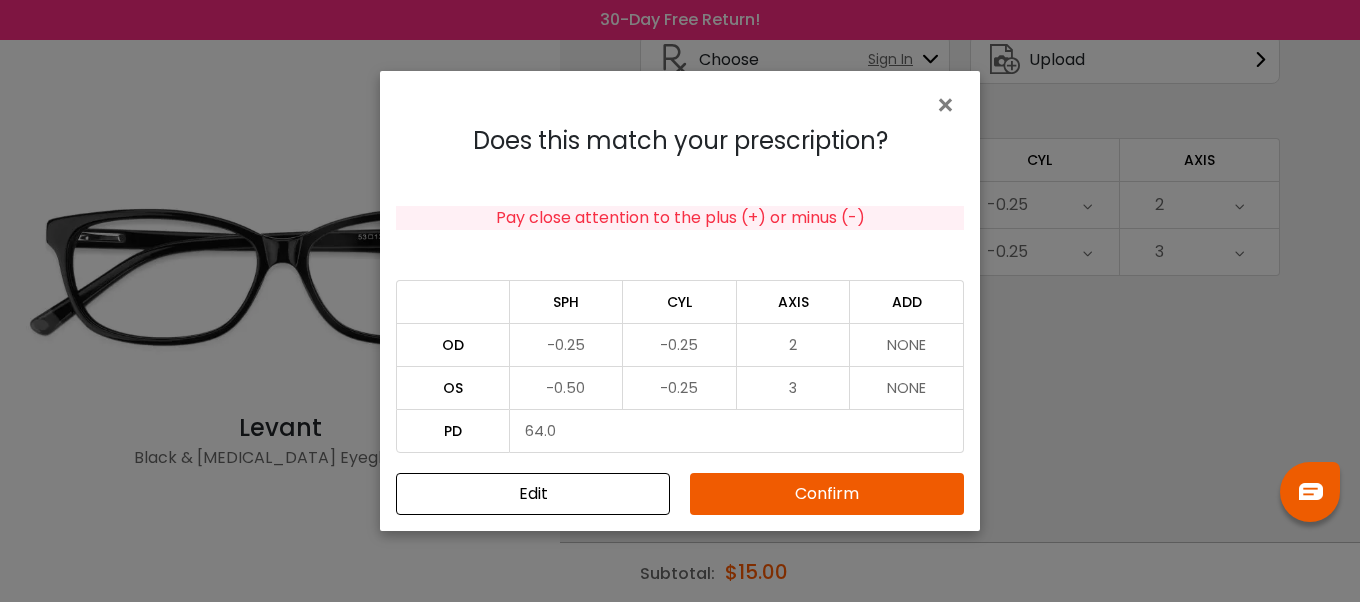 click on "Confirm" at bounding box center [827, 494] 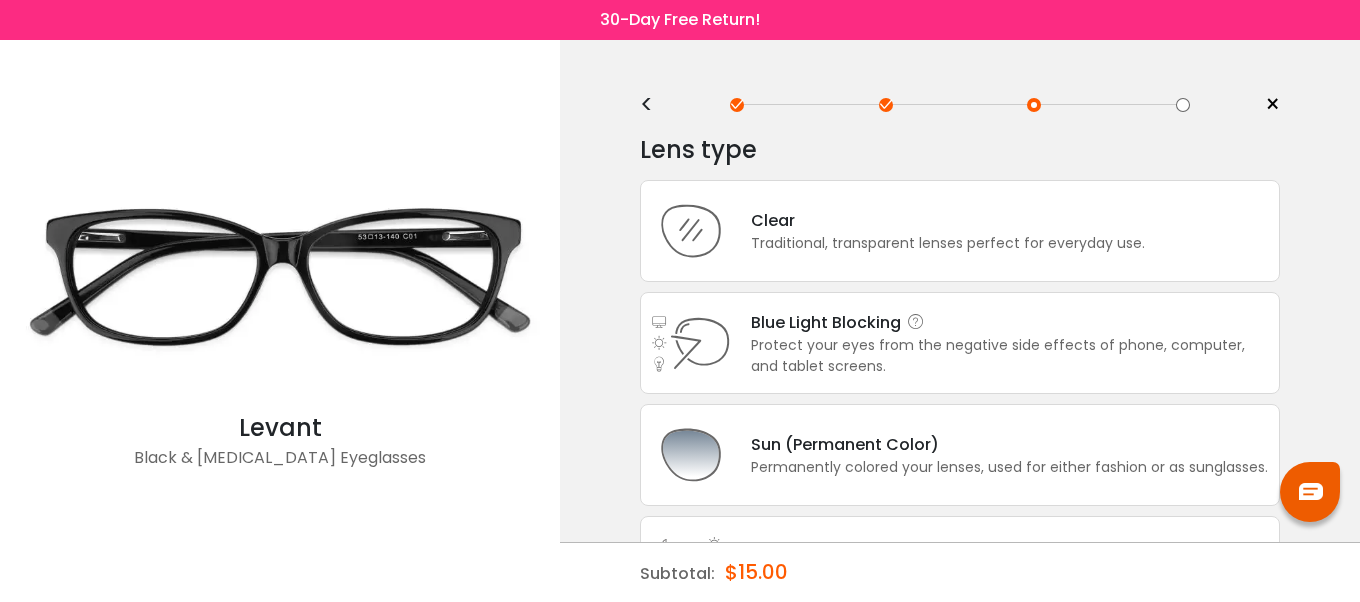 scroll, scrollTop: 0, scrollLeft: 0, axis: both 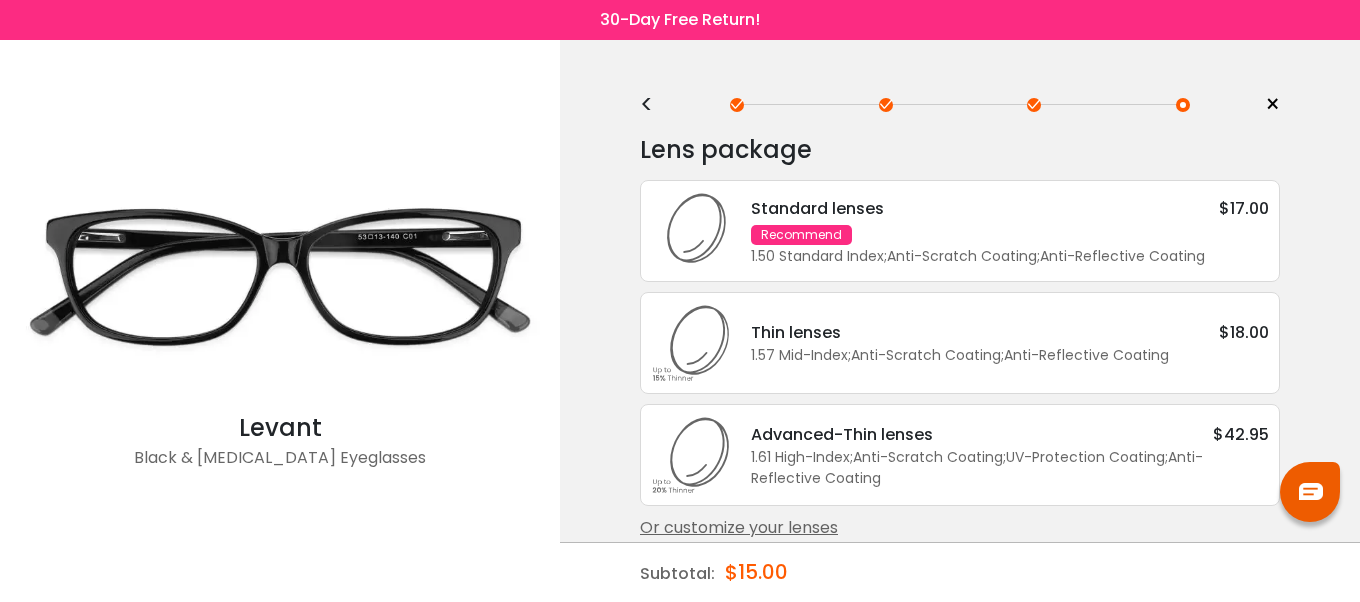 click on "Thin lenses
$18.00" at bounding box center (1010, 332) 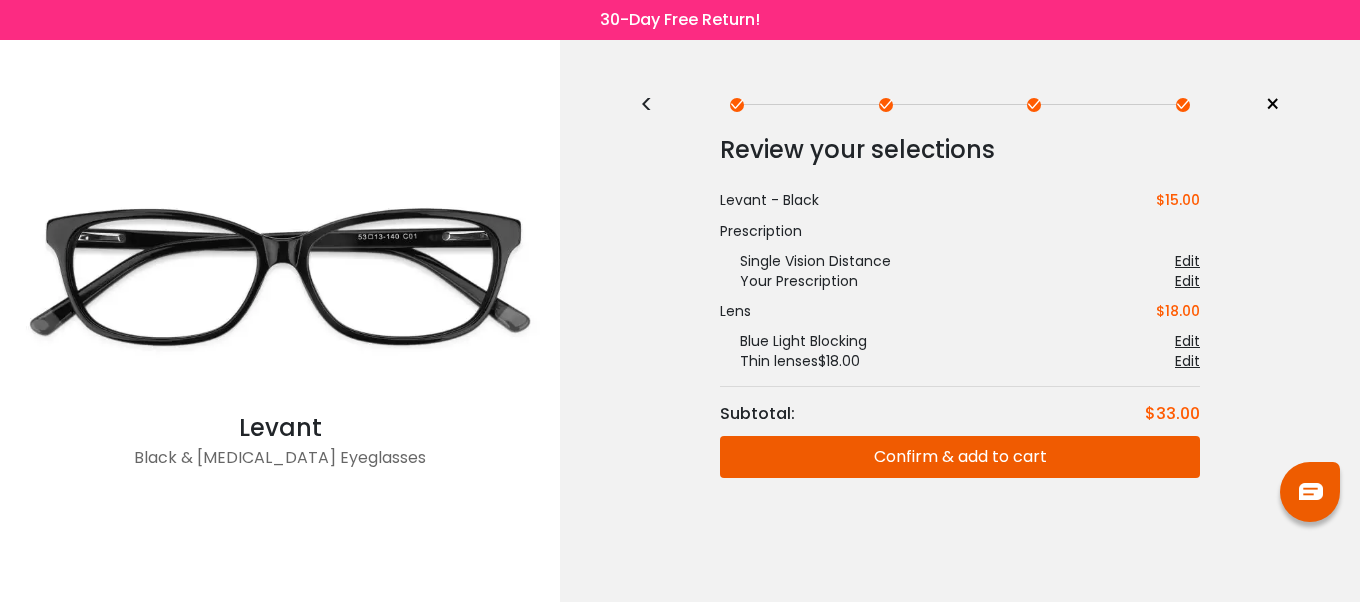 drag, startPoint x: 902, startPoint y: 454, endPoint x: 893, endPoint y: 448, distance: 10.816654 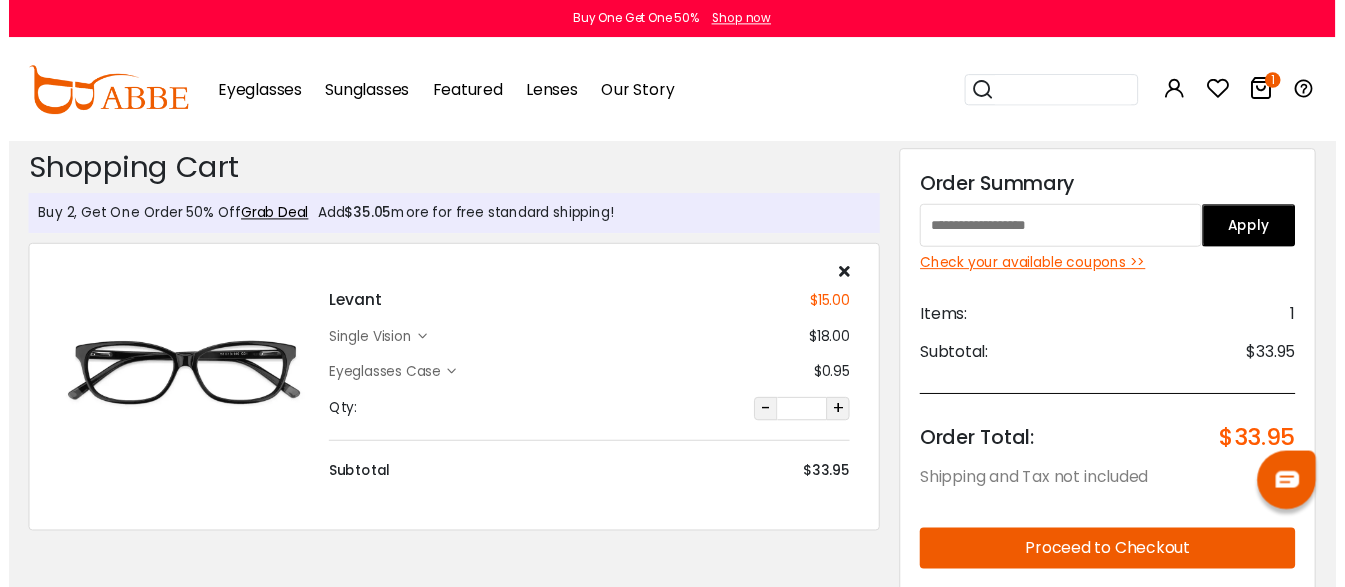 scroll, scrollTop: 0, scrollLeft: 0, axis: both 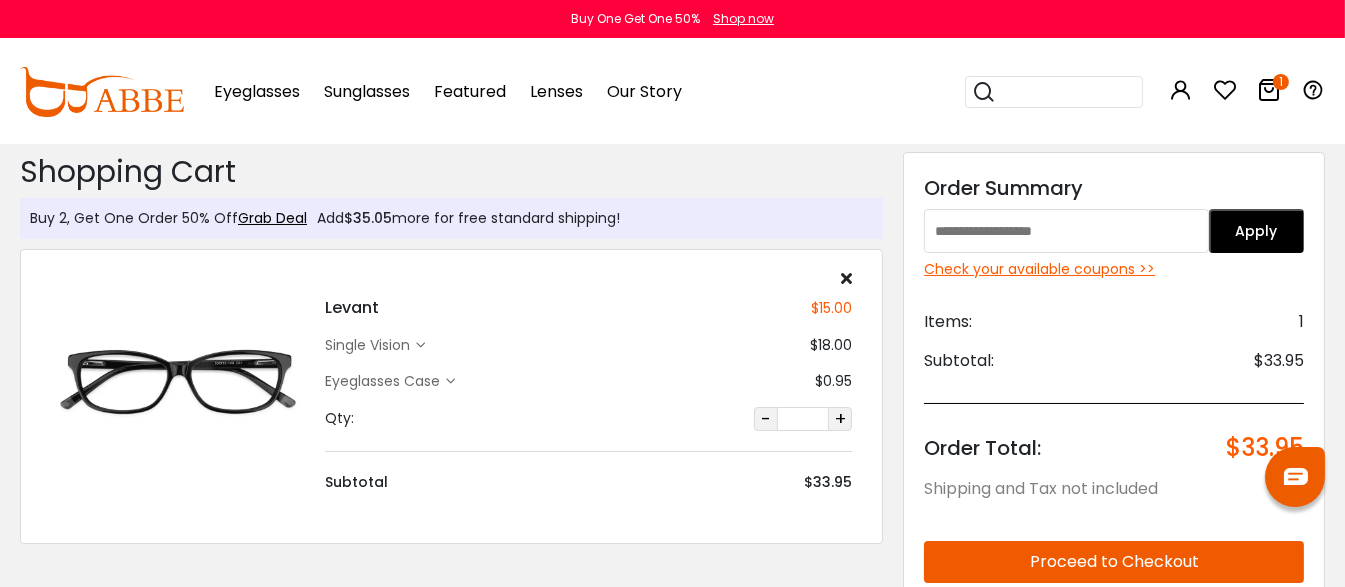 click at bounding box center [1066, 231] 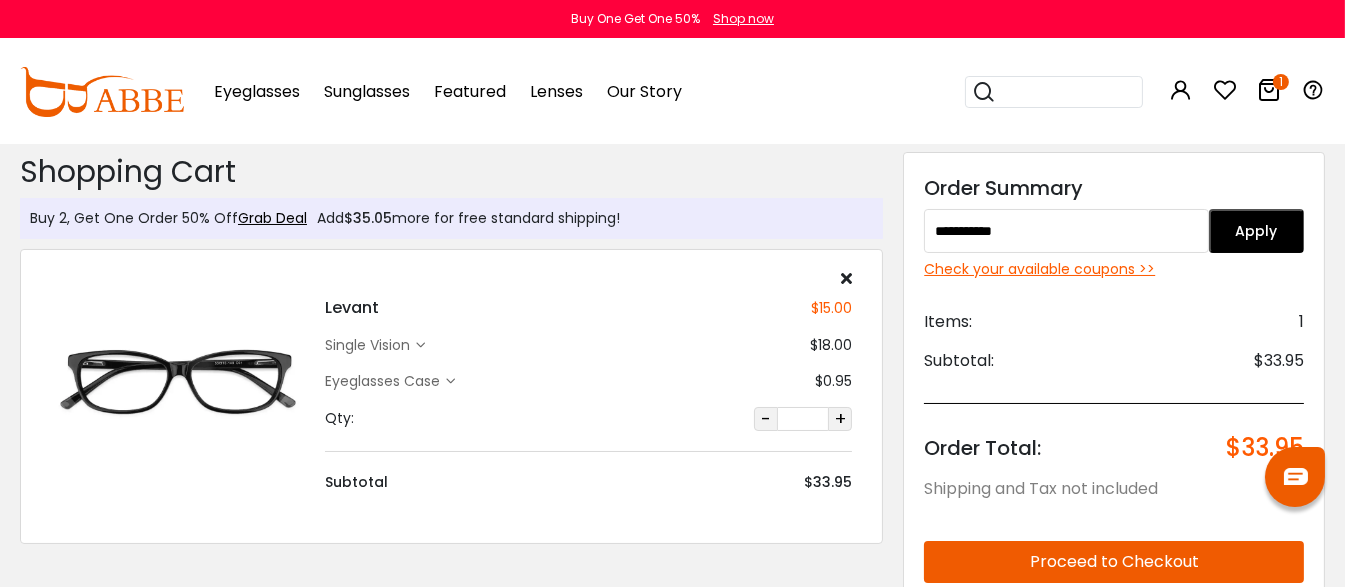 type on "**********" 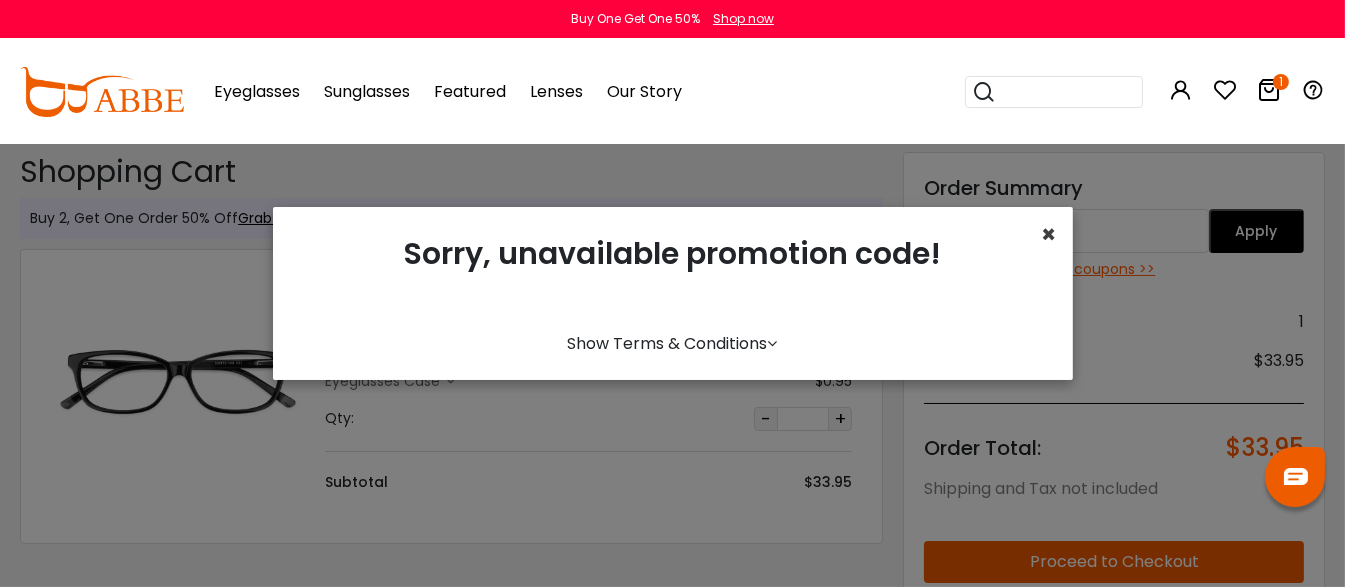 click on "×" at bounding box center (1049, 234) 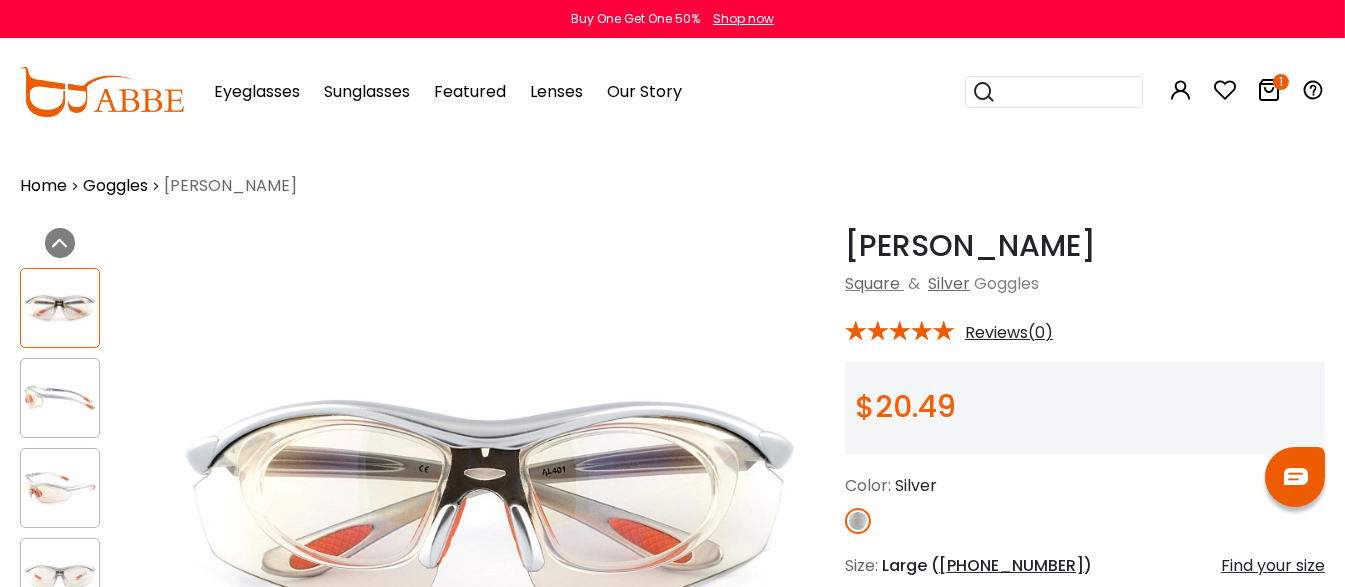 scroll, scrollTop: 0, scrollLeft: 0, axis: both 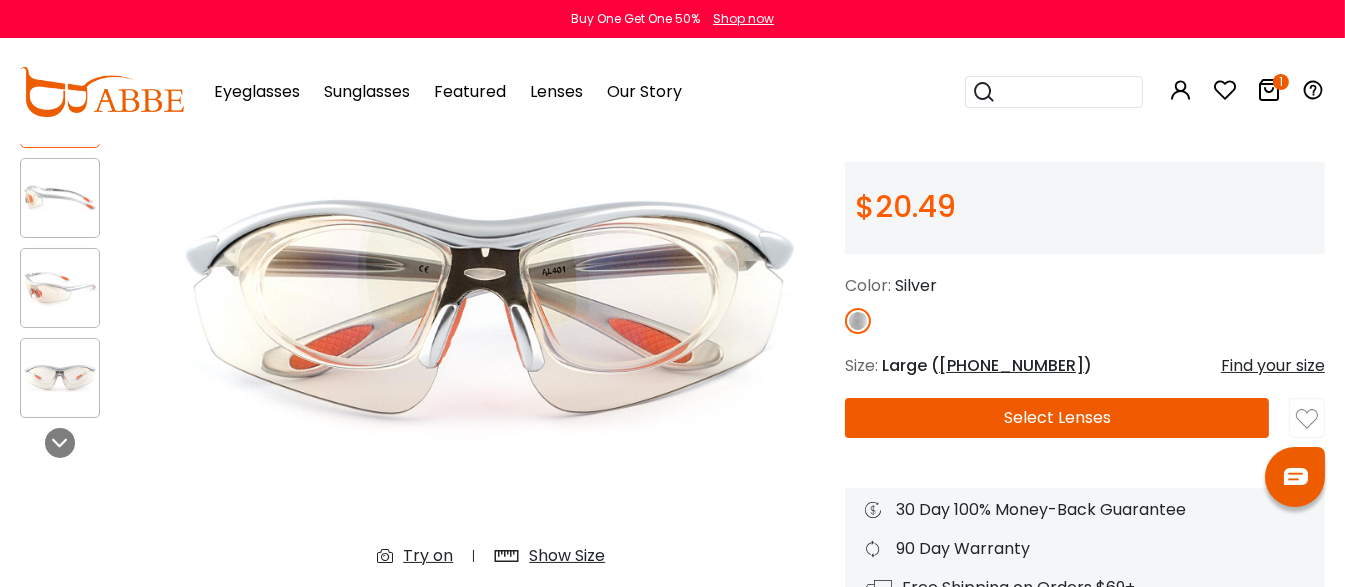 click on "Select Lenses" at bounding box center [1057, 418] 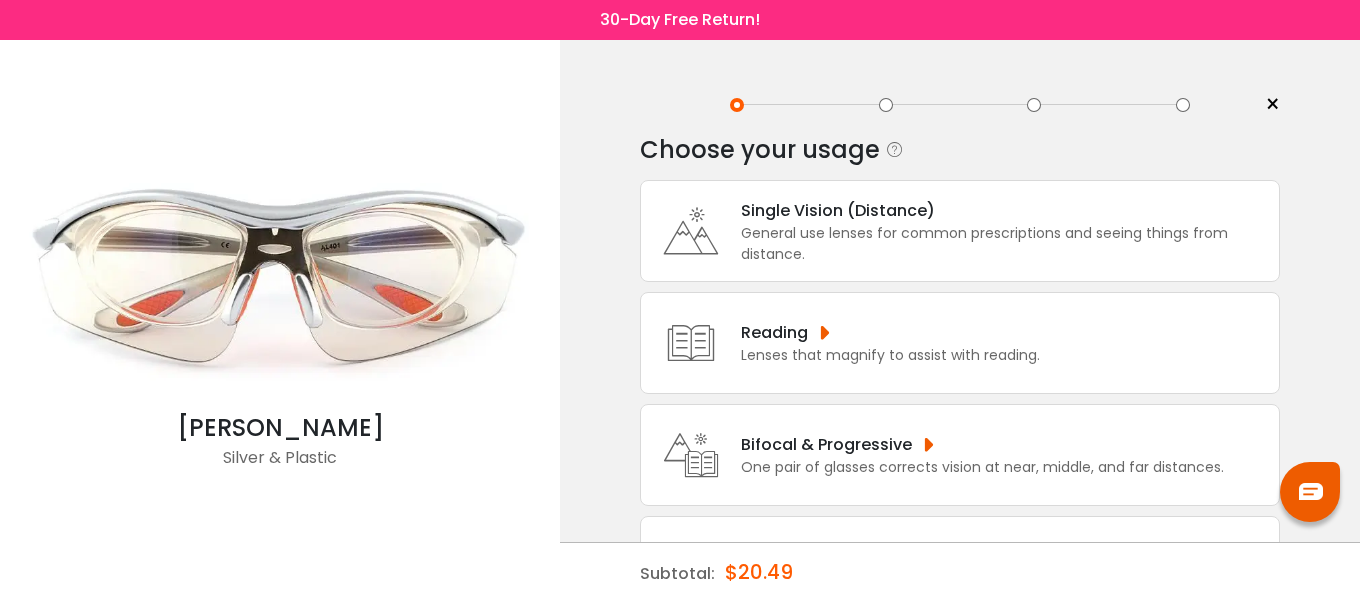 scroll, scrollTop: 0, scrollLeft: 0, axis: both 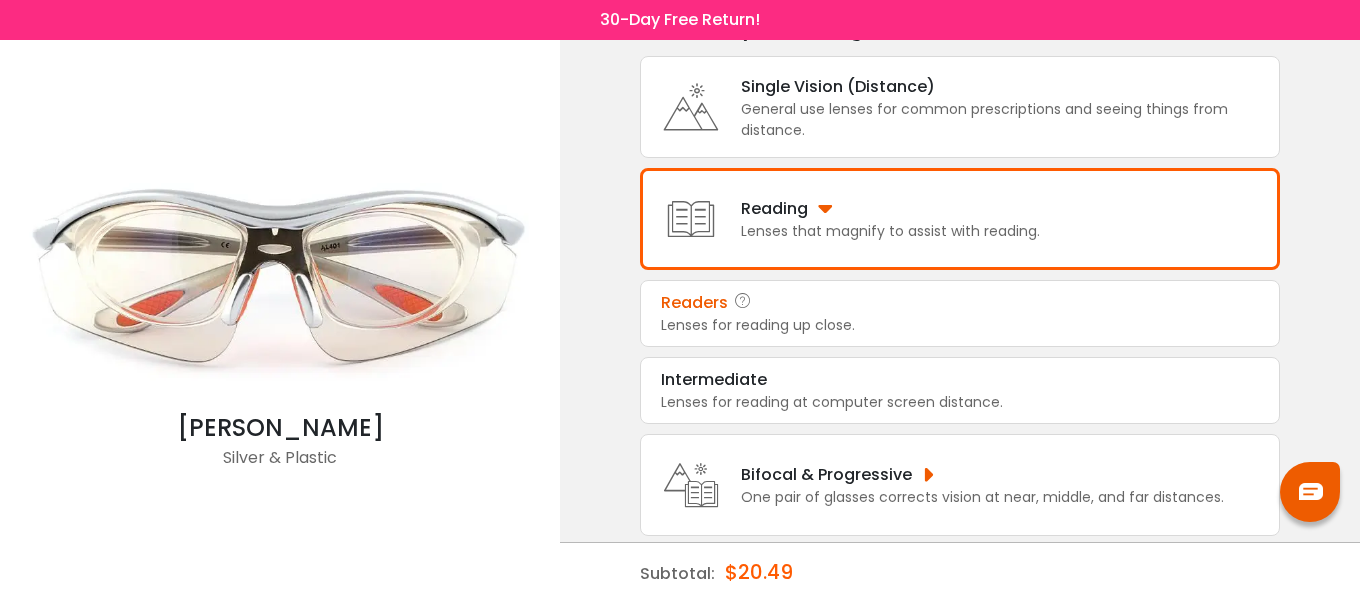 click on "Lenses for reading up close." at bounding box center (960, 325) 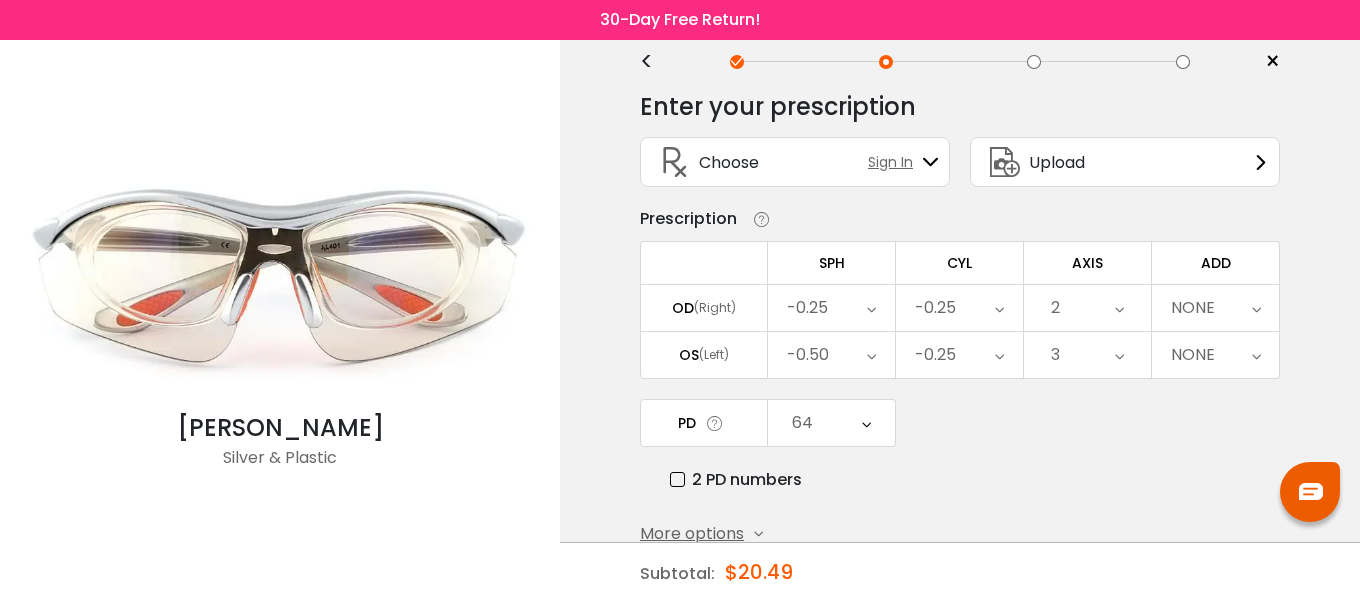 scroll, scrollTop: 146, scrollLeft: 0, axis: vertical 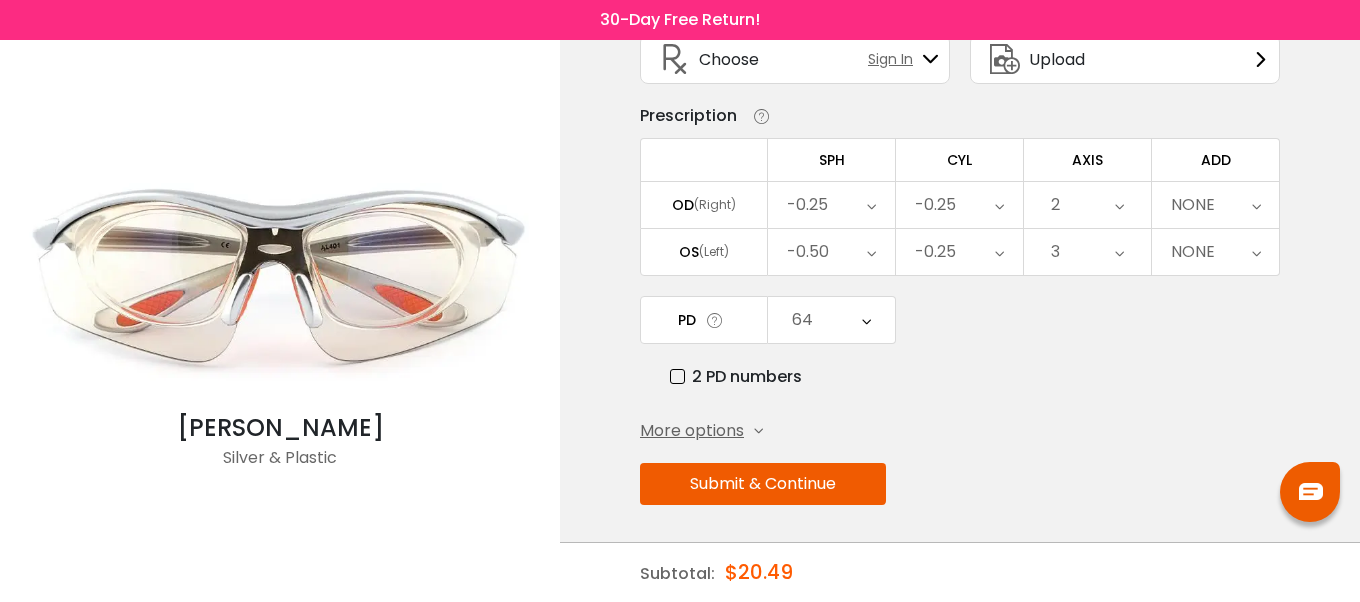 click on "Submit & Continue" at bounding box center (763, 484) 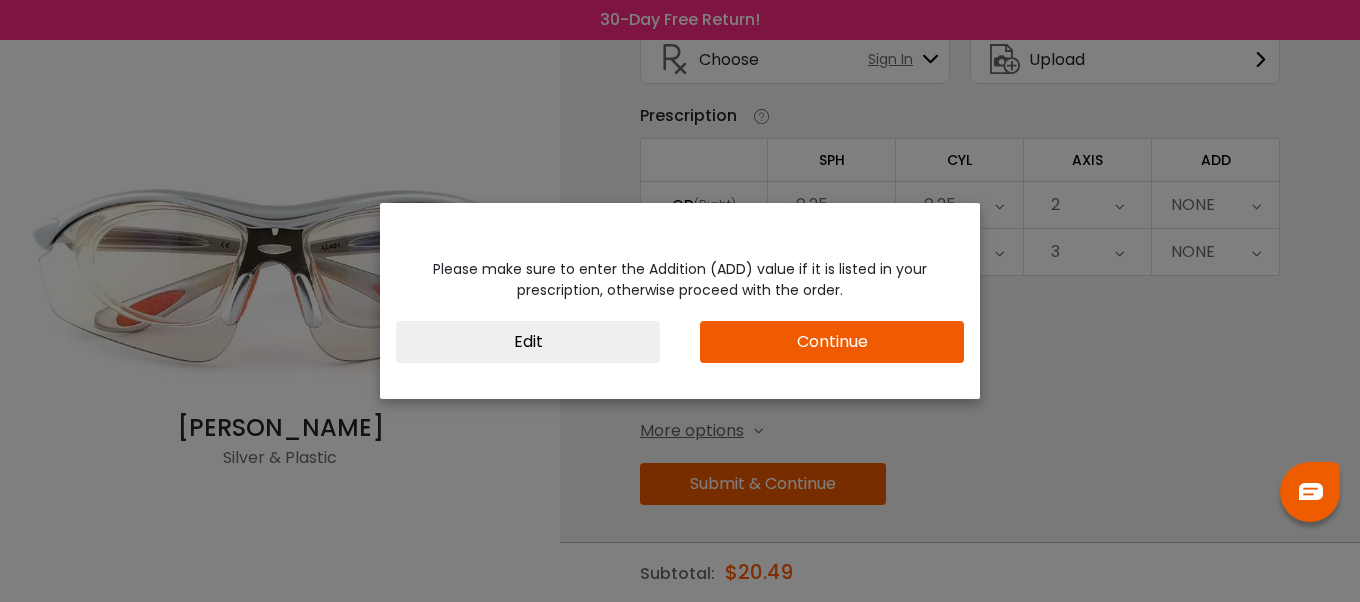 click on "Continue" at bounding box center (832, 342) 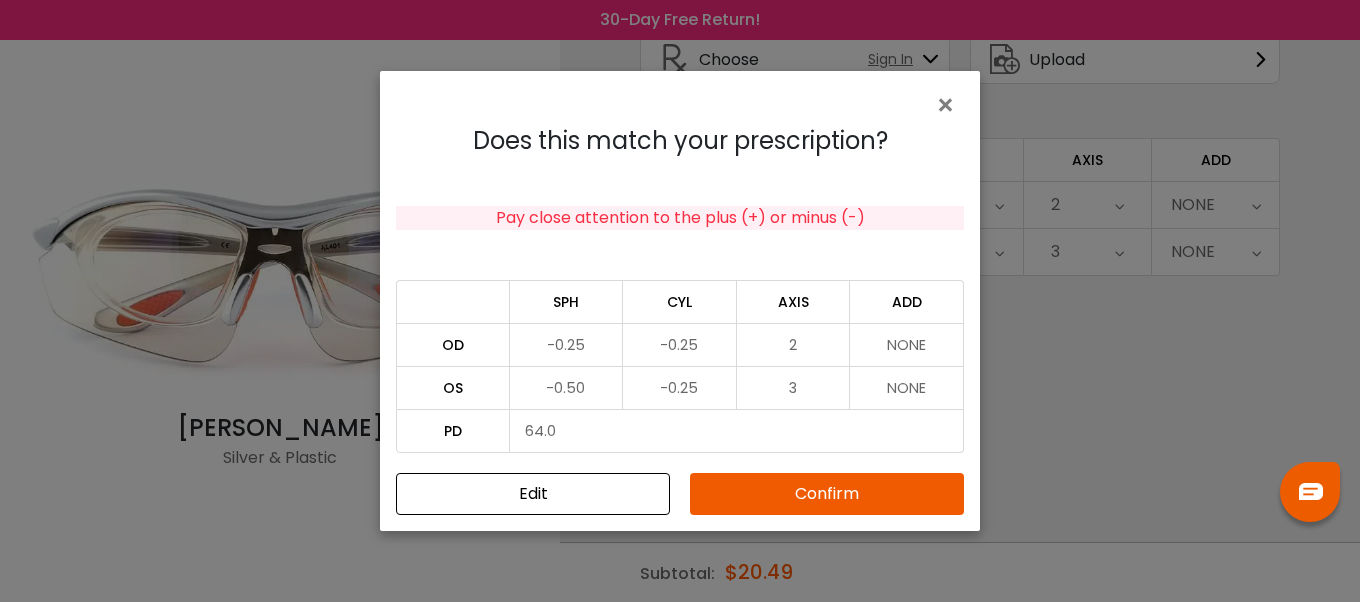 click on "Confirm" at bounding box center (827, 494) 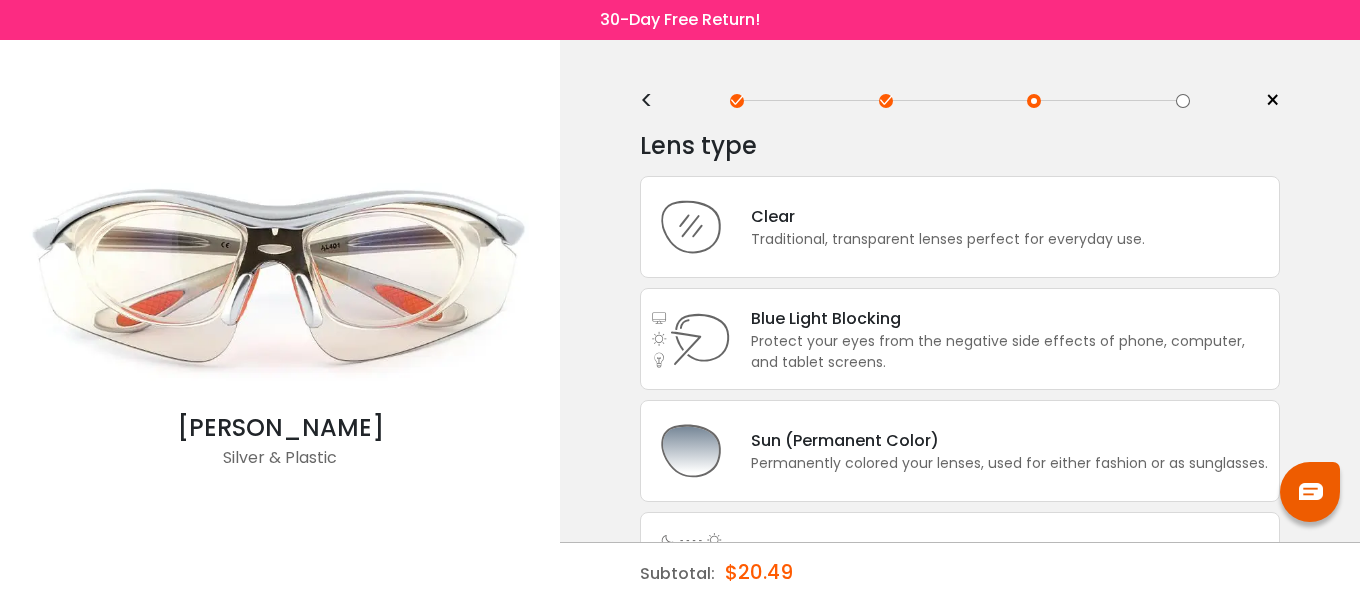scroll, scrollTop: 0, scrollLeft: 0, axis: both 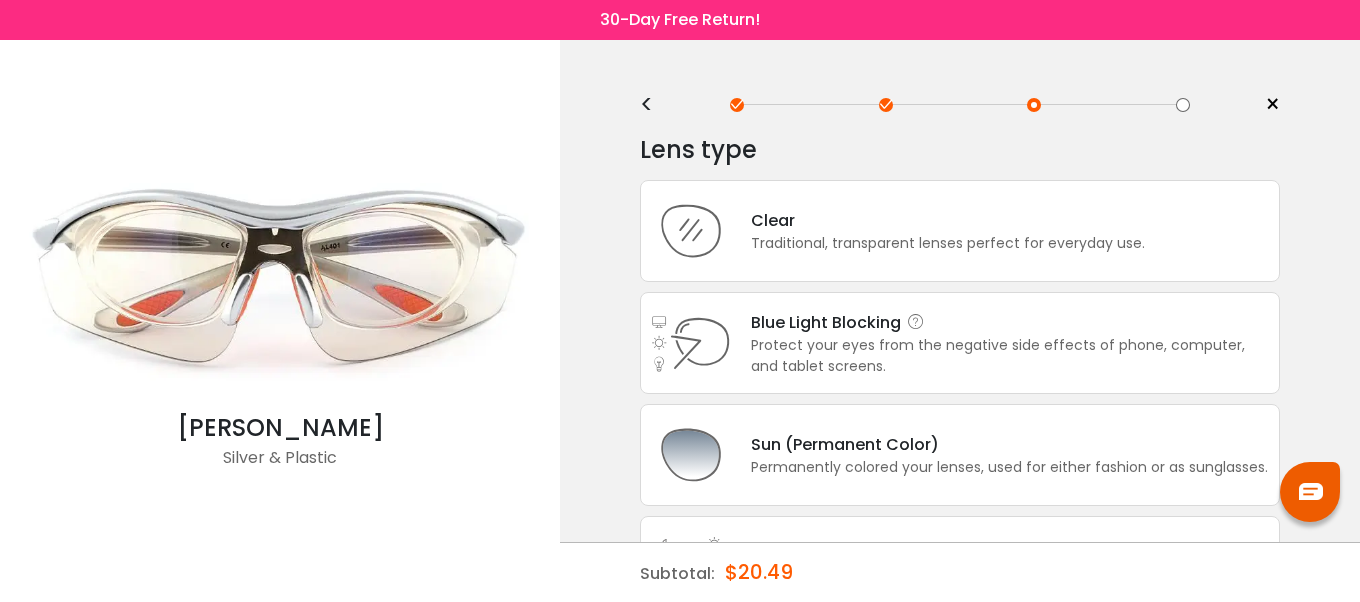 click on "Protect your eyes from the negative side effects of phone, computer, and tablet screens." at bounding box center [1010, 356] 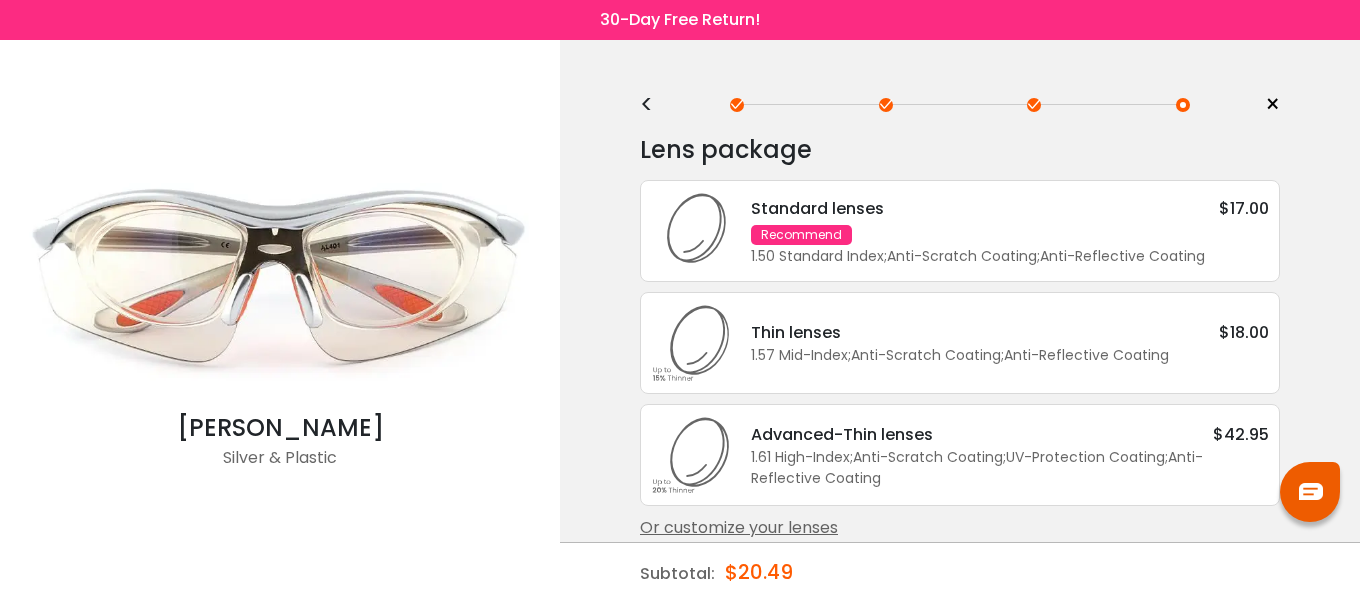 click on "Thin lenses" at bounding box center [796, 332] 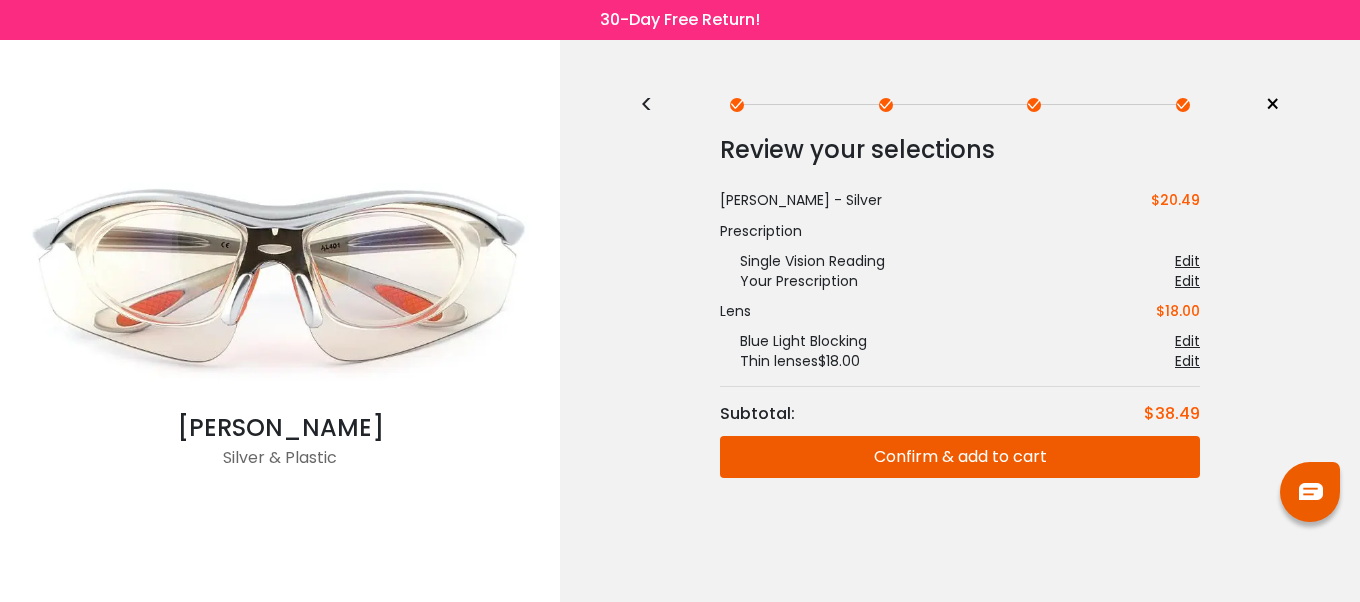 click on "Confirm & add to cart" at bounding box center (960, 457) 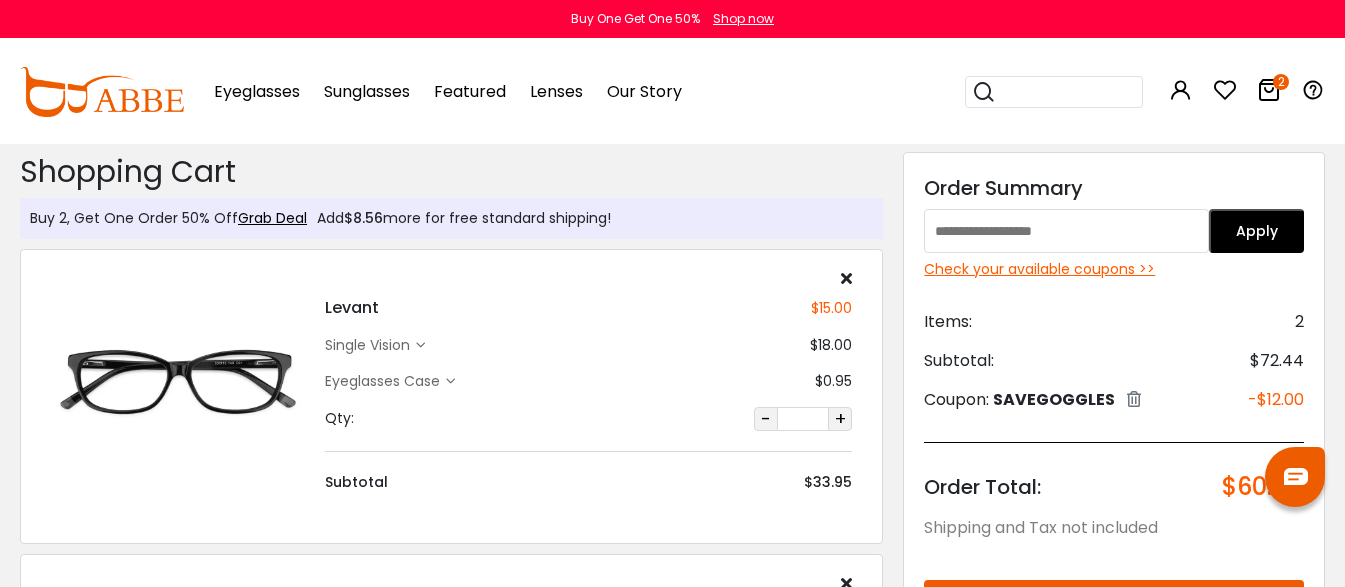scroll, scrollTop: 0, scrollLeft: 0, axis: both 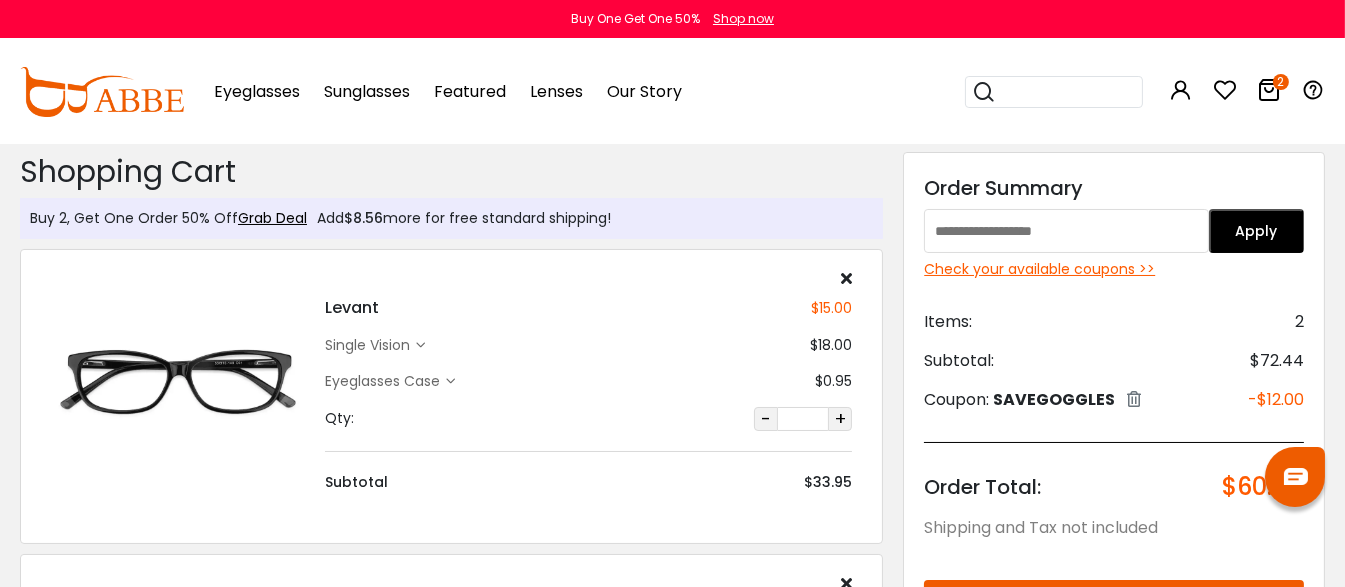 click at bounding box center [1134, 399] 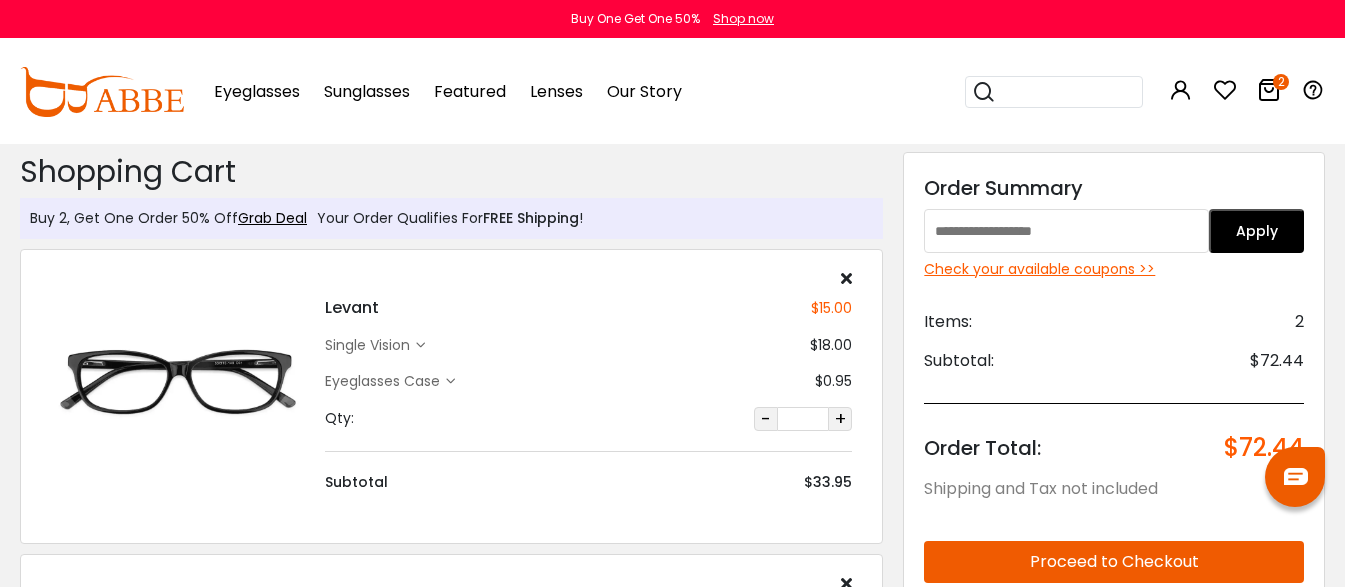 scroll, scrollTop: 0, scrollLeft: 0, axis: both 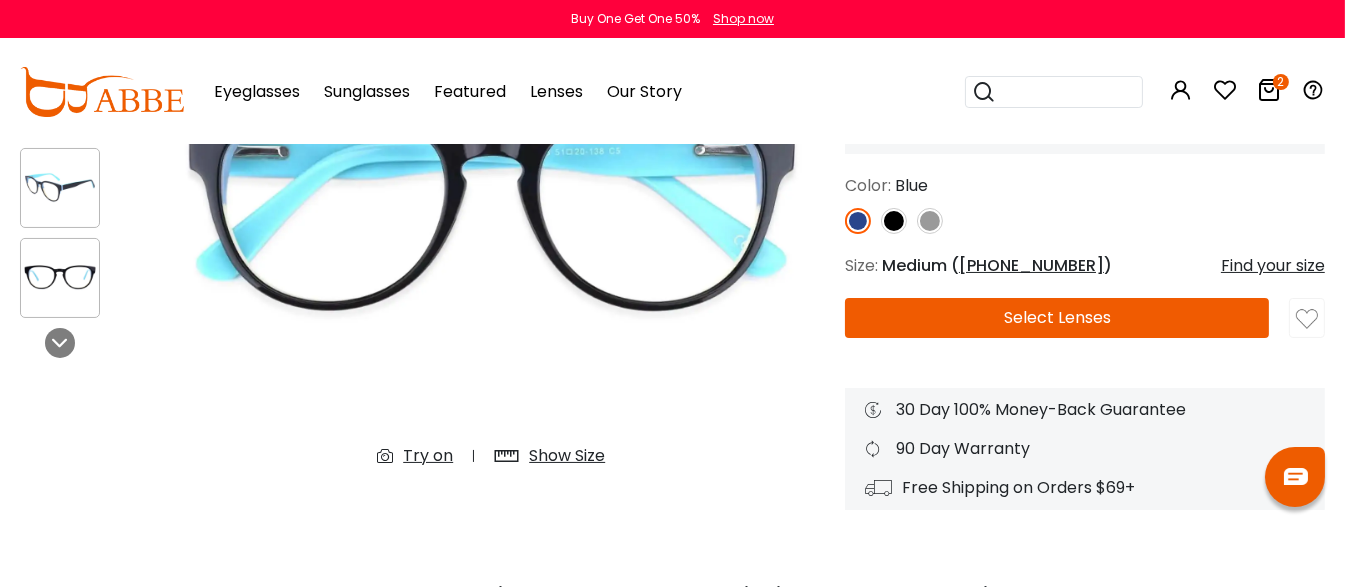 click on "Select Lenses" at bounding box center [1057, 318] 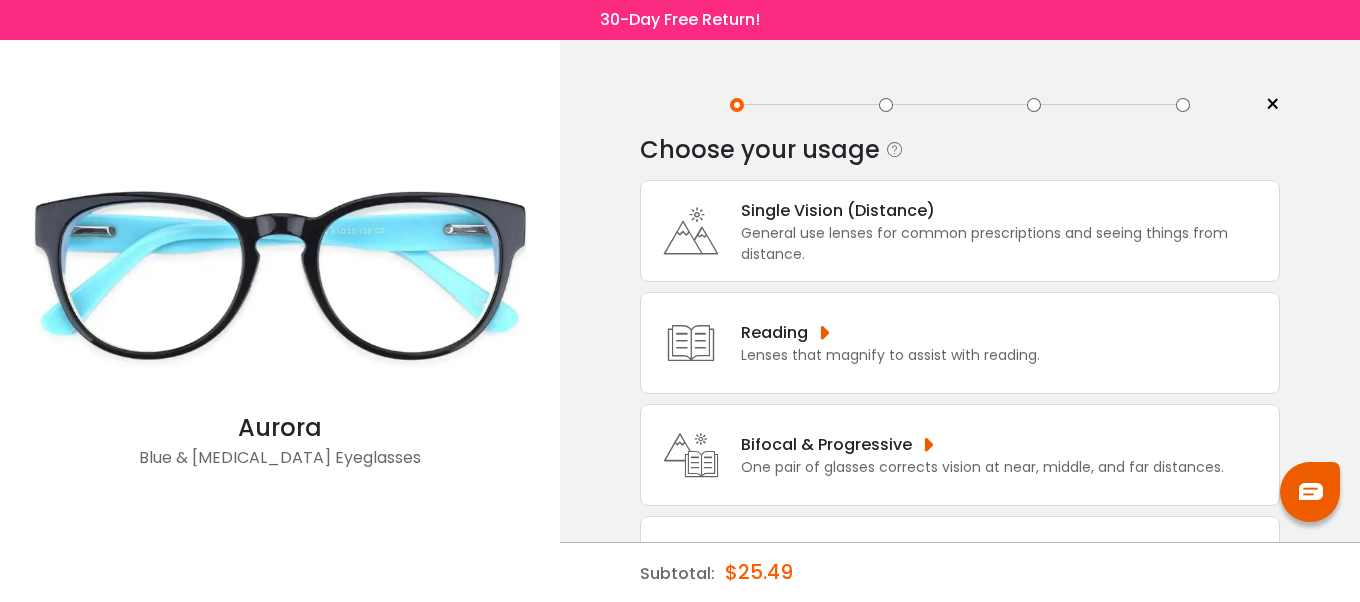 scroll, scrollTop: 0, scrollLeft: 0, axis: both 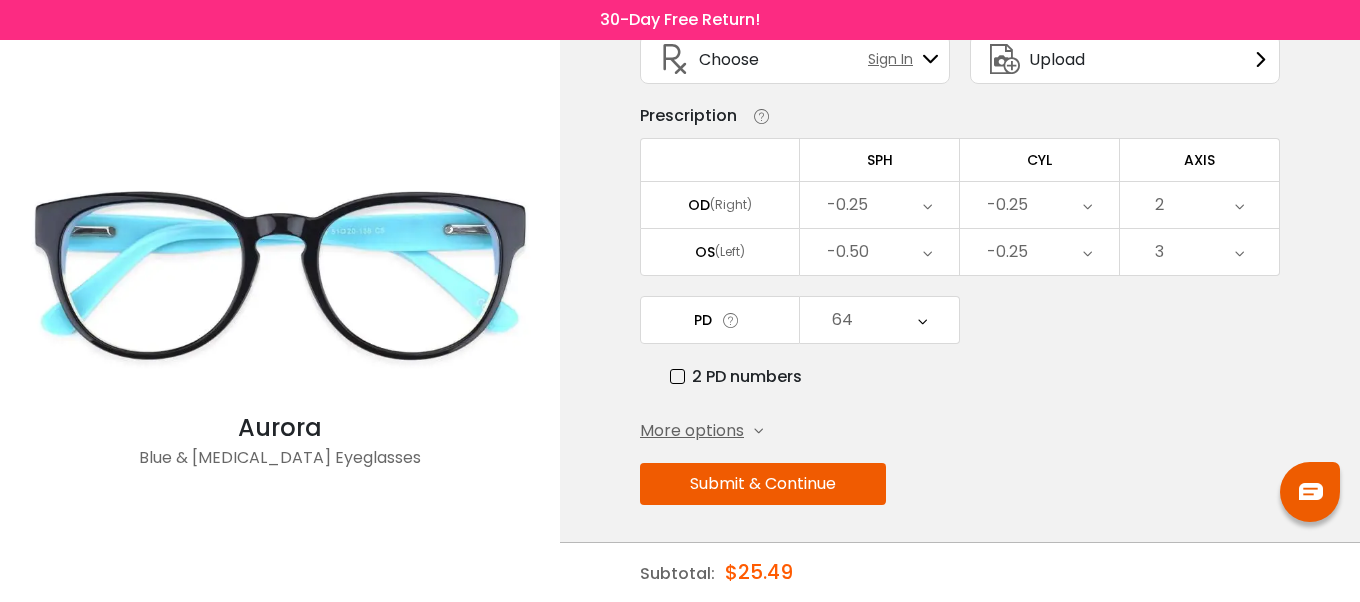 click on "Submit & Continue" at bounding box center [763, 484] 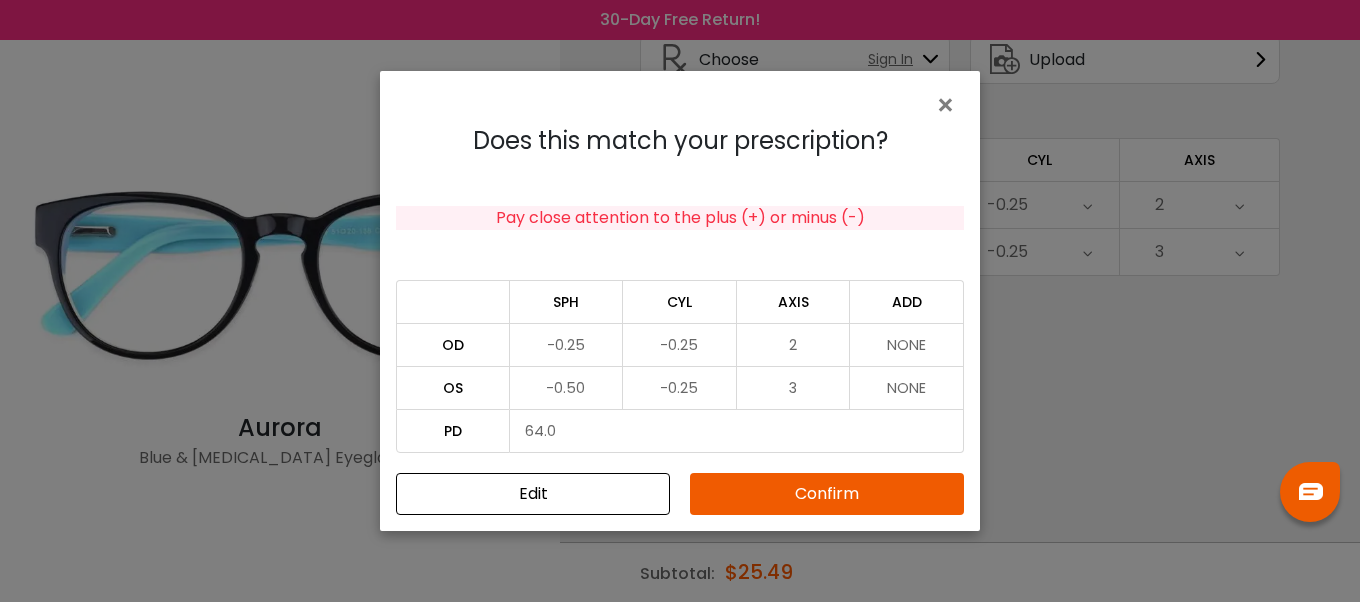 click on "Confirm" at bounding box center [827, 494] 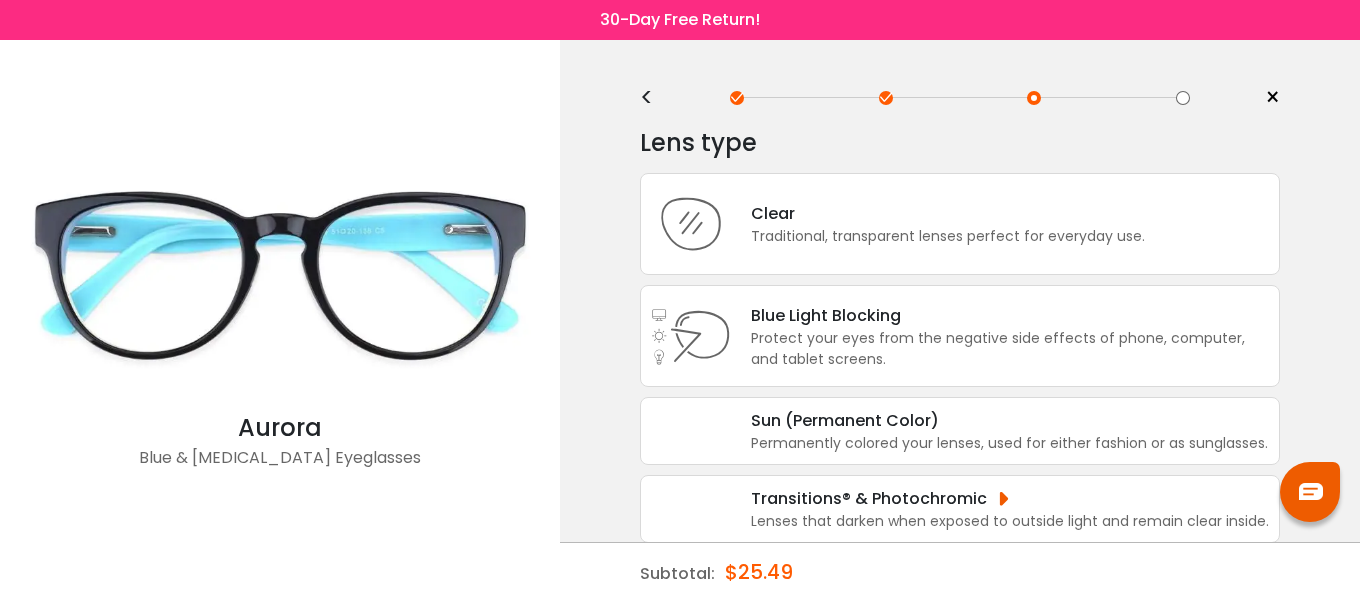 scroll, scrollTop: 0, scrollLeft: 0, axis: both 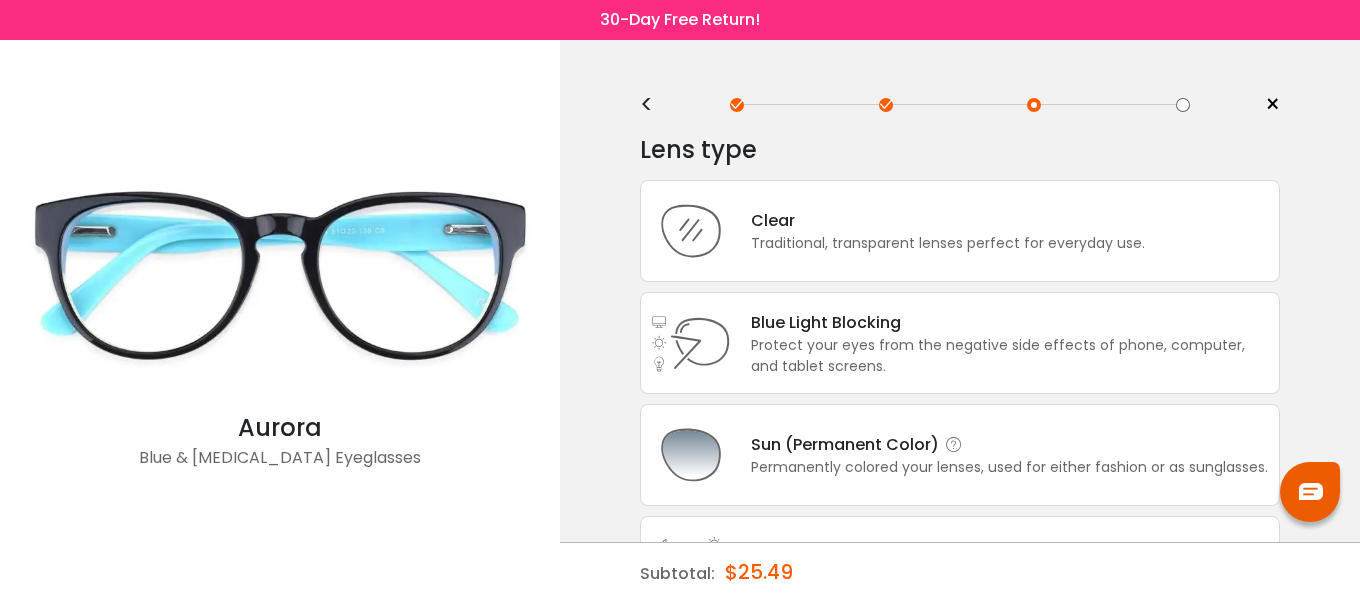 click on "Sun (Permanent Color)" at bounding box center (1009, 444) 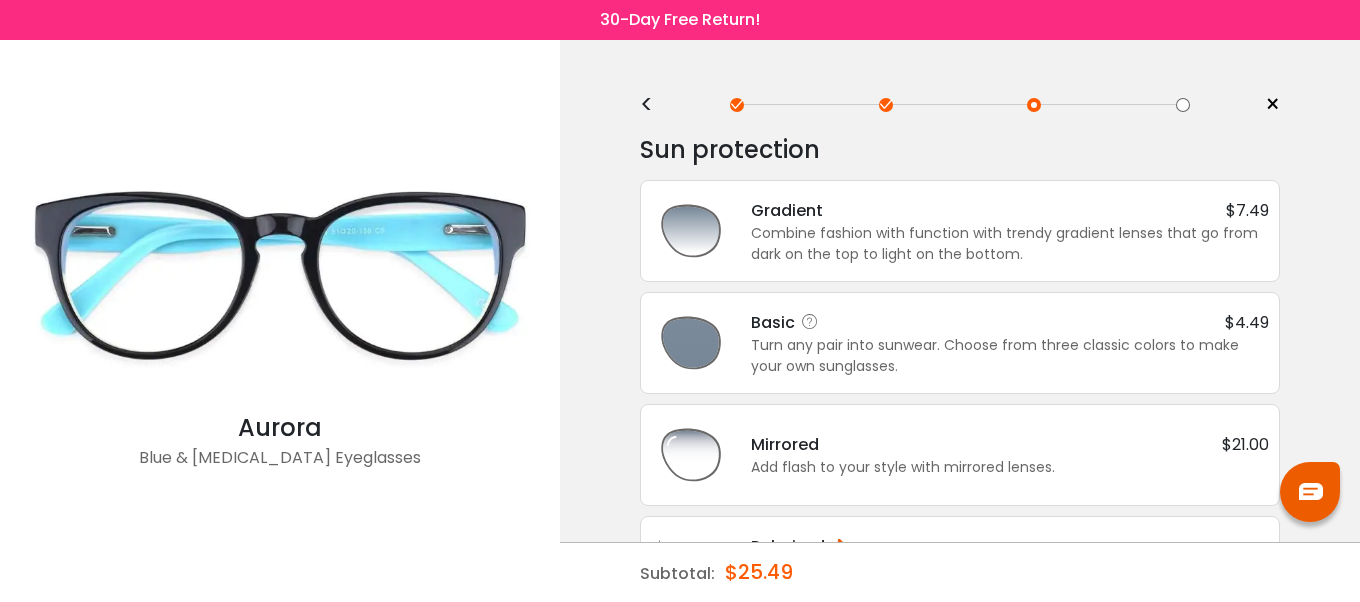 click on "Basic
$4.49" at bounding box center [1010, 322] 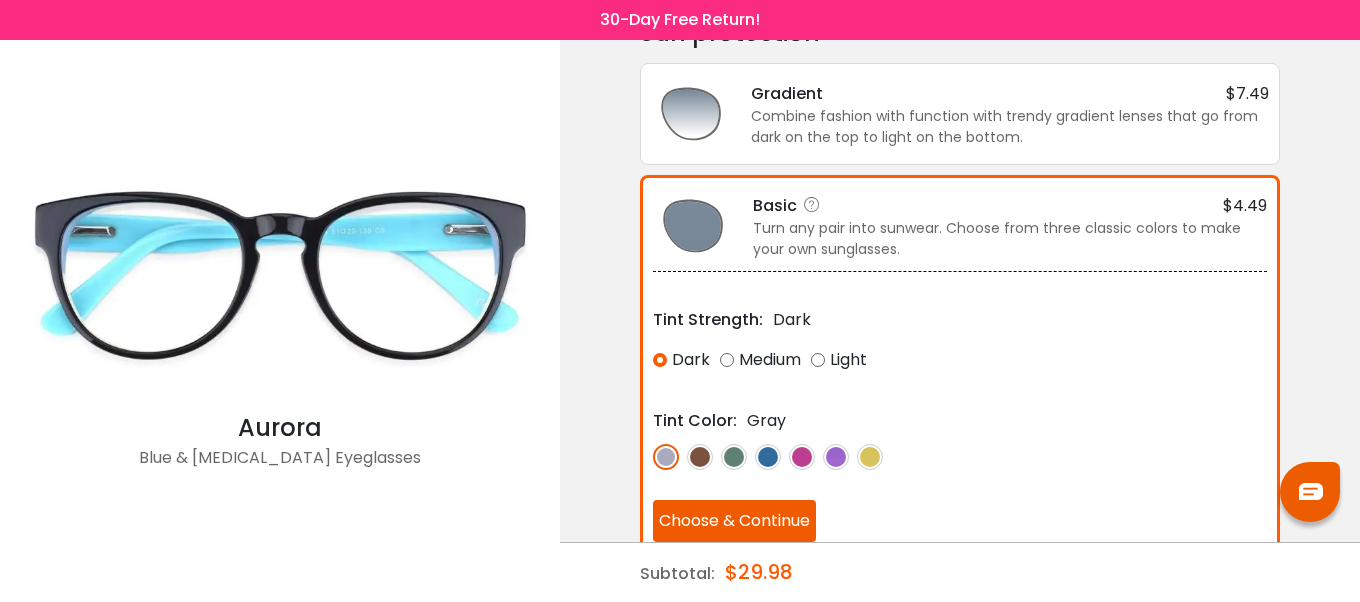 scroll, scrollTop: 123, scrollLeft: 0, axis: vertical 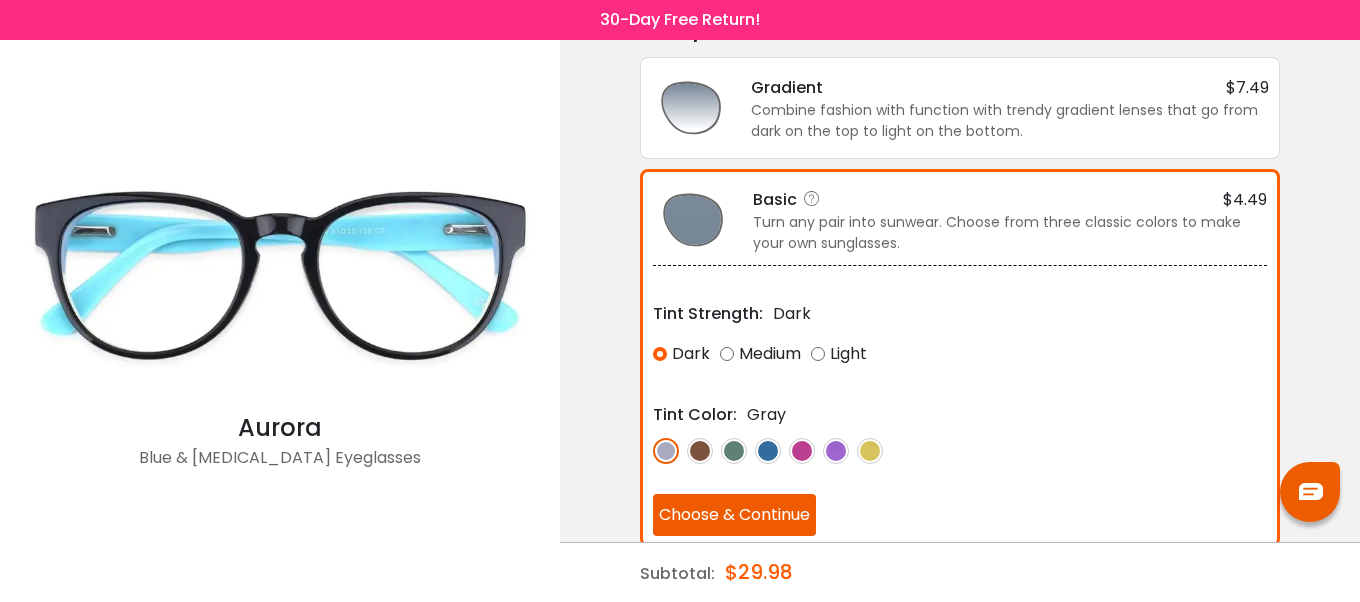 click on "Medium" at bounding box center [760, 354] 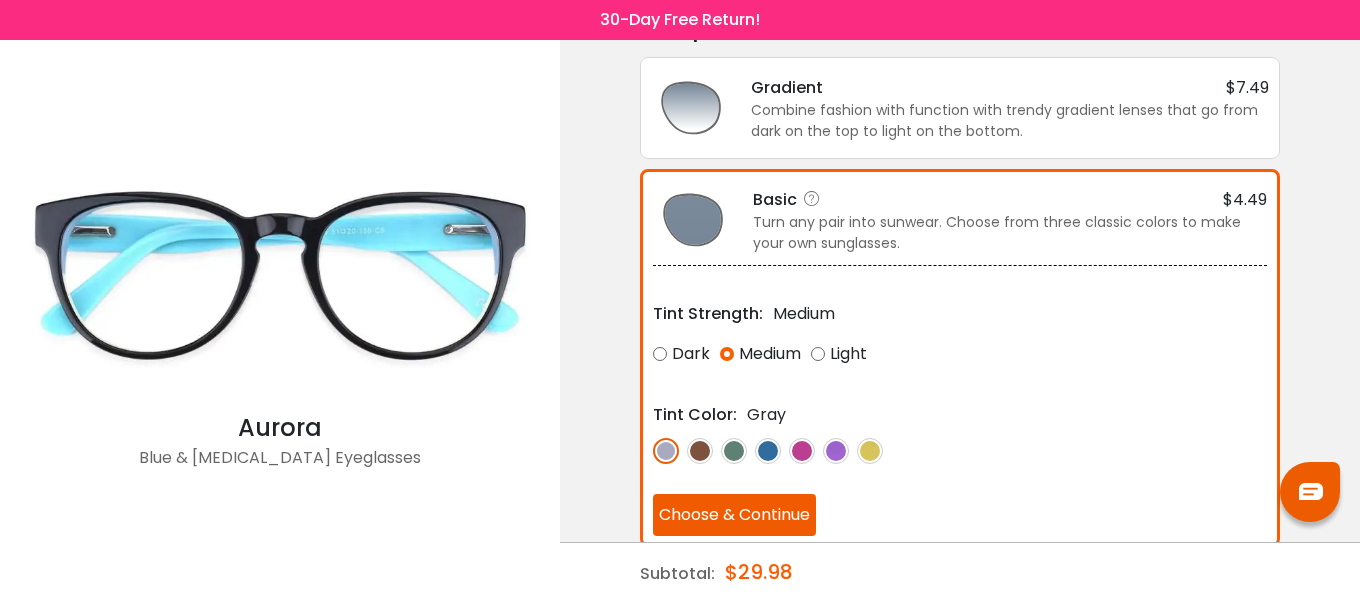 click on "Choose & Continue" at bounding box center [734, 515] 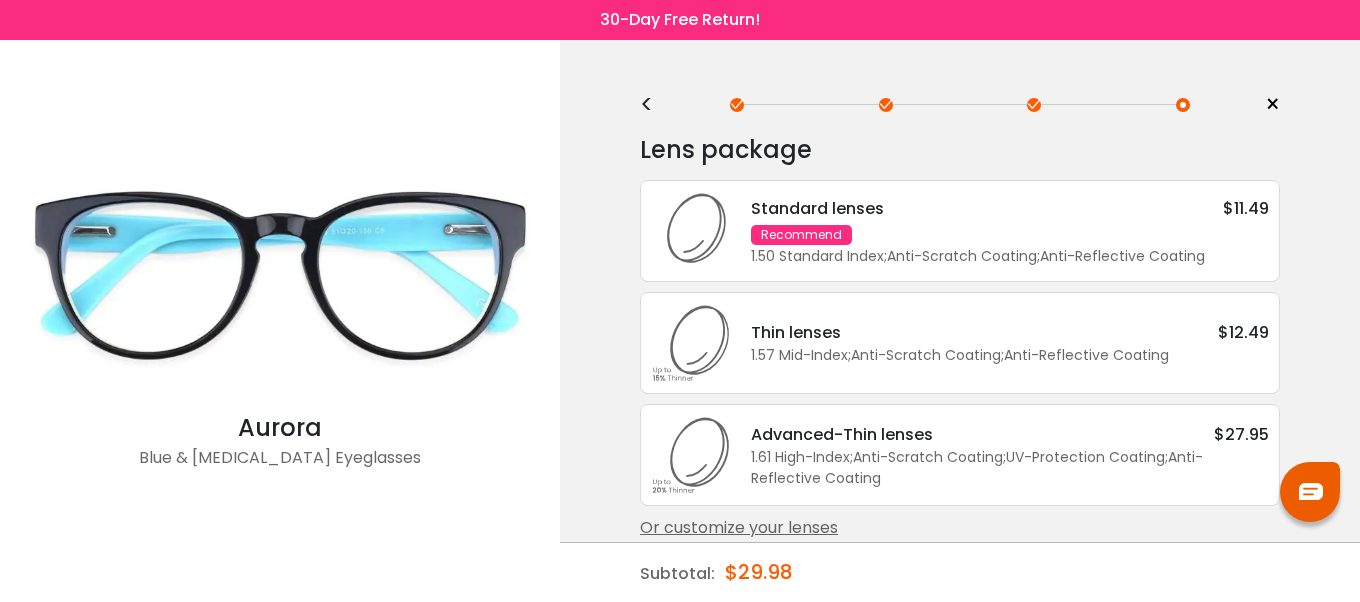 scroll, scrollTop: 0, scrollLeft: 0, axis: both 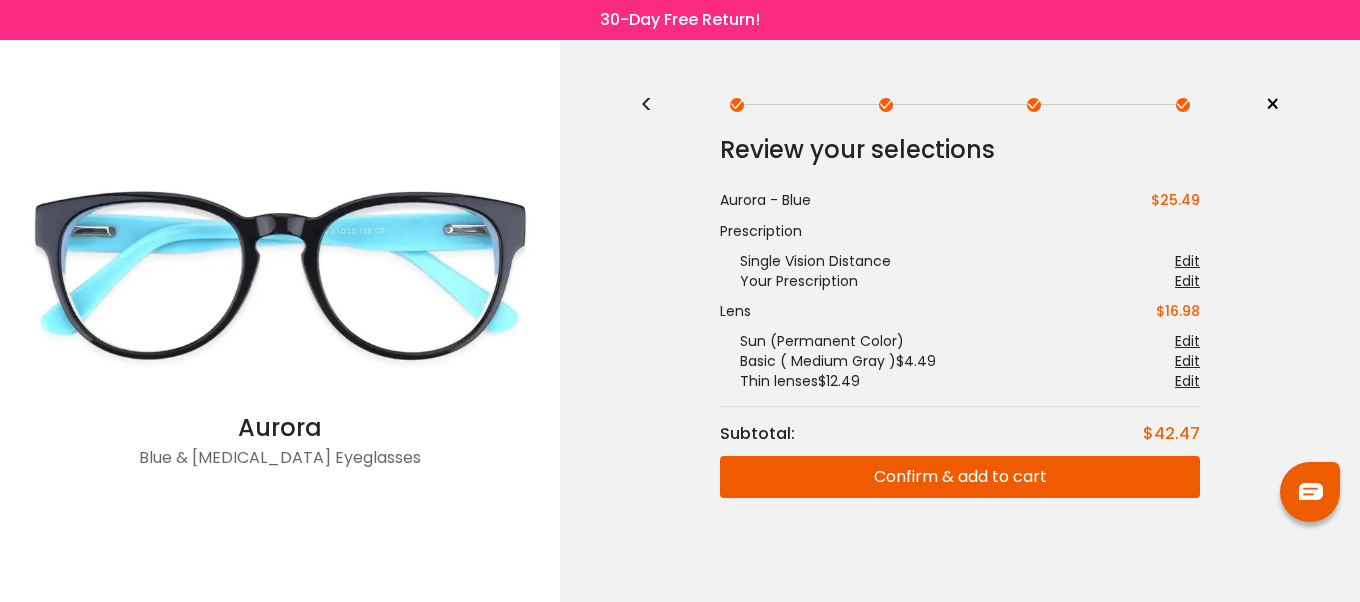 click on "Confirm & add to cart" at bounding box center [960, 477] 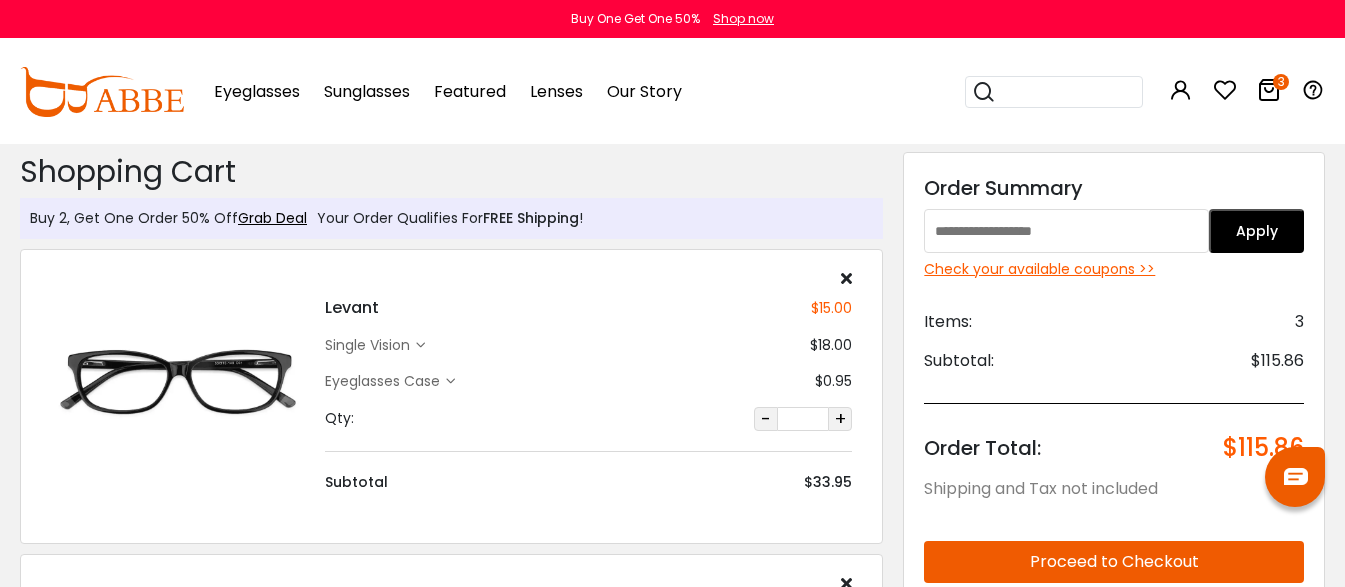 scroll, scrollTop: 0, scrollLeft: 0, axis: both 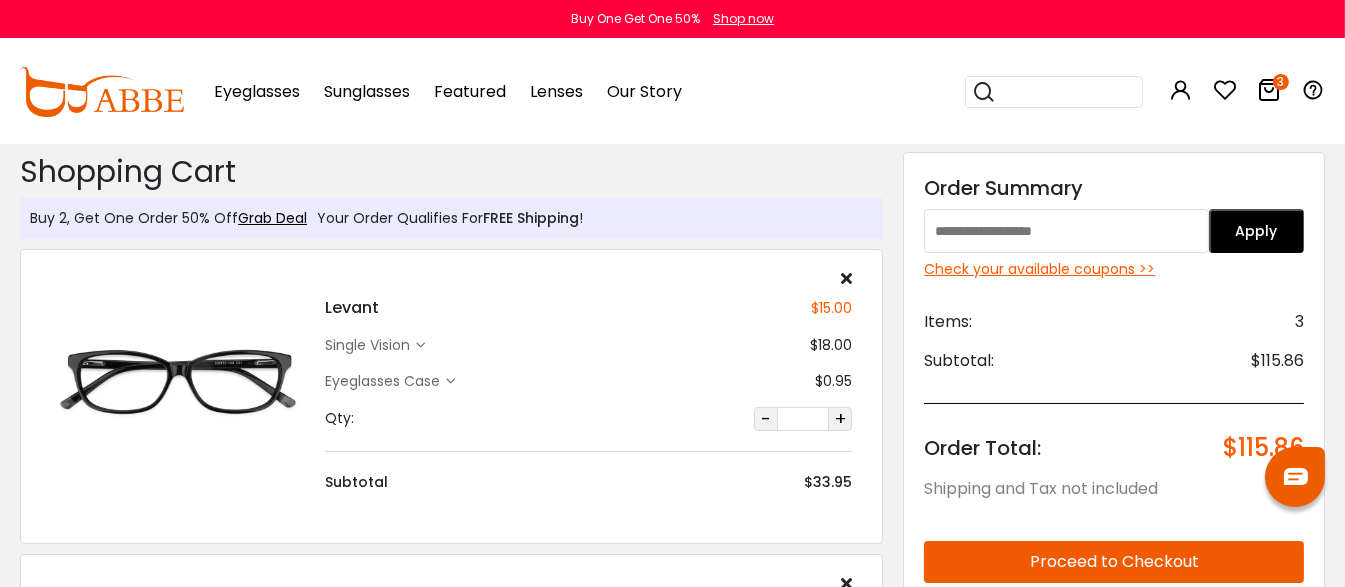 click at bounding box center (1066, 231) 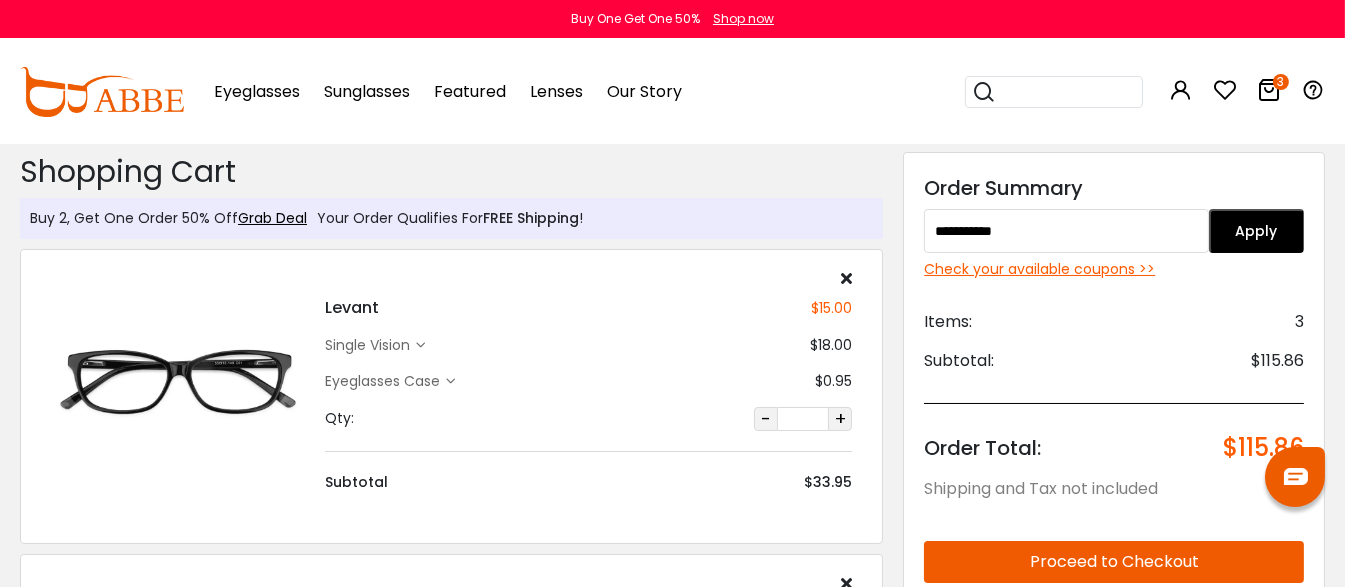 type on "**********" 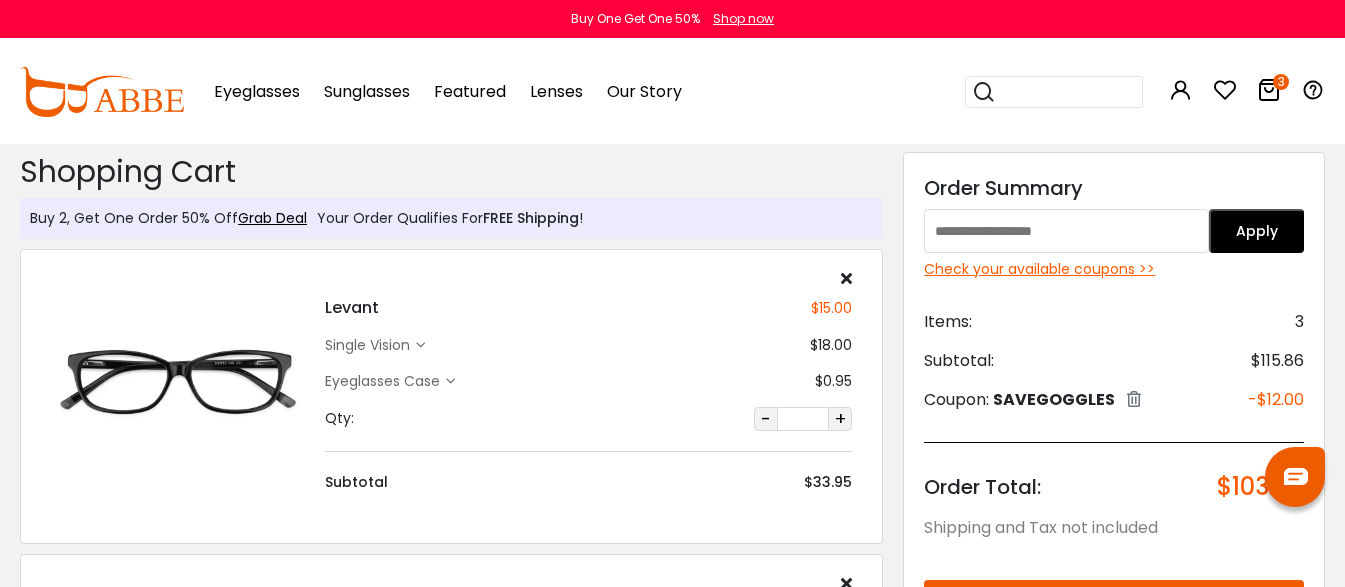 scroll, scrollTop: 0, scrollLeft: 0, axis: both 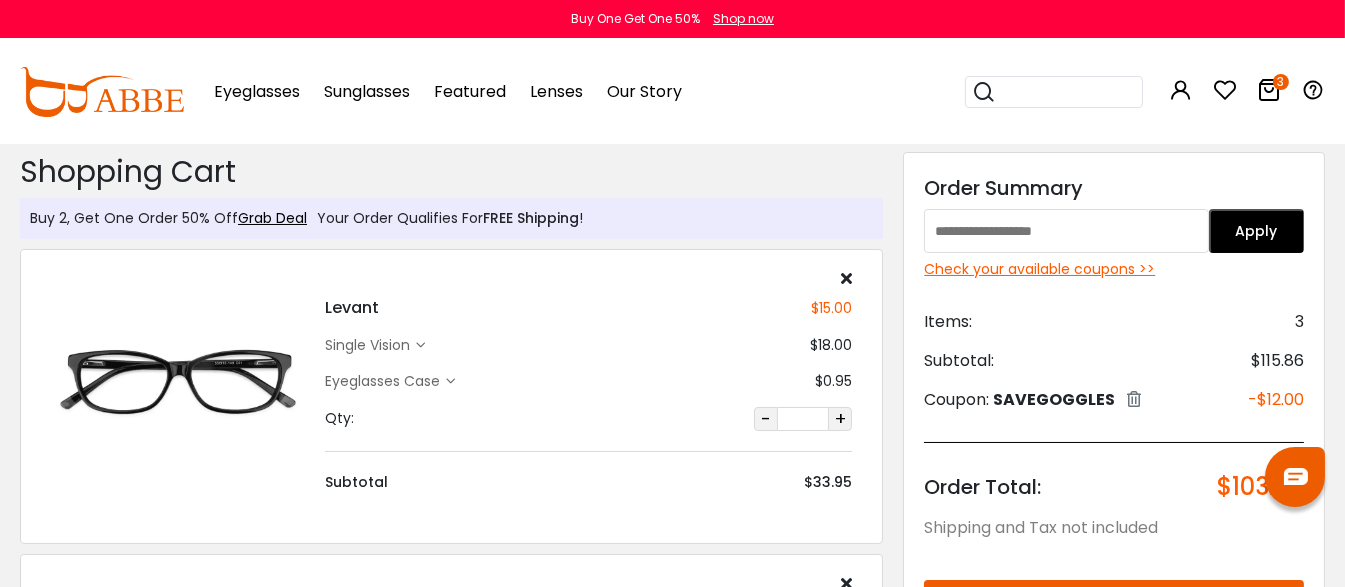 click at bounding box center [1134, 399] 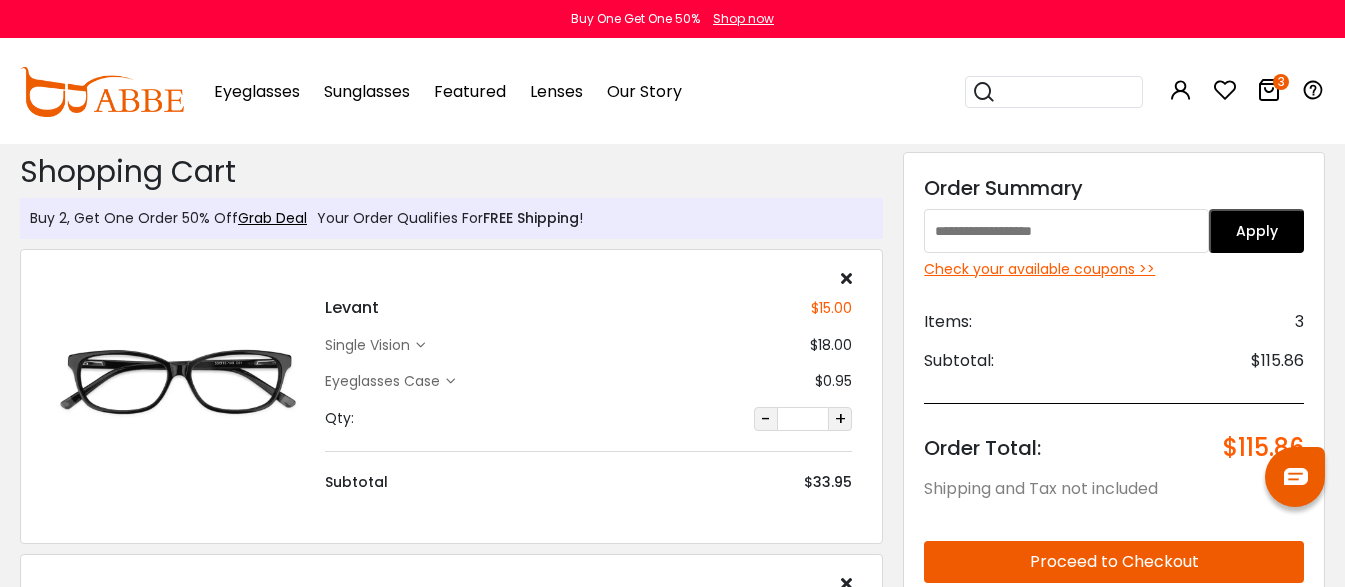 scroll, scrollTop: 0, scrollLeft: 0, axis: both 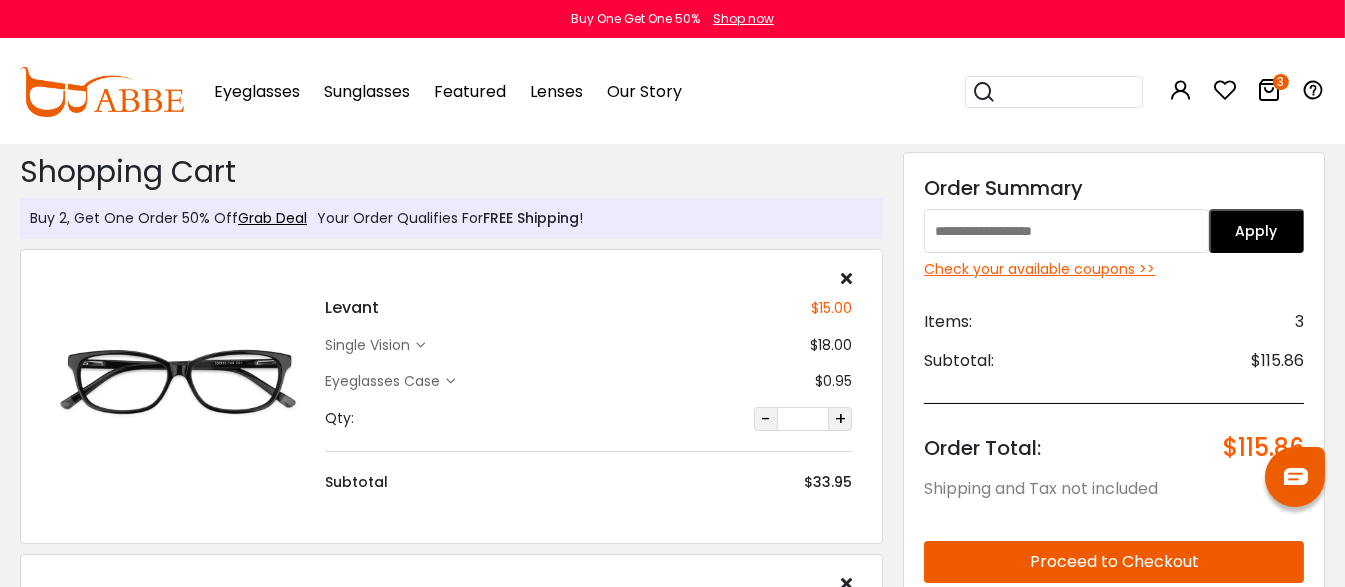 click at bounding box center [1066, 231] 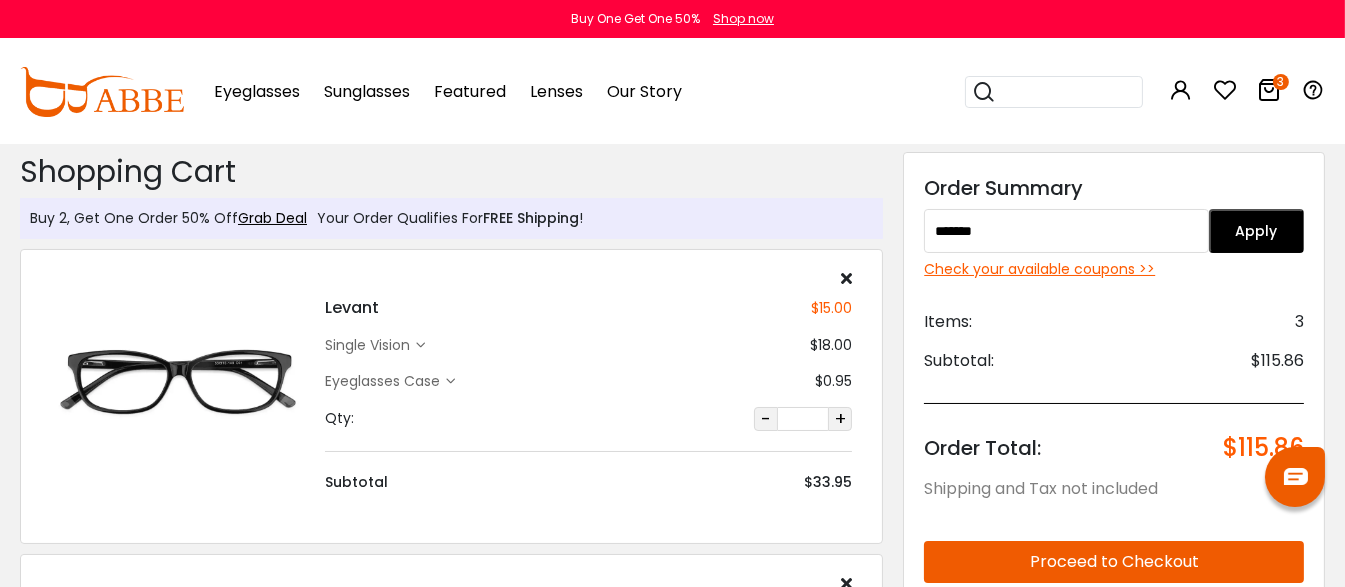 type on "*******" 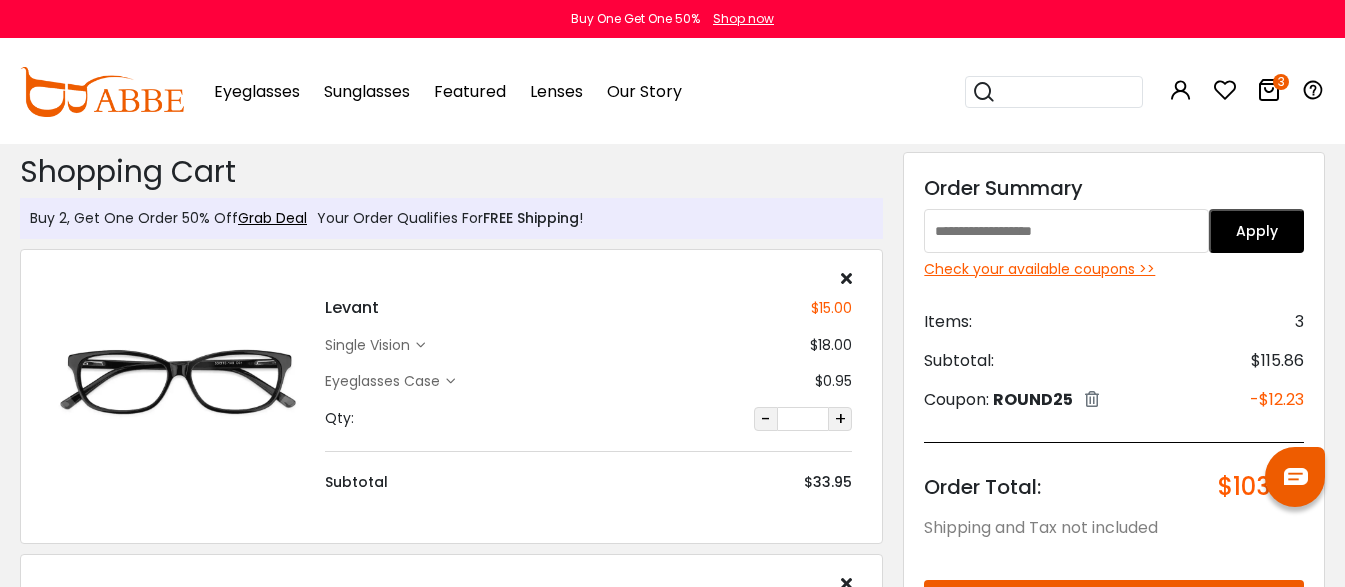 scroll, scrollTop: 0, scrollLeft: 0, axis: both 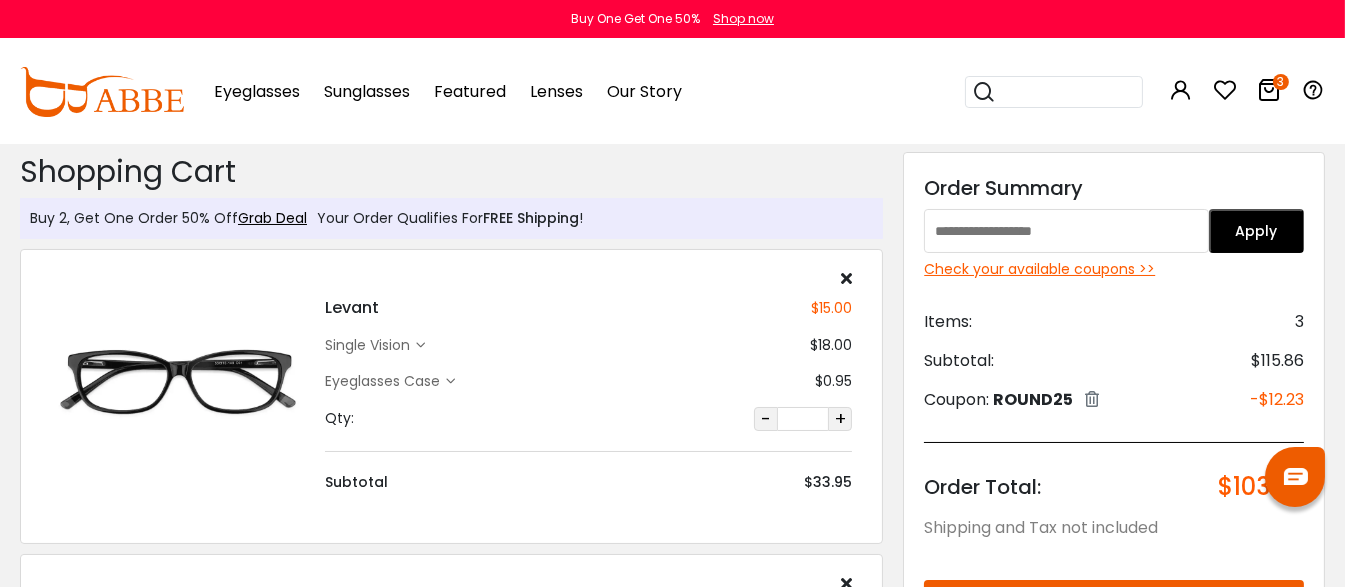 click at bounding box center (1092, 399) 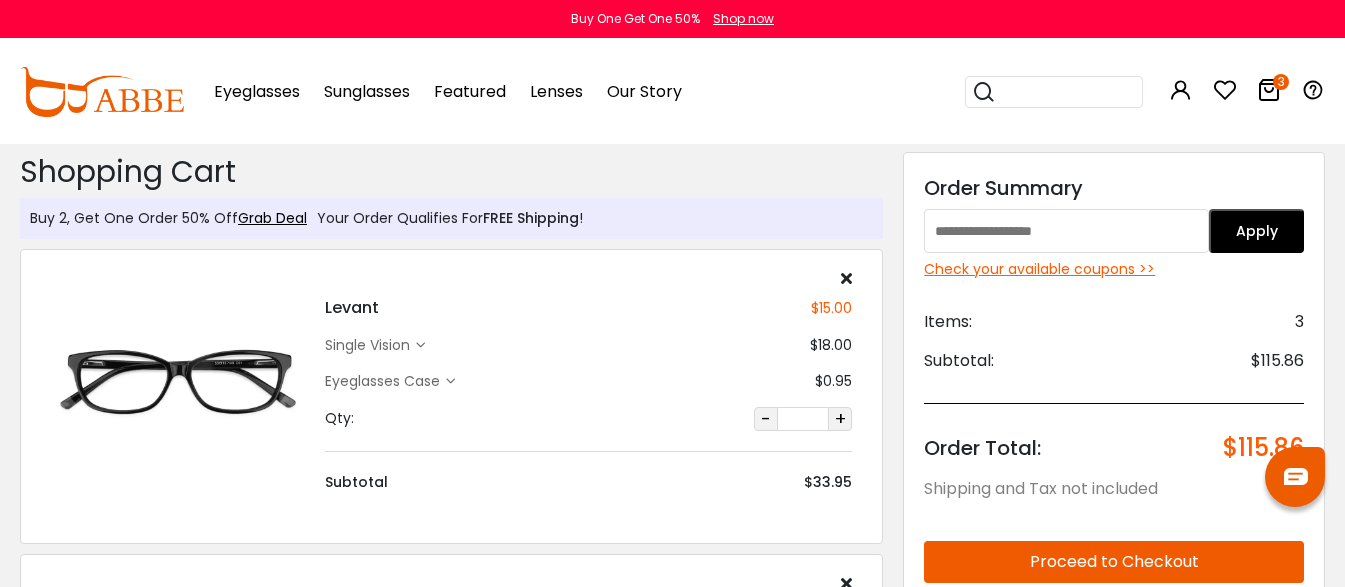 scroll, scrollTop: 0, scrollLeft: 0, axis: both 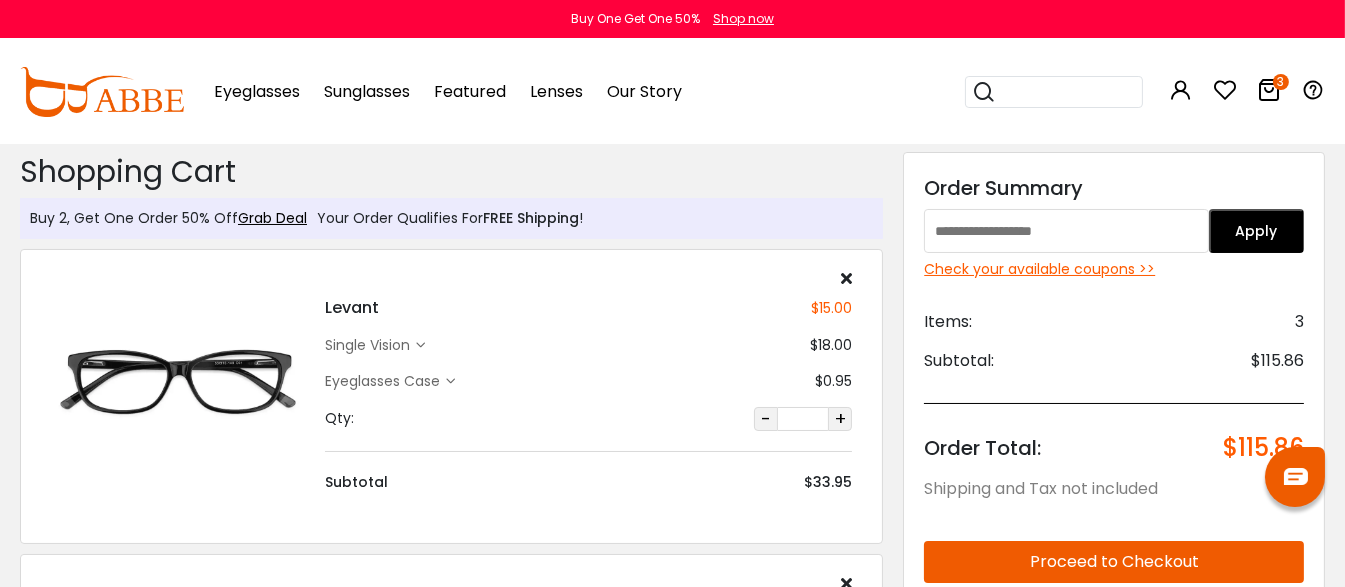 click at bounding box center (1066, 231) 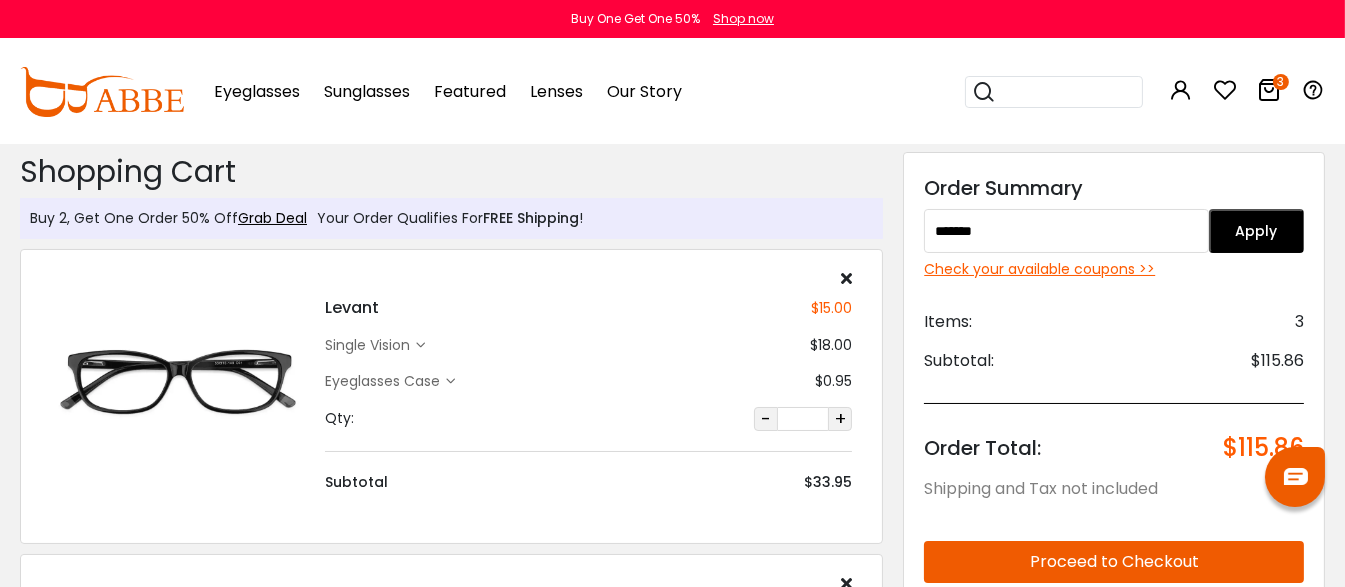 type on "*******" 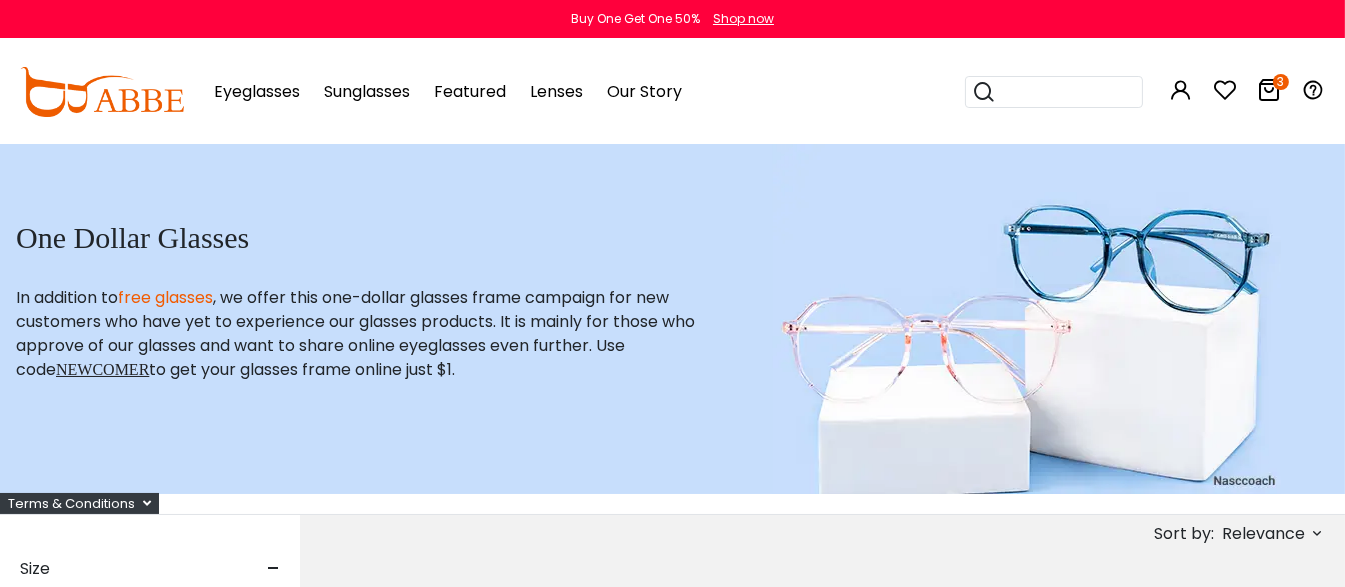 scroll, scrollTop: 0, scrollLeft: 0, axis: both 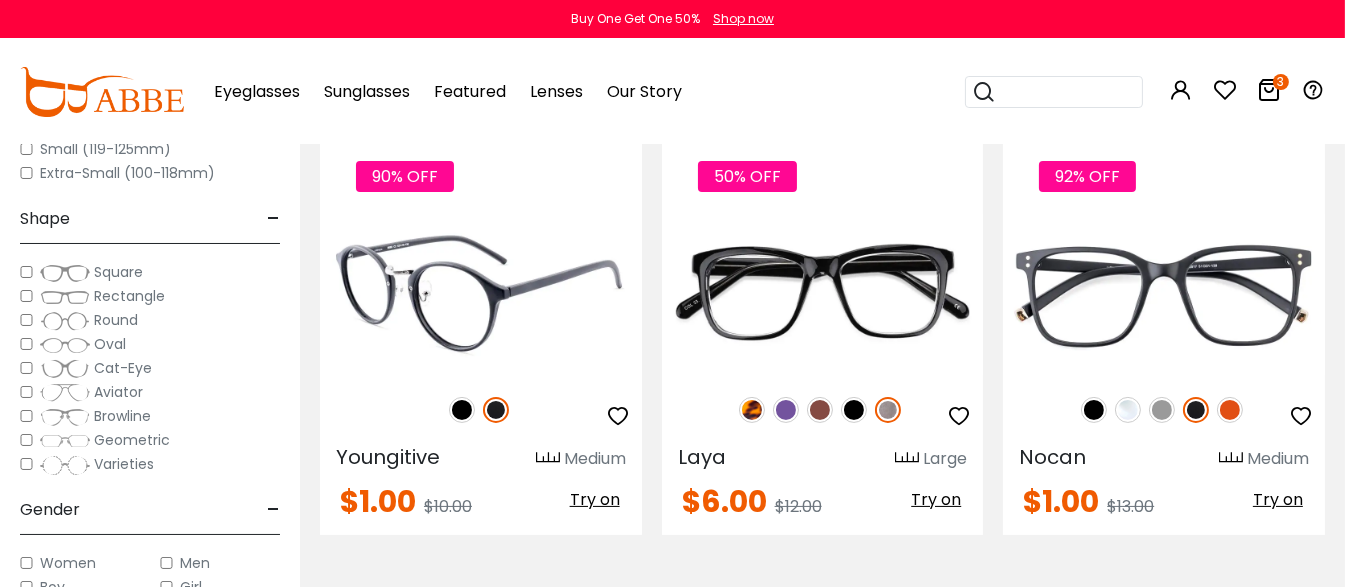 click at bounding box center (481, 294) 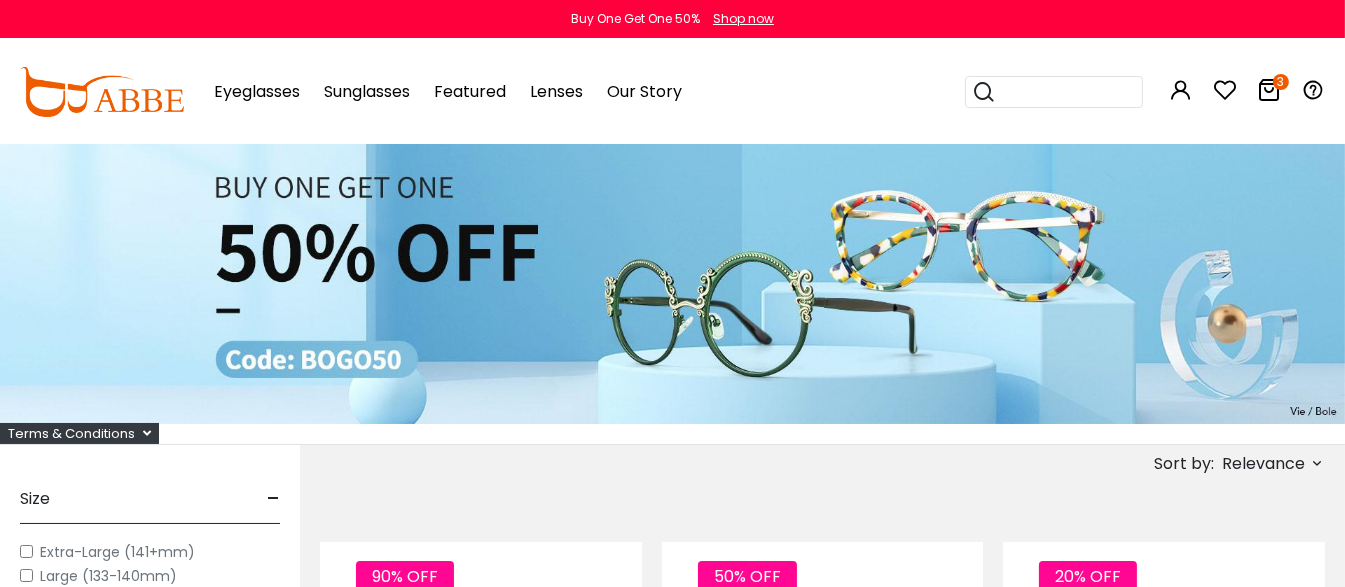 scroll, scrollTop: 0, scrollLeft: 0, axis: both 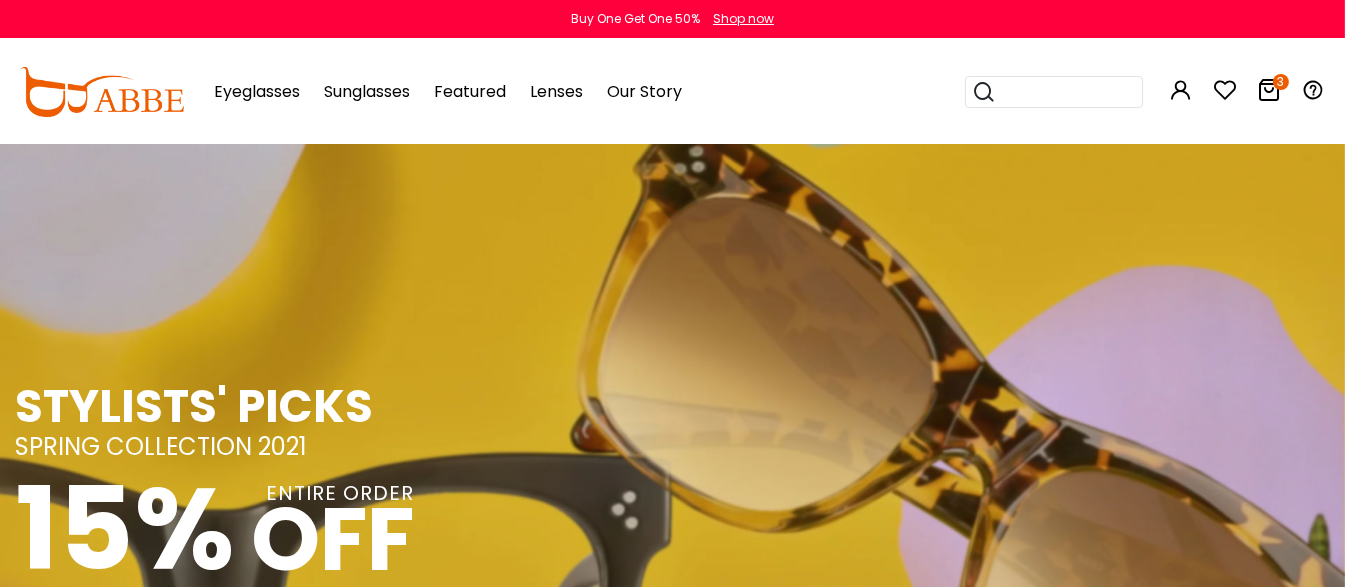 click on "0
3
Eyeglasses
Women's Eyeglasses
Men's Eyeglasses" at bounding box center [672, 92] 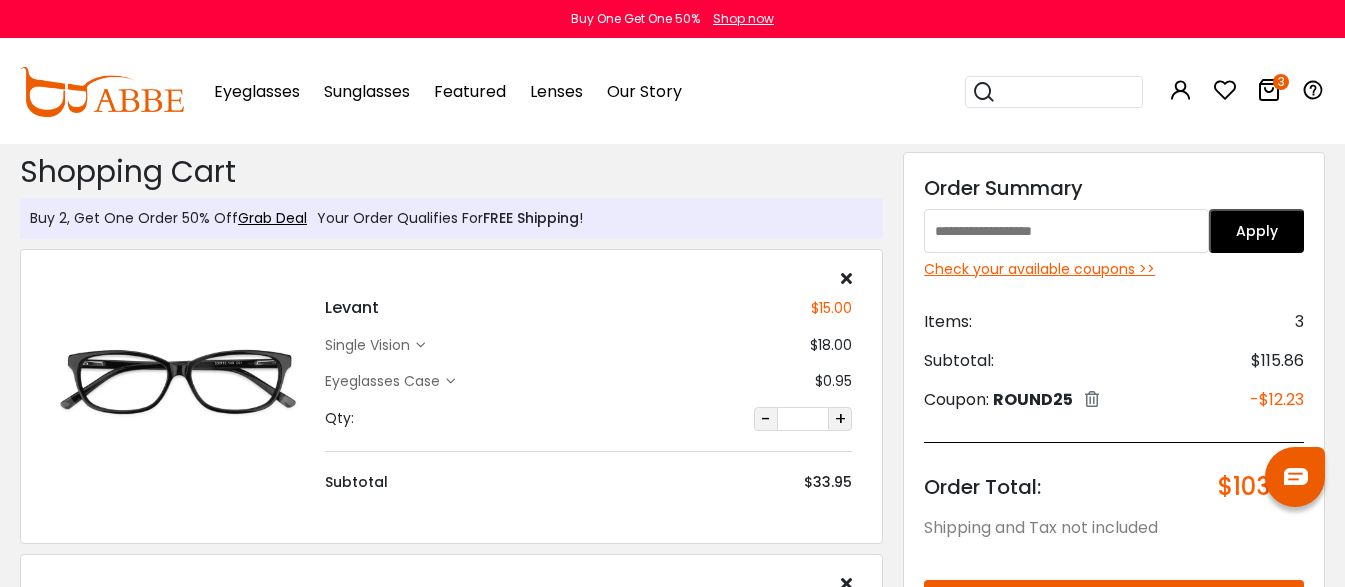 scroll, scrollTop: 0, scrollLeft: 0, axis: both 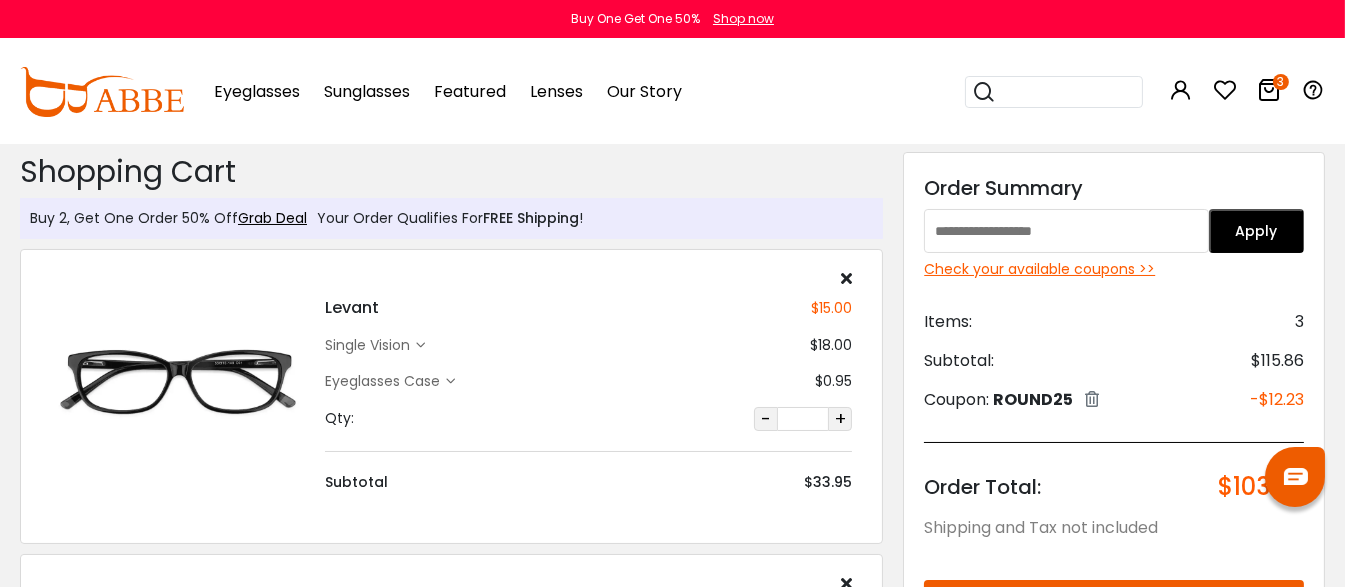 click at bounding box center [1066, 231] 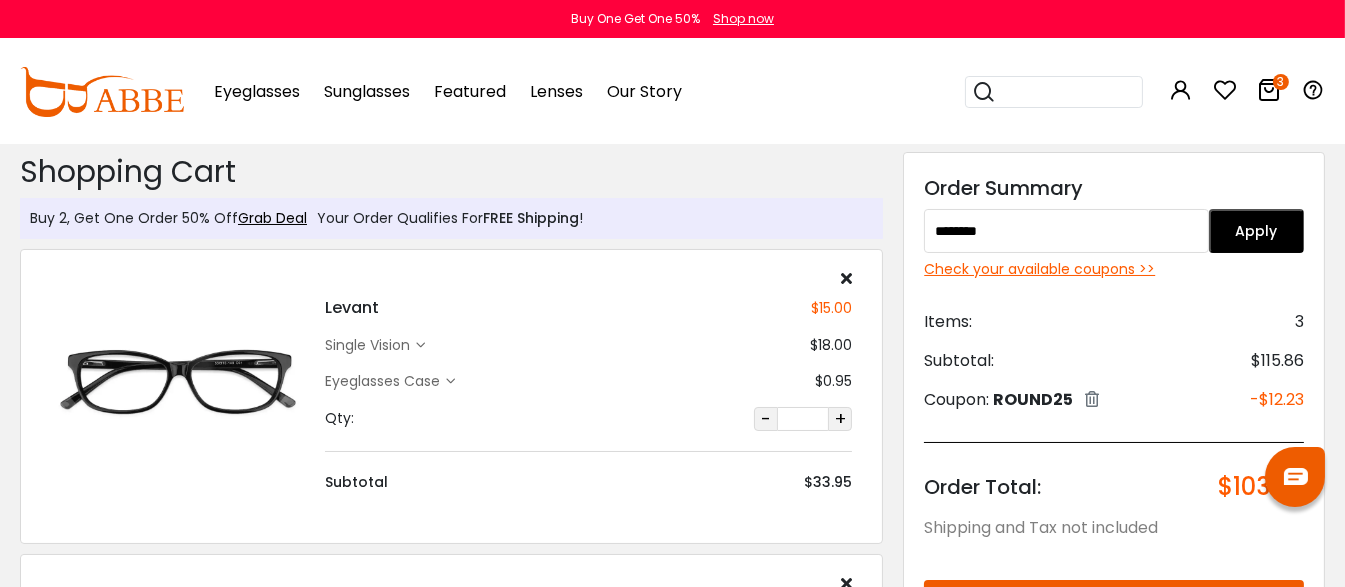 type on "********" 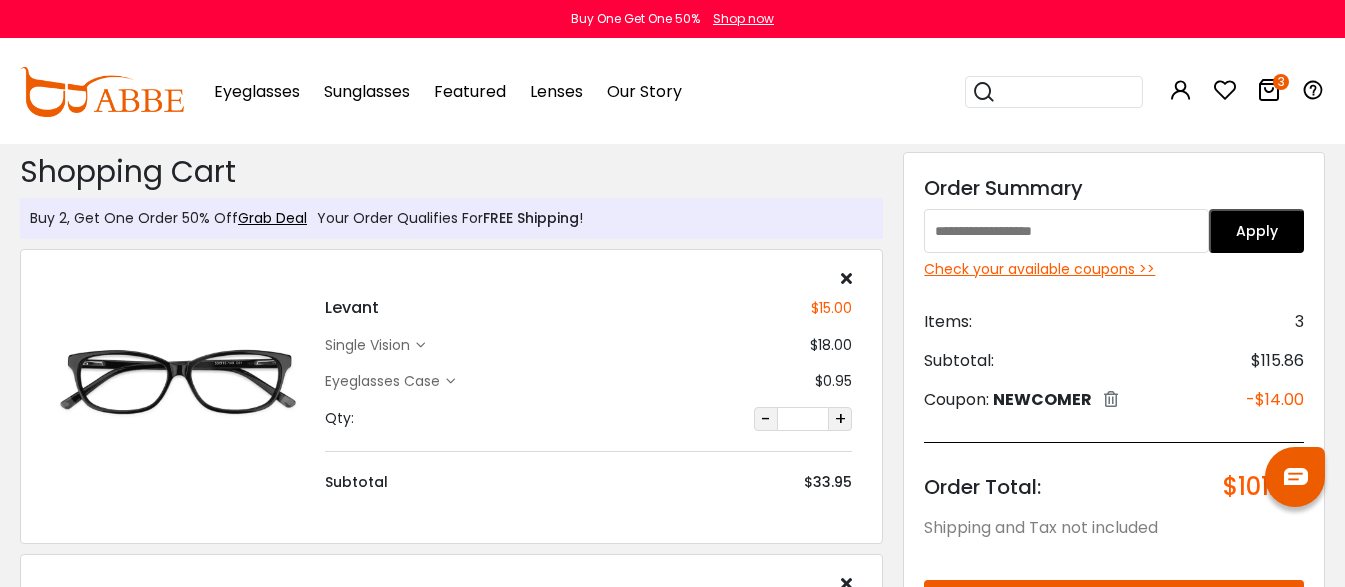 scroll, scrollTop: 0, scrollLeft: 0, axis: both 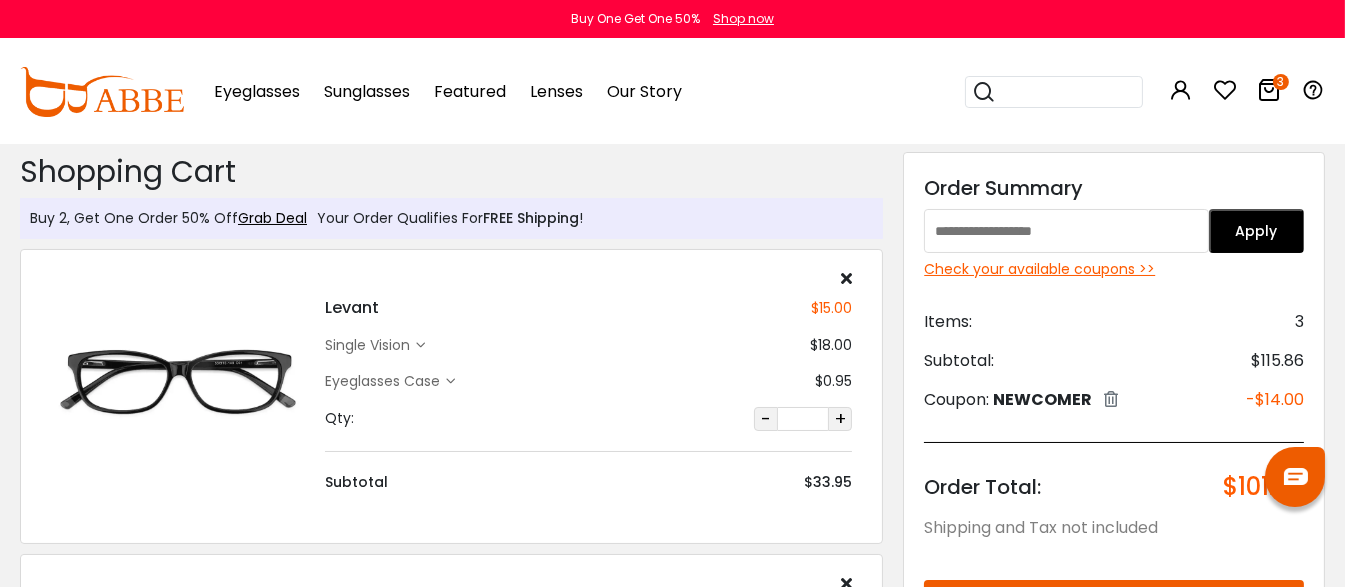 click at bounding box center (1066, 231) 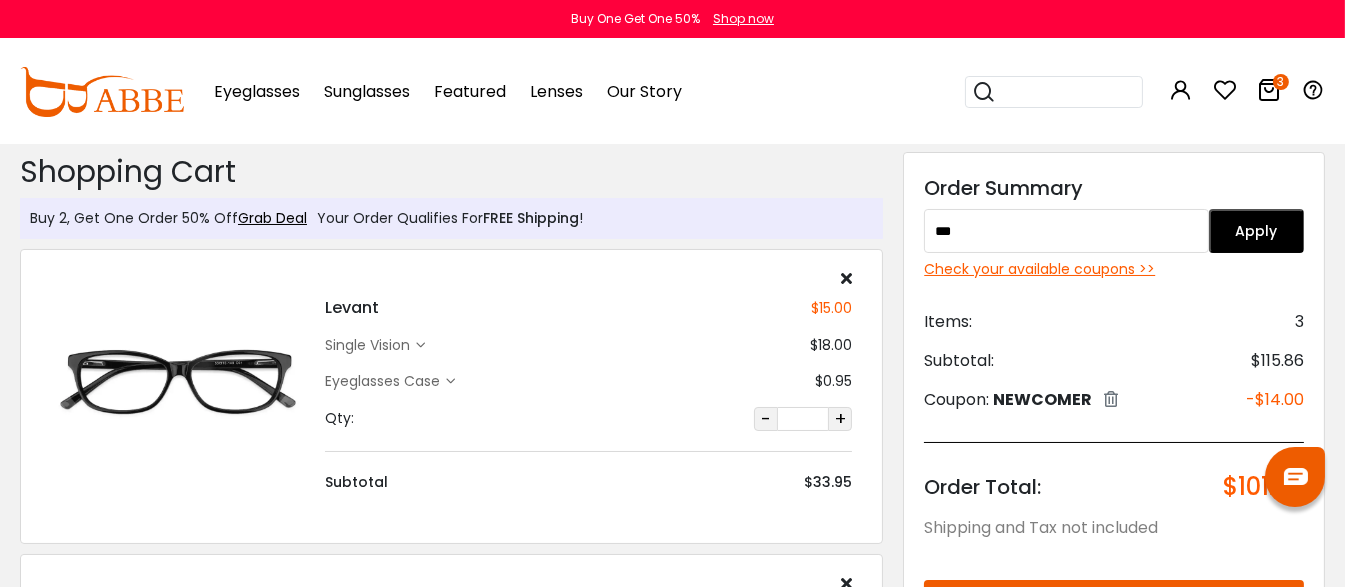 type on "***" 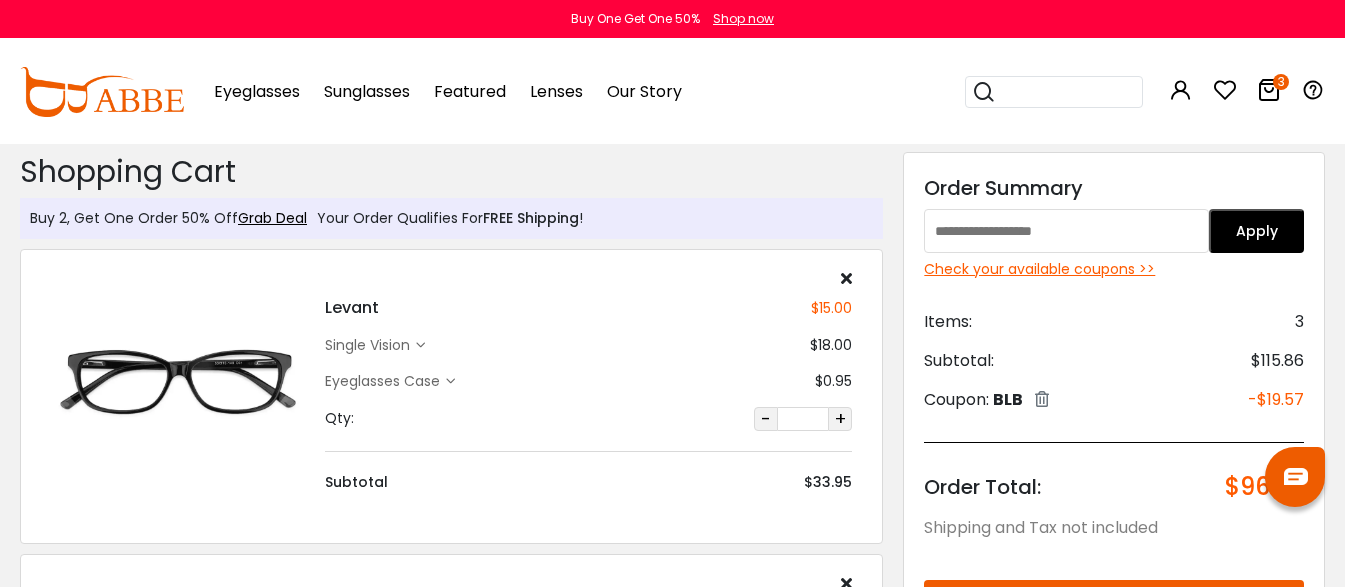 scroll, scrollTop: 0, scrollLeft: 0, axis: both 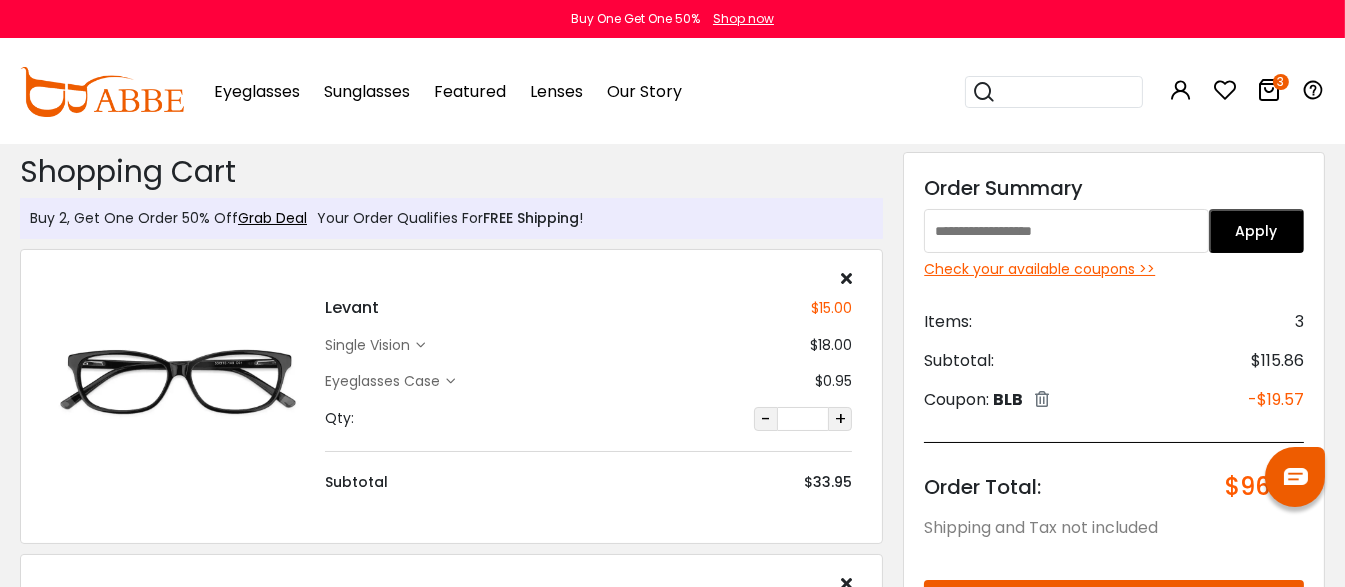 click at bounding box center (1042, 399) 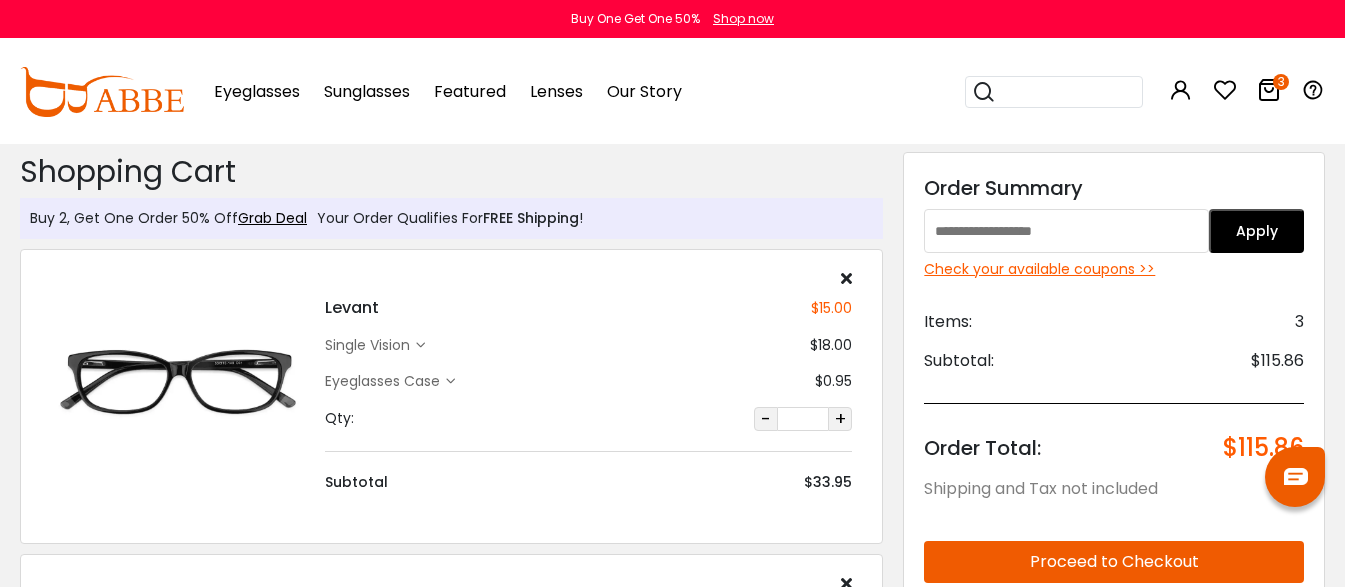 scroll, scrollTop: 0, scrollLeft: 0, axis: both 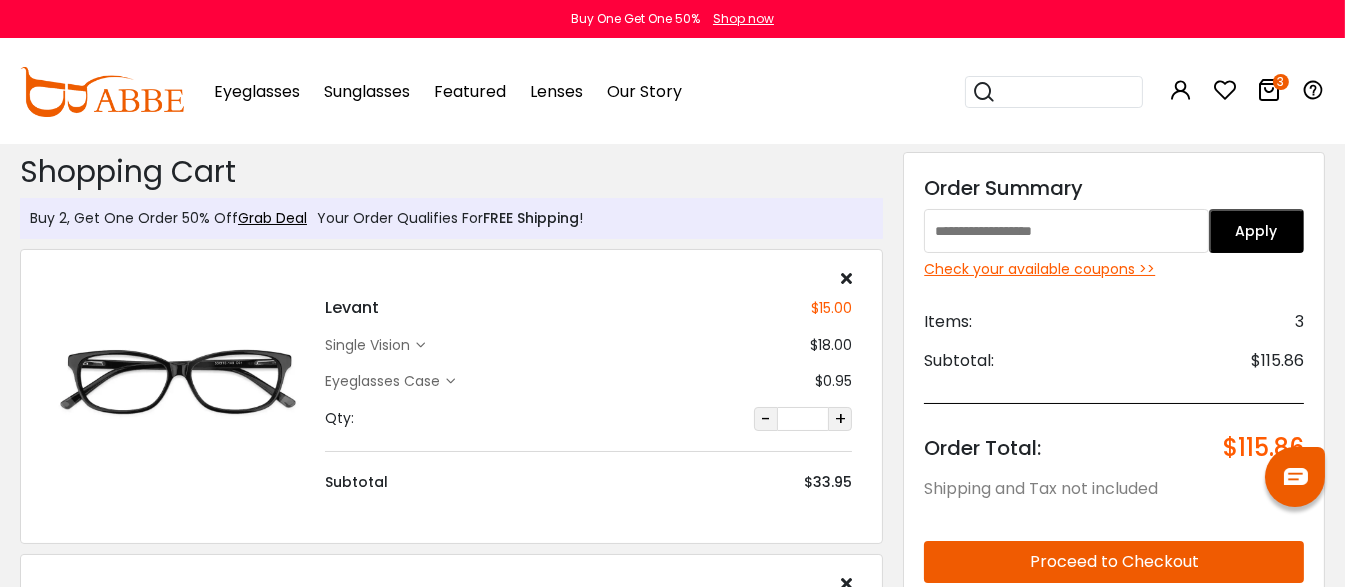 click at bounding box center (1066, 231) 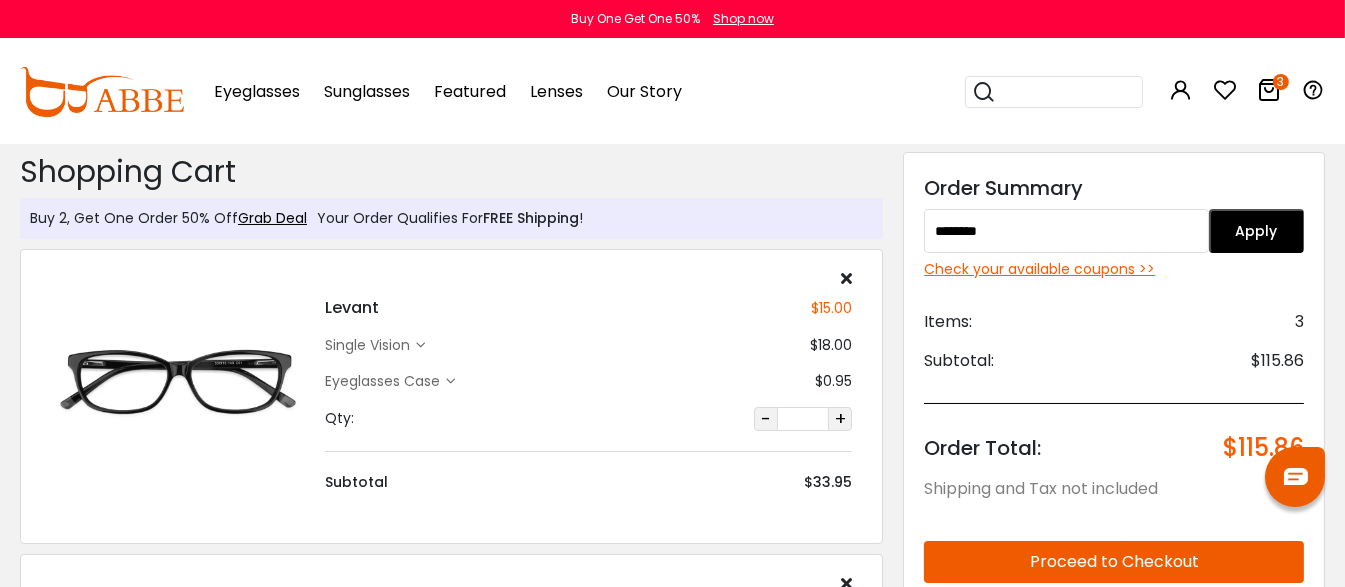 type on "********" 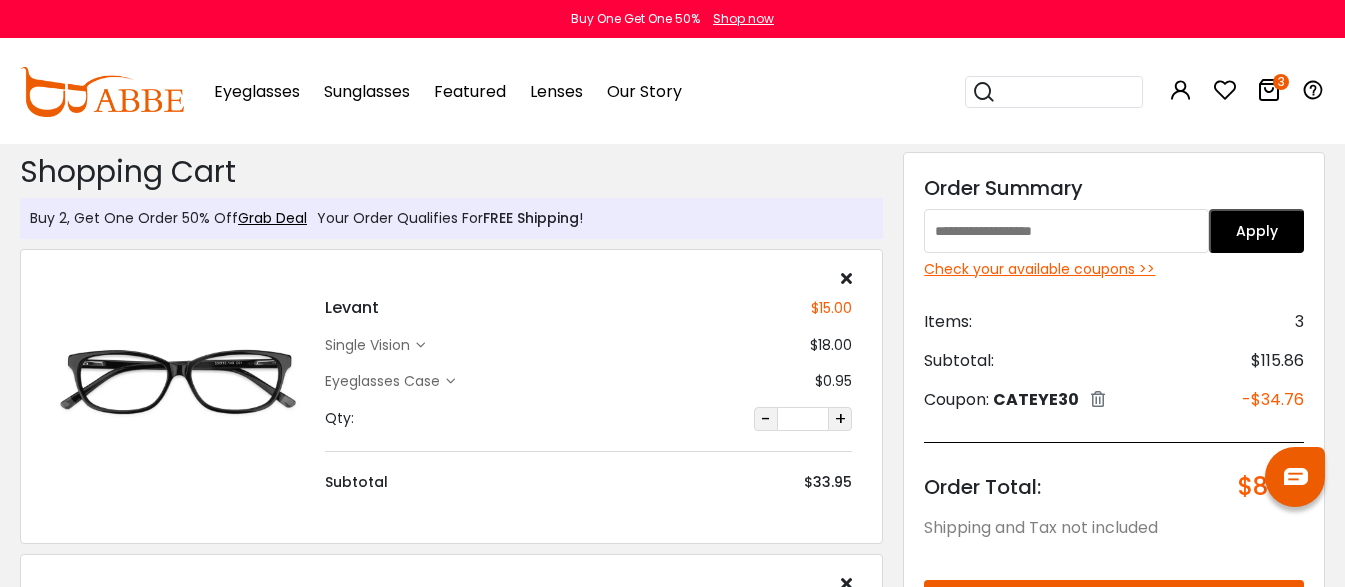 scroll, scrollTop: 0, scrollLeft: 0, axis: both 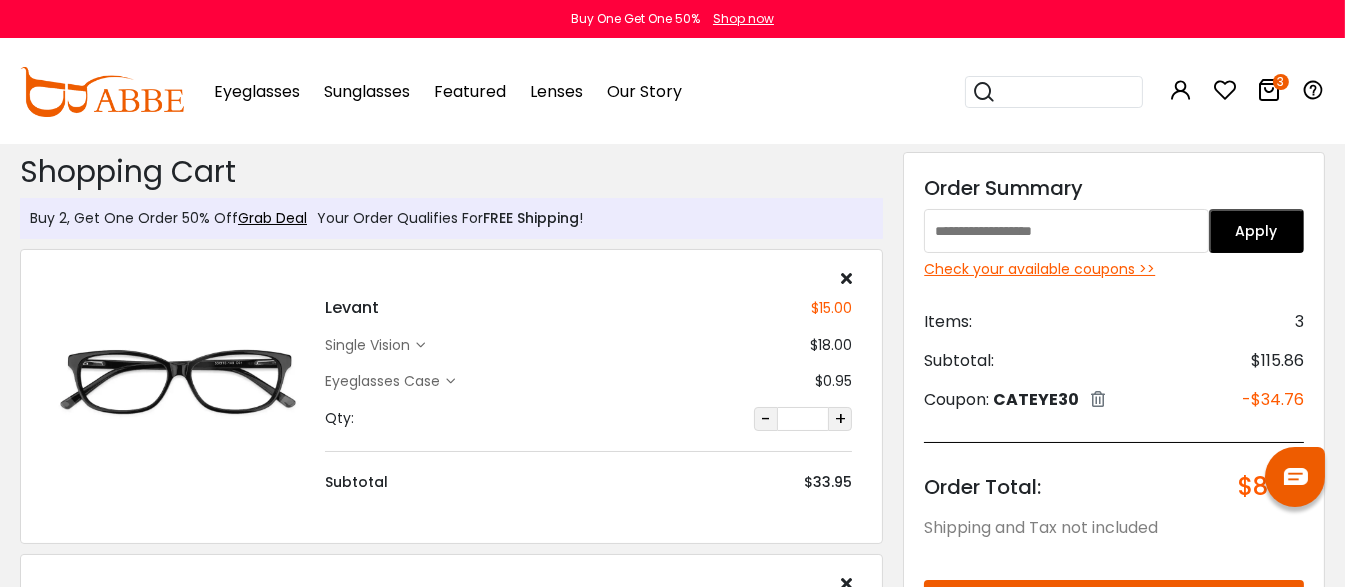 click at bounding box center (1098, 399) 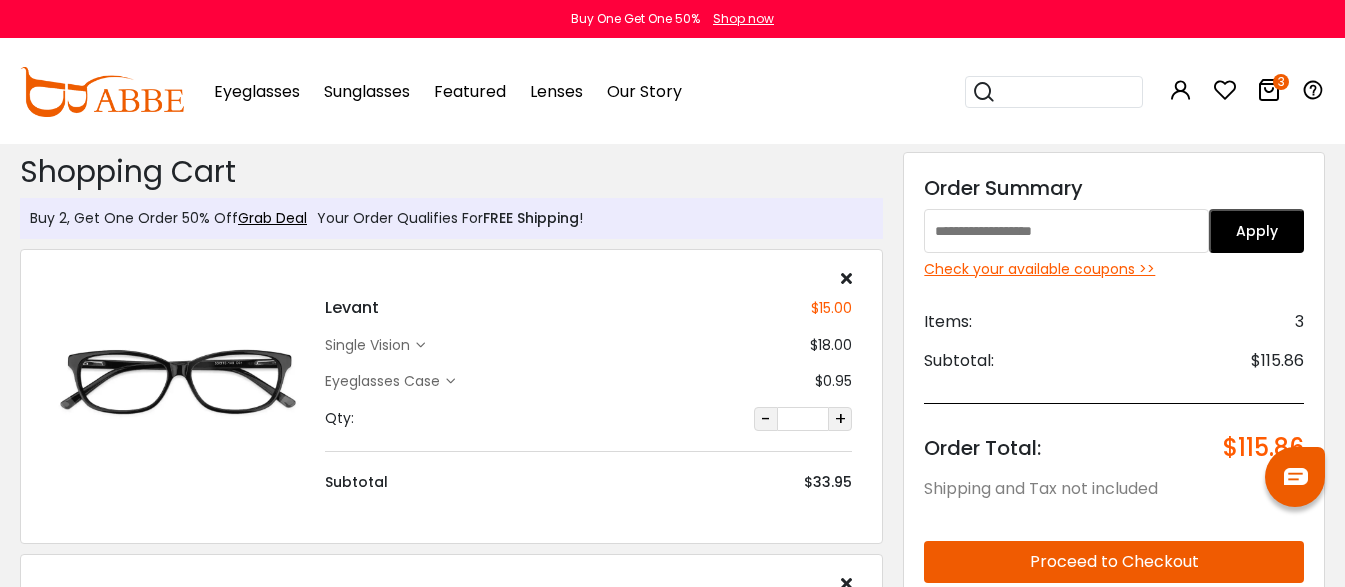 scroll, scrollTop: 0, scrollLeft: 0, axis: both 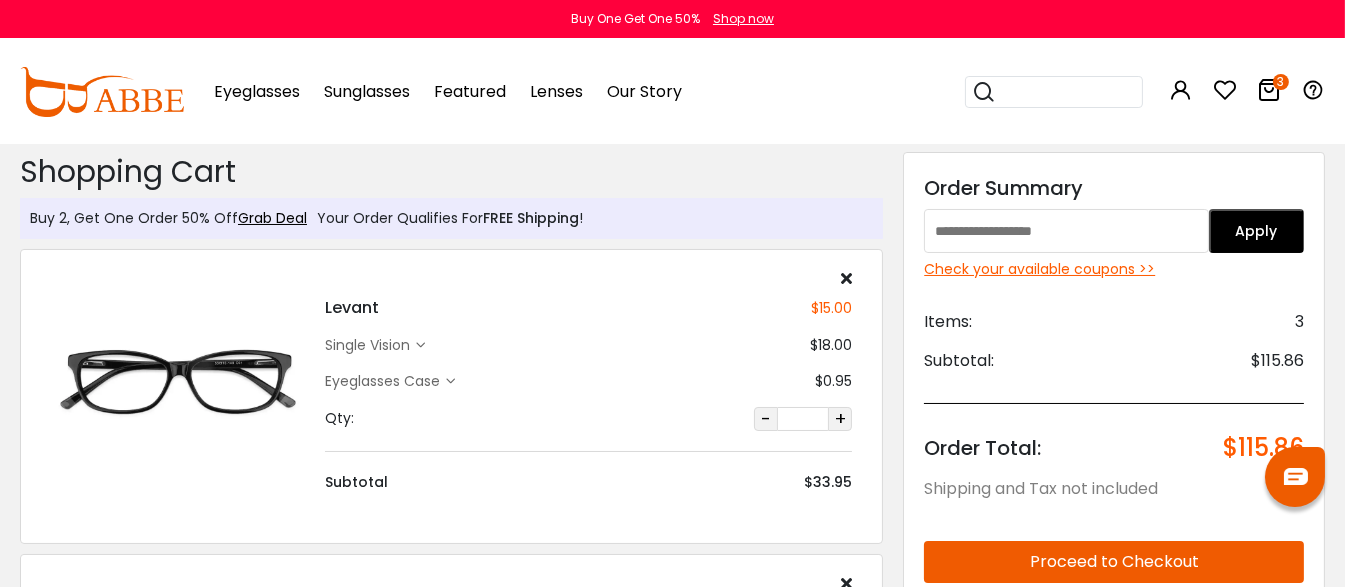 click at bounding box center (1066, 231) 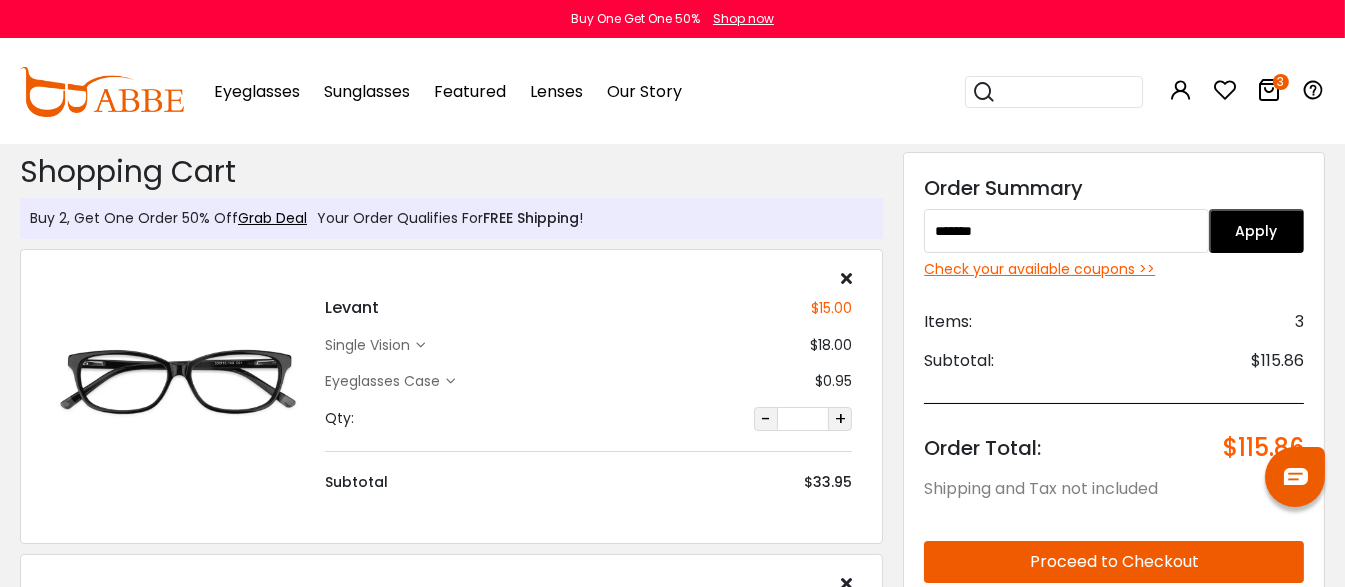click on "Apply" at bounding box center (1256, 231) 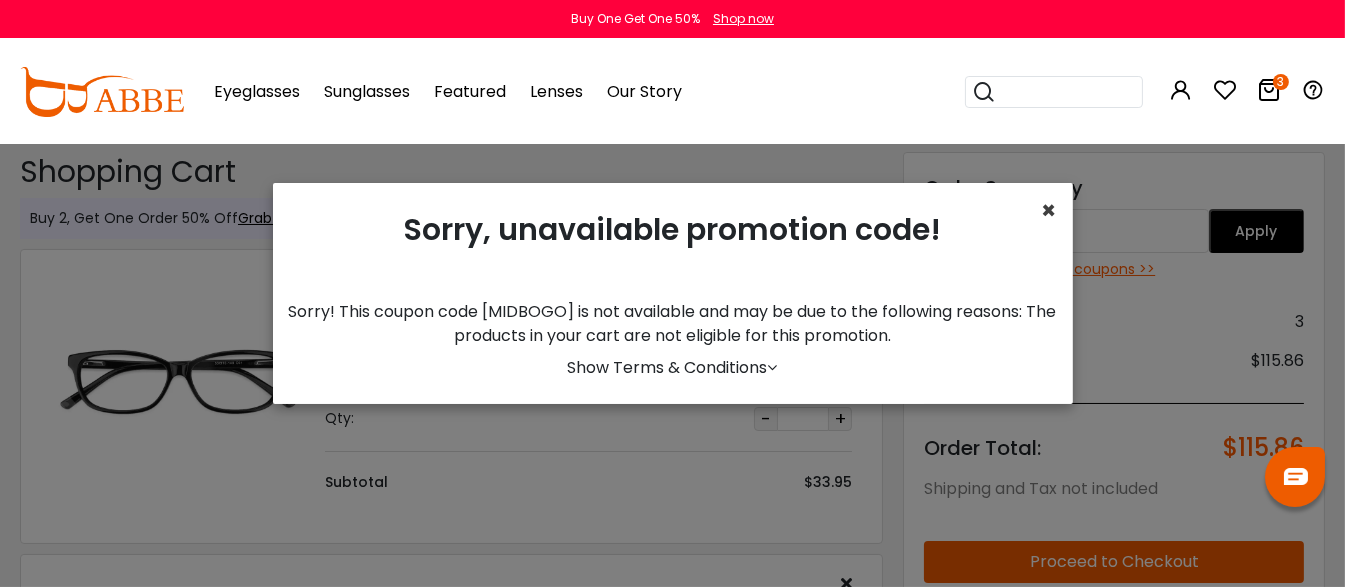 click on "×" at bounding box center [1049, 210] 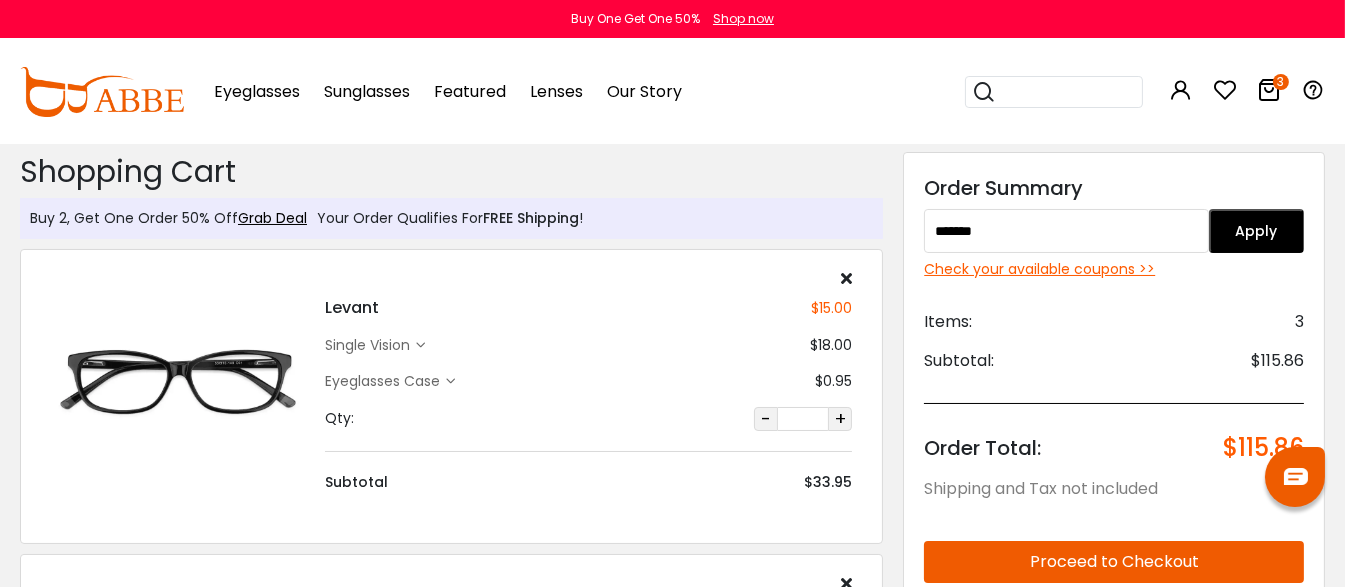 drag, startPoint x: 1013, startPoint y: 243, endPoint x: 720, endPoint y: 264, distance: 293.7516 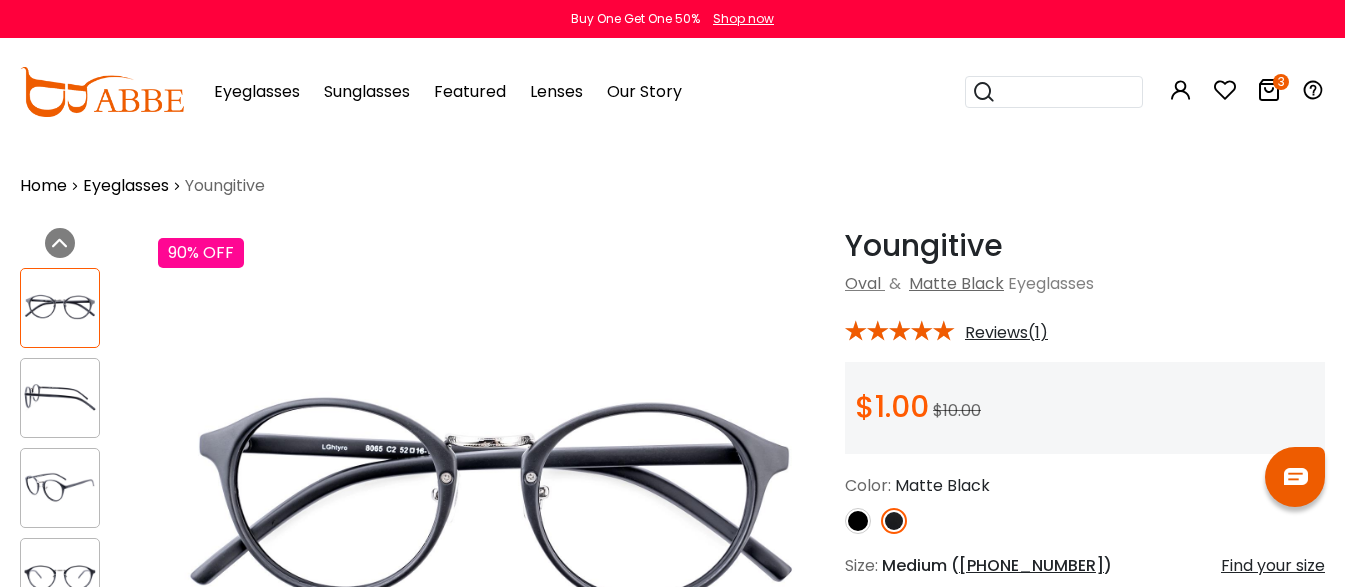 scroll, scrollTop: 0, scrollLeft: 0, axis: both 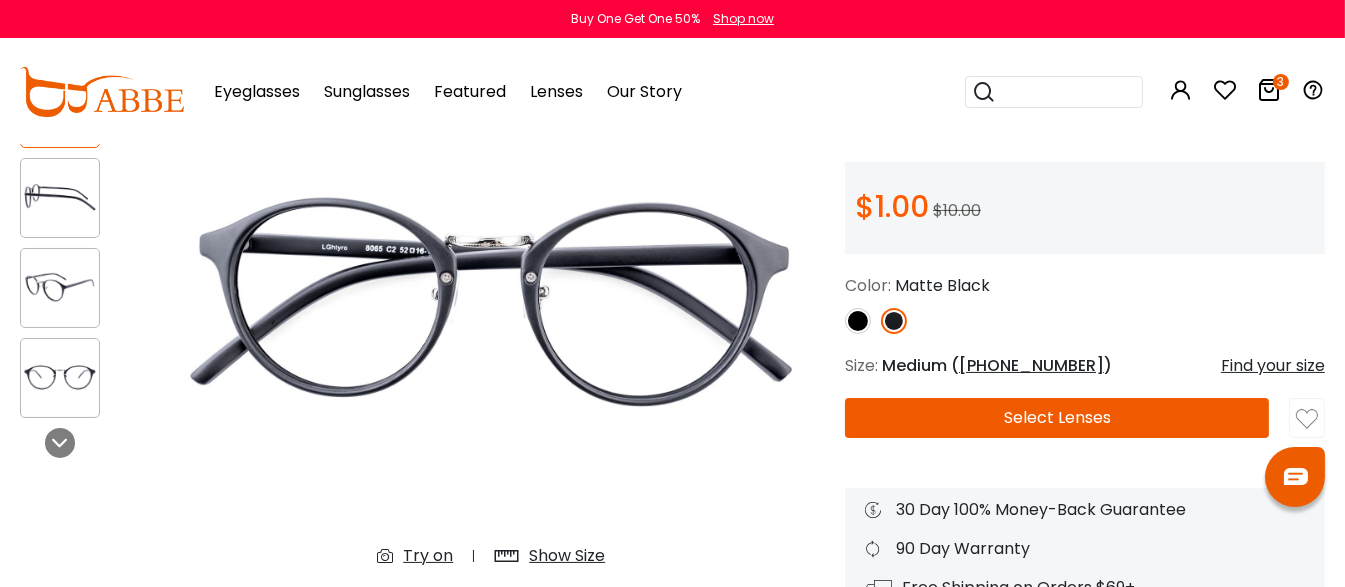 drag, startPoint x: 947, startPoint y: 409, endPoint x: 935, endPoint y: 403, distance: 13.416408 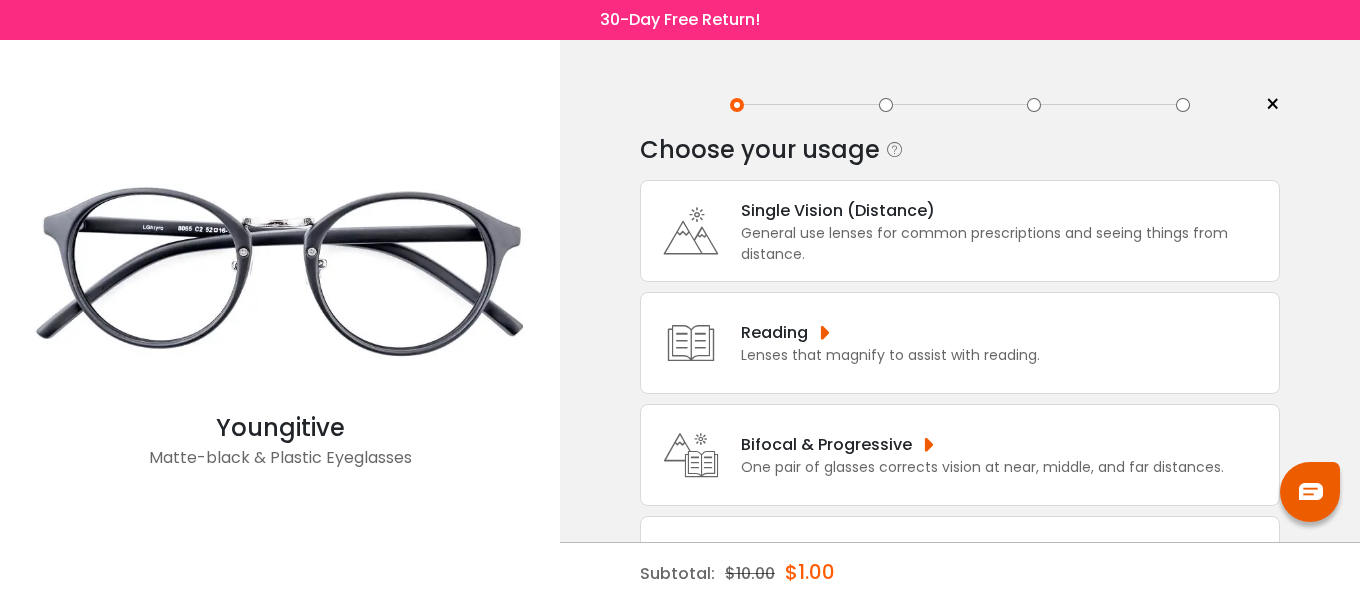 scroll, scrollTop: 0, scrollLeft: 0, axis: both 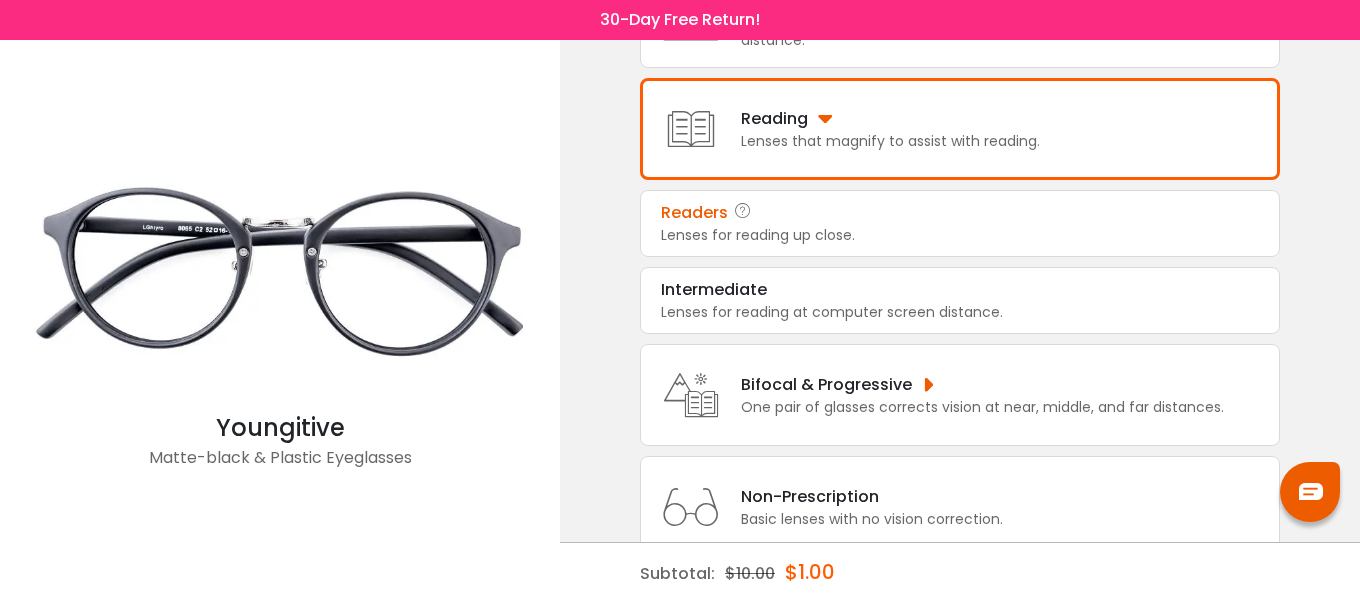 click on "Lenses for reading up close." at bounding box center [960, 235] 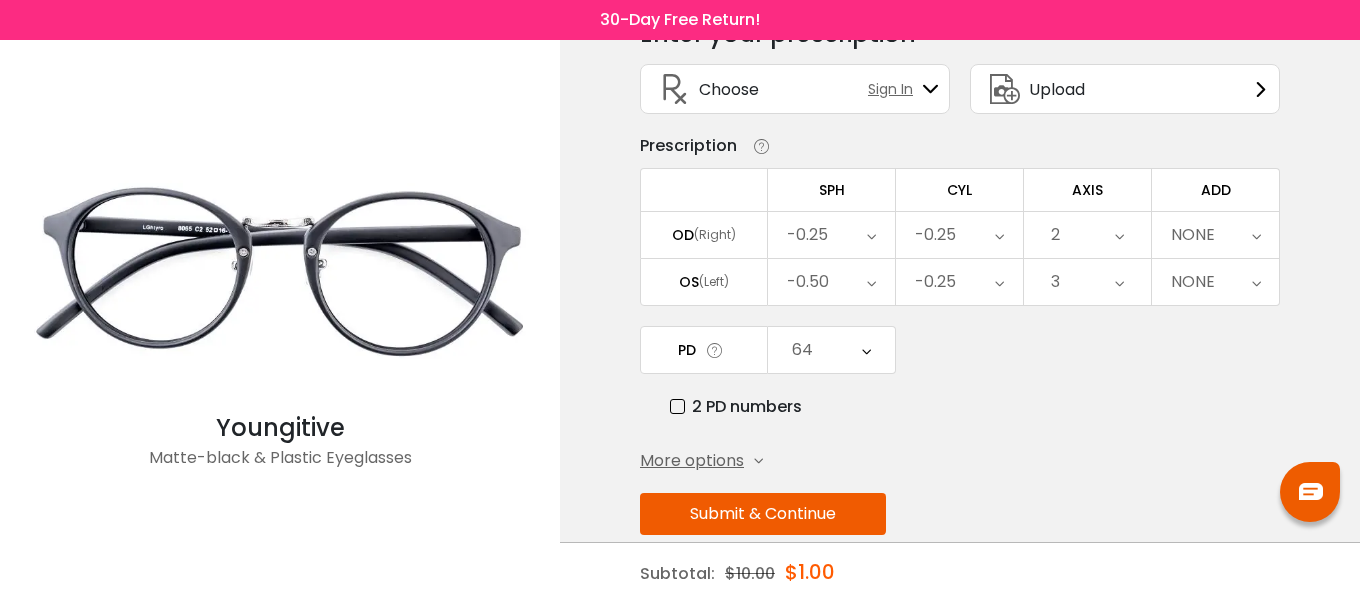 scroll, scrollTop: 146, scrollLeft: 0, axis: vertical 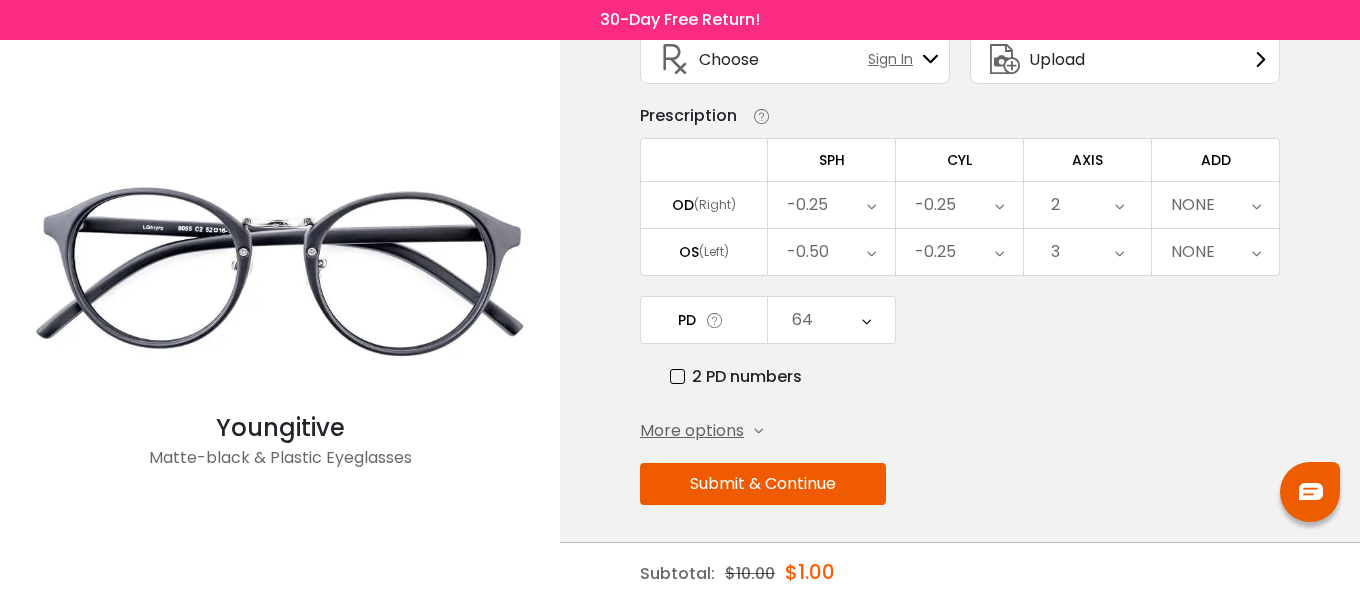 click on "Submit & Continue" at bounding box center [763, 484] 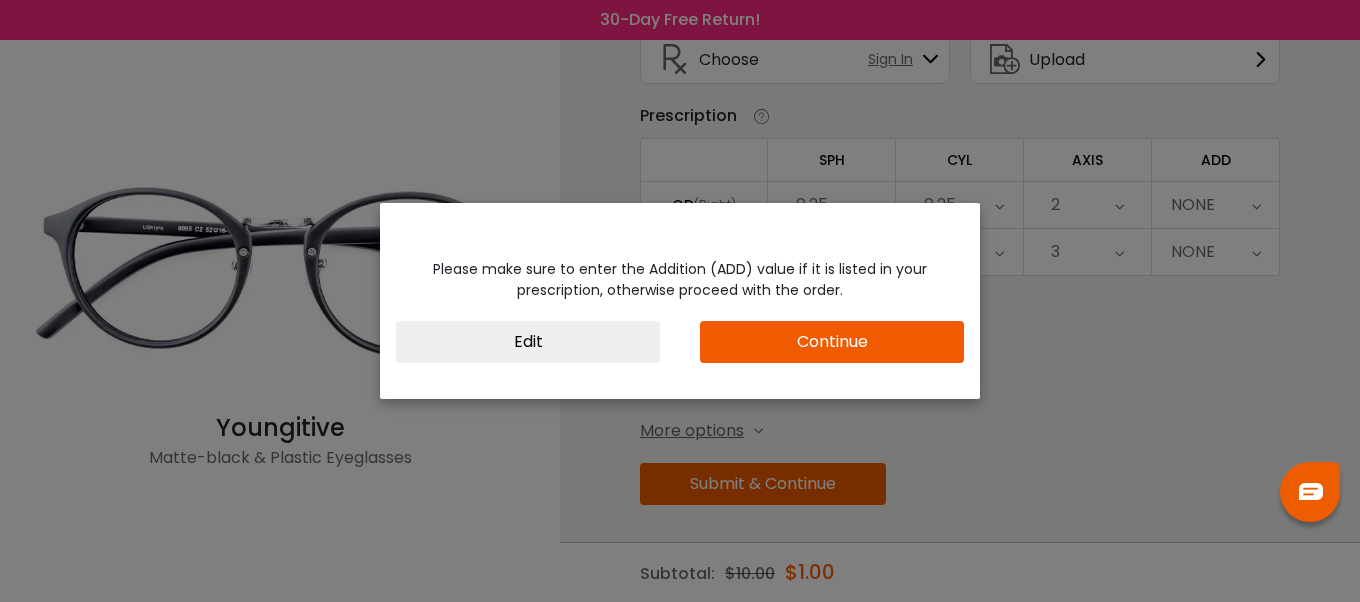 click on "Continue" at bounding box center [832, 342] 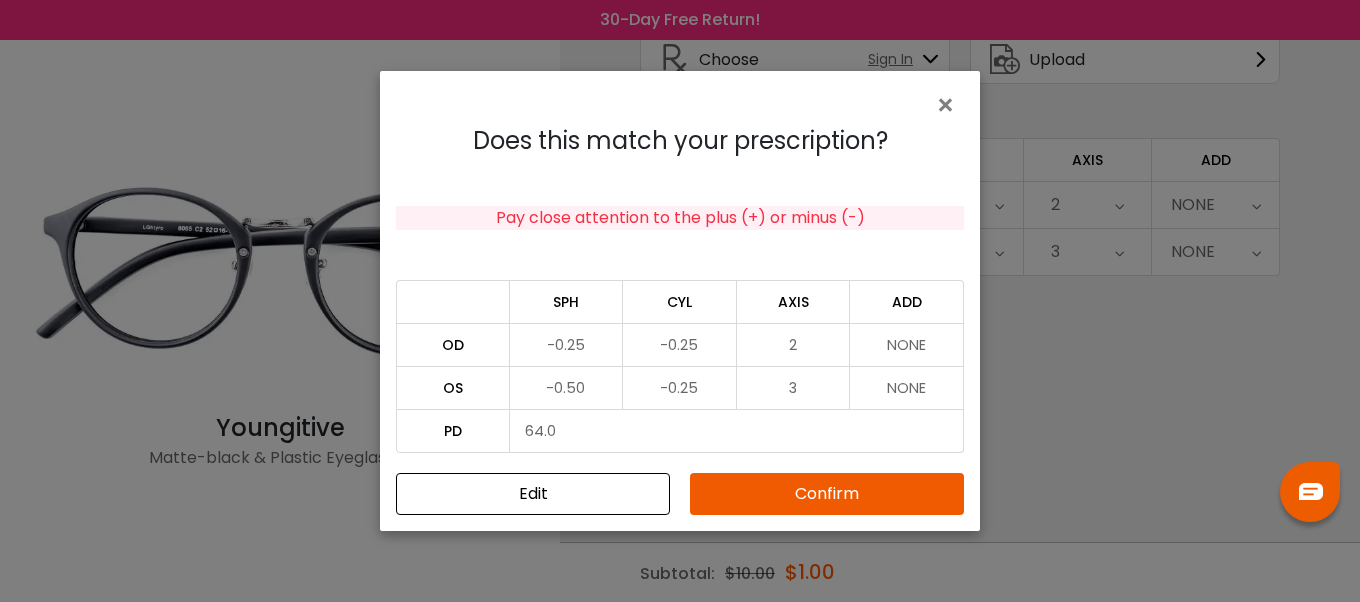 click on "Confirm" at bounding box center (827, 494) 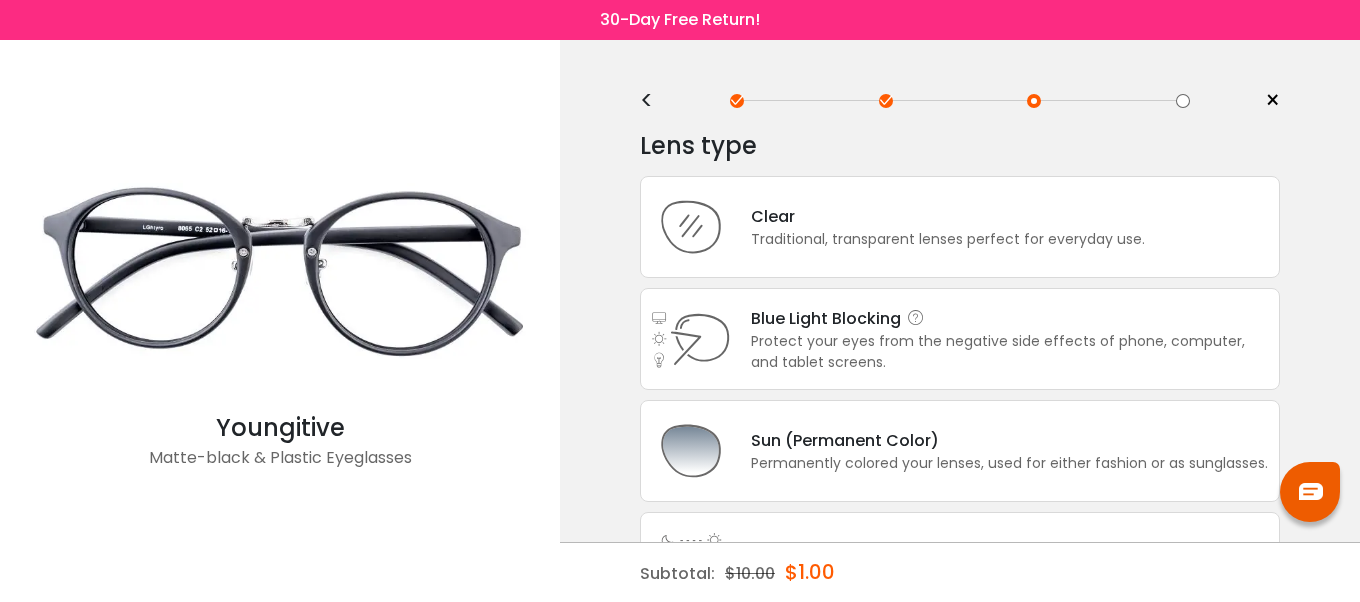 scroll, scrollTop: 0, scrollLeft: 0, axis: both 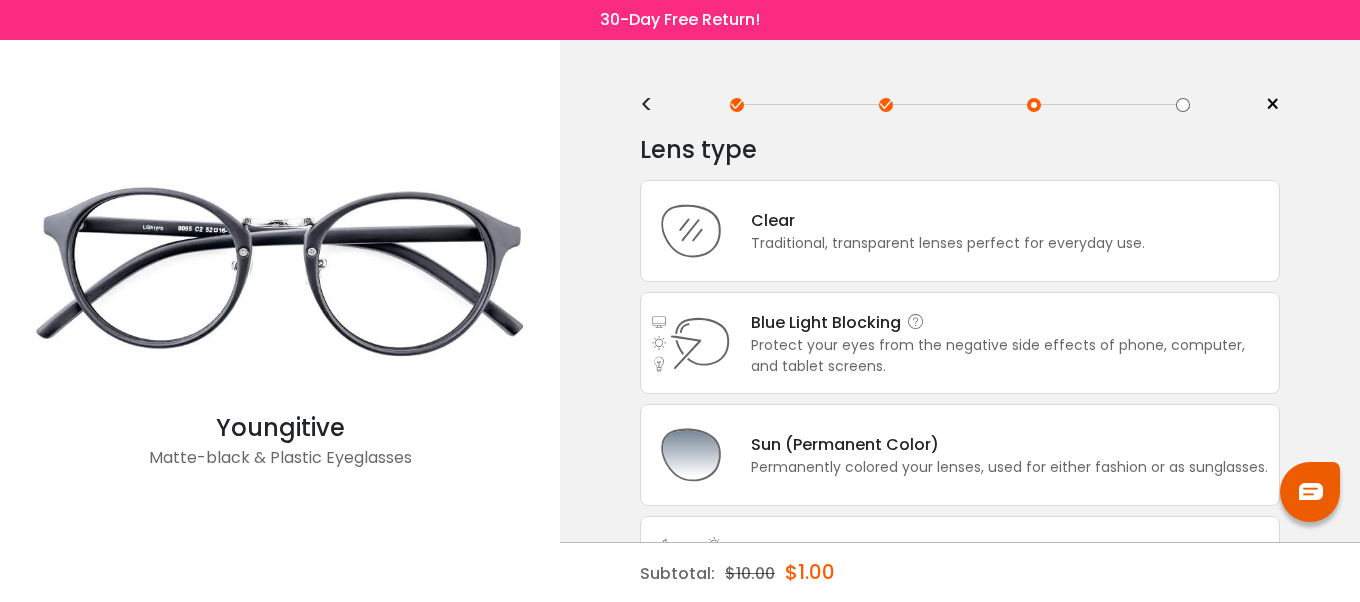 click on "Protect your eyes from the negative side effects of phone, computer, and tablet screens." at bounding box center (1010, 356) 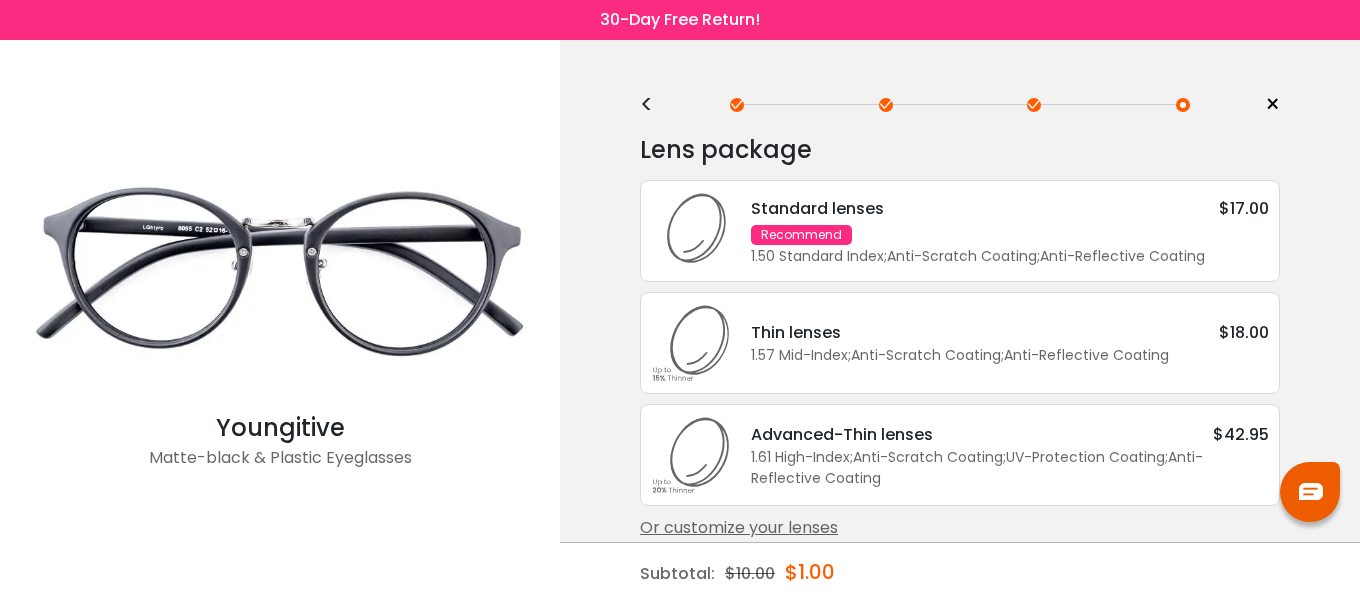 click on "1.57 Mid-Index ;
Anti-Scratch Coating ;
Anti-Reflective Coating ;" at bounding box center (1010, 355) 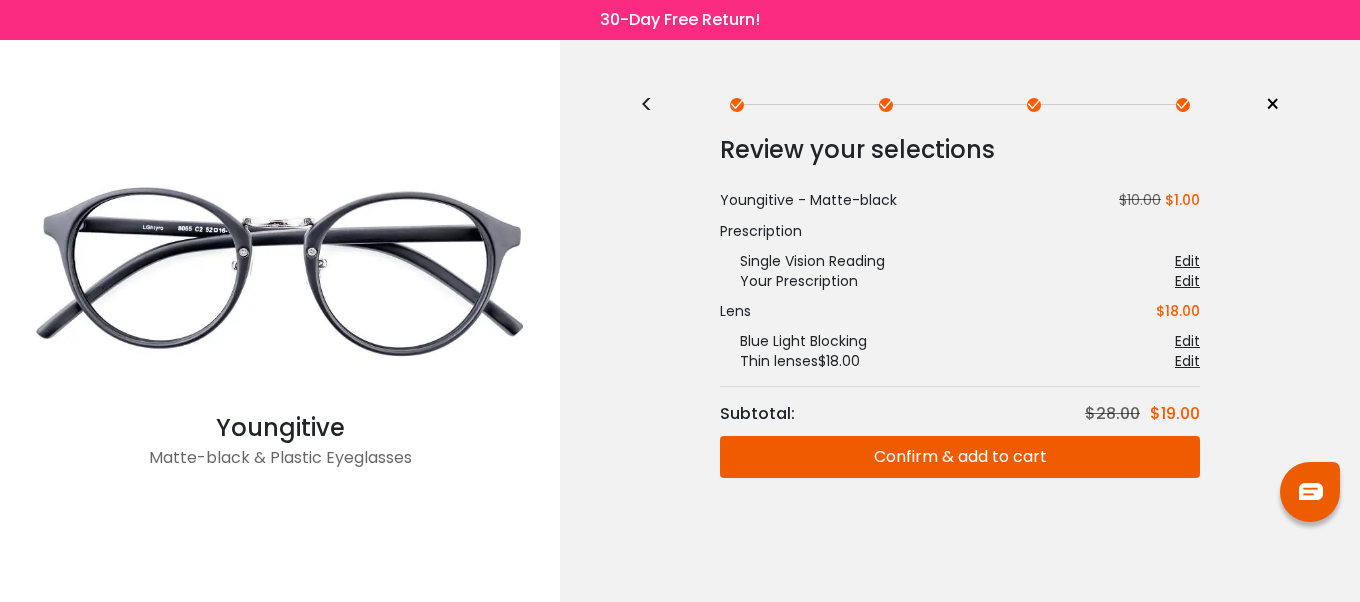 click on "Confirm & add to cart" at bounding box center (960, 457) 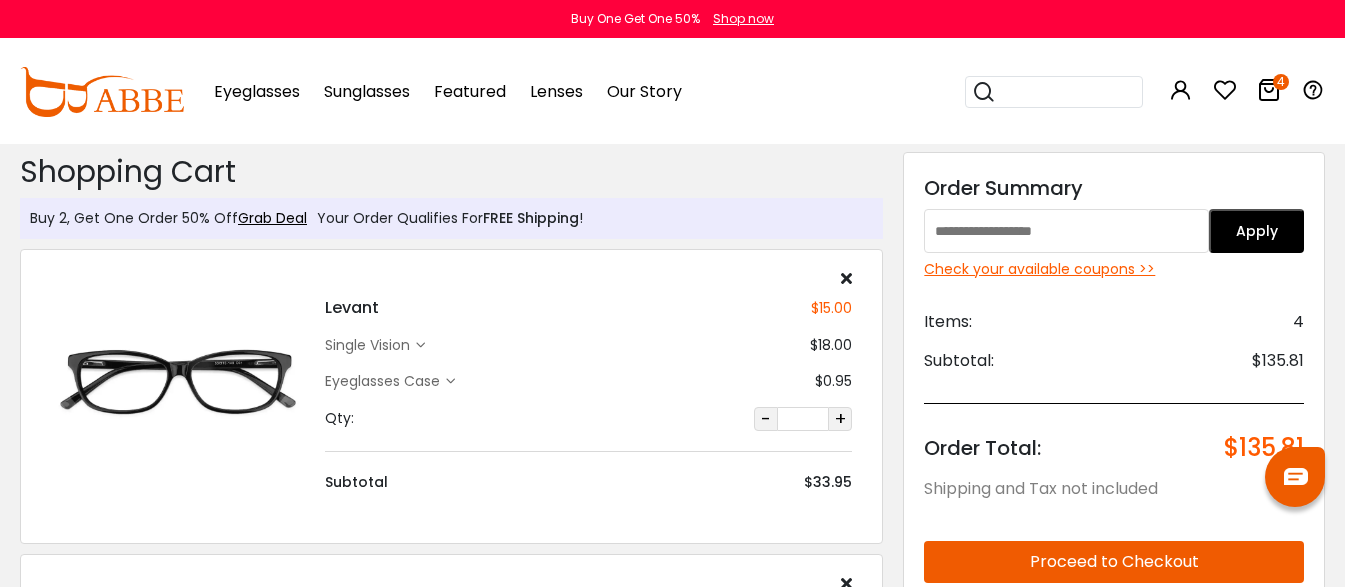 scroll, scrollTop: 0, scrollLeft: 0, axis: both 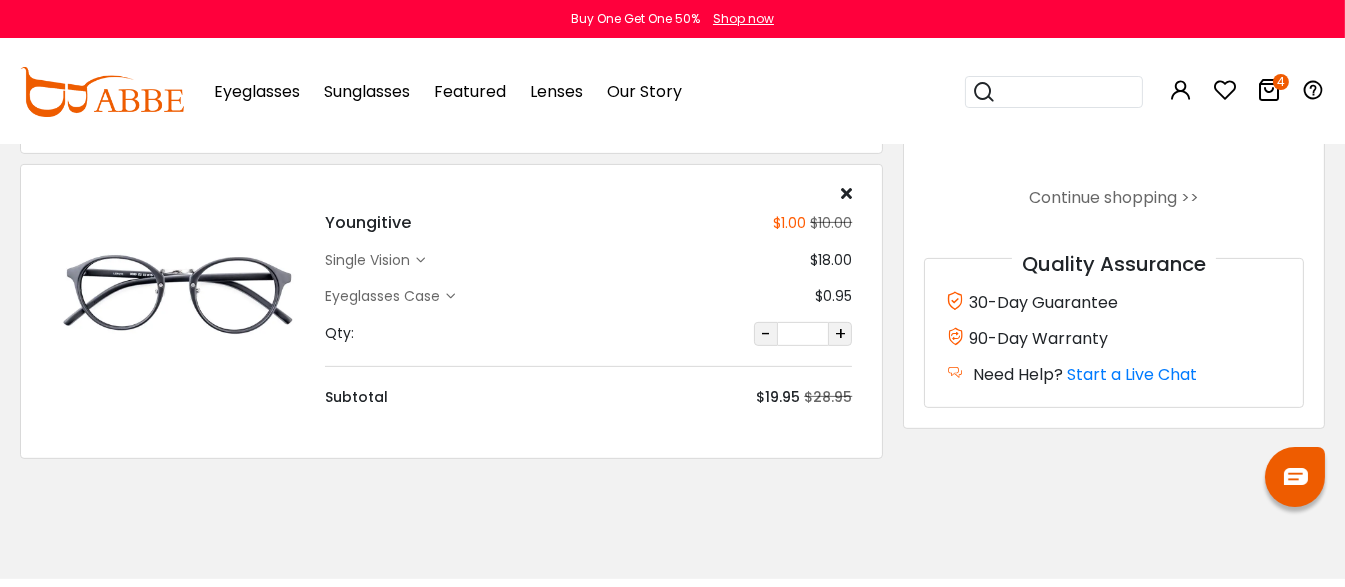 click on "+" at bounding box center (840, 334) 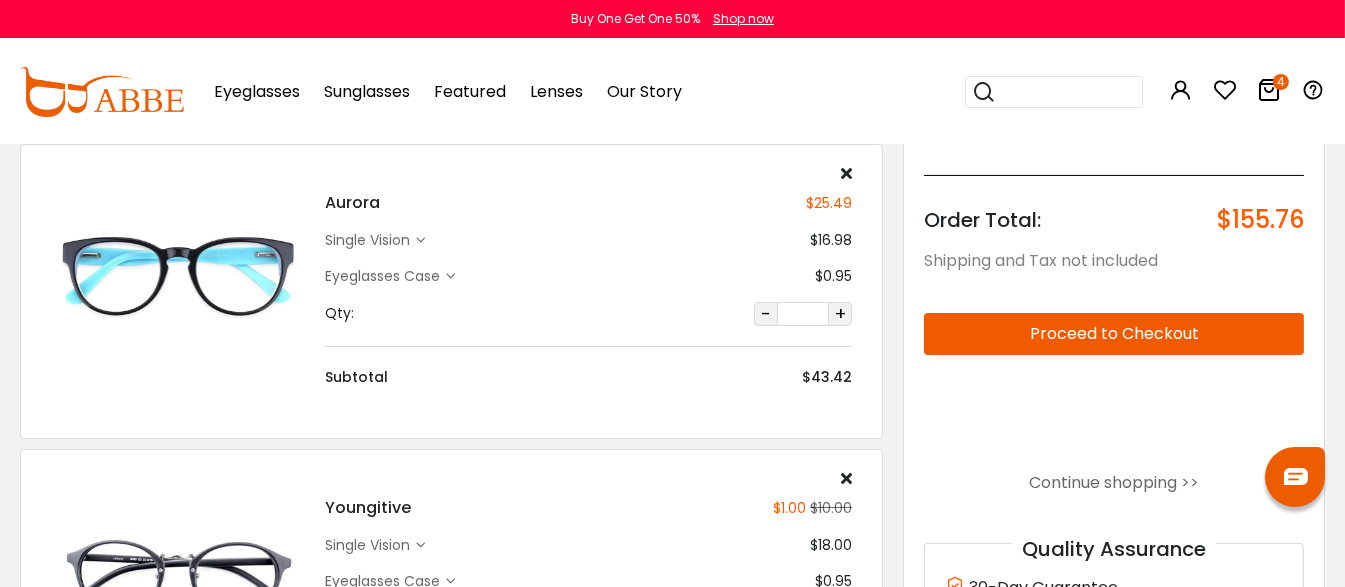 scroll, scrollTop: 700, scrollLeft: 0, axis: vertical 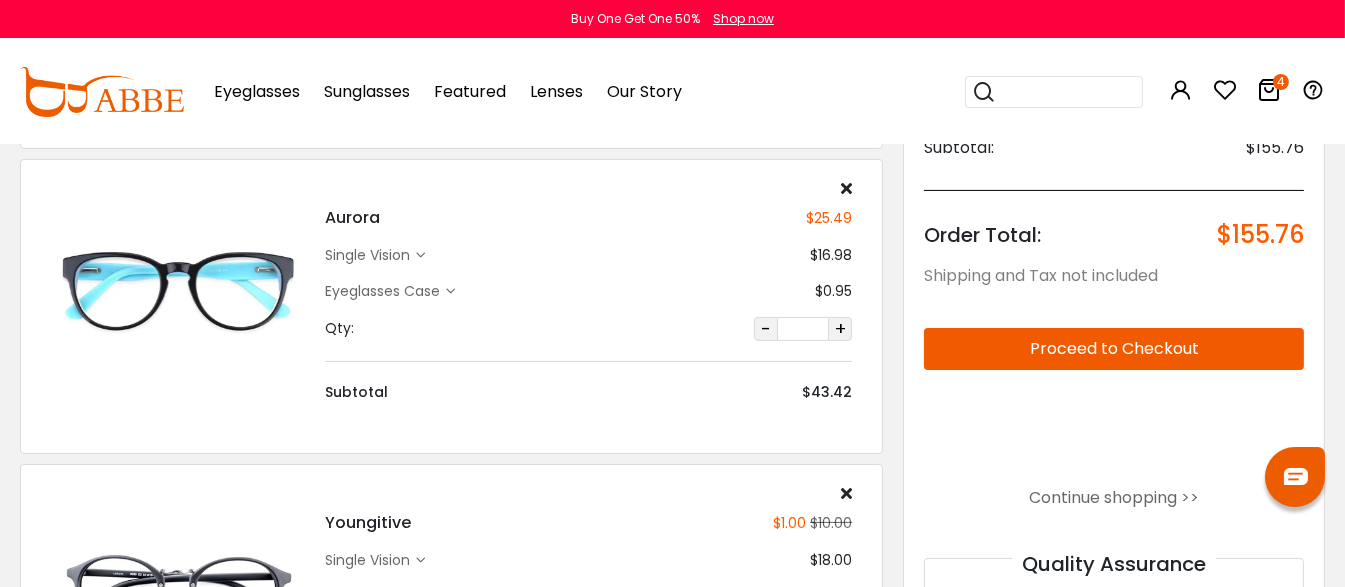 click on "+" at bounding box center (840, 329) 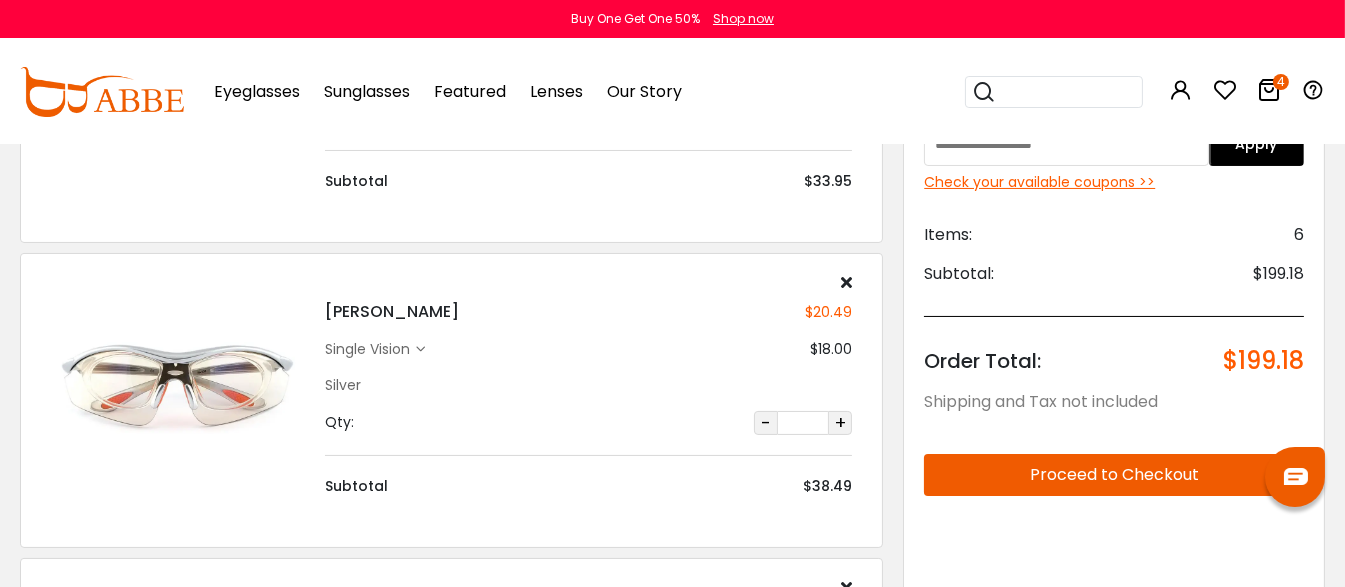 scroll, scrollTop: 300, scrollLeft: 0, axis: vertical 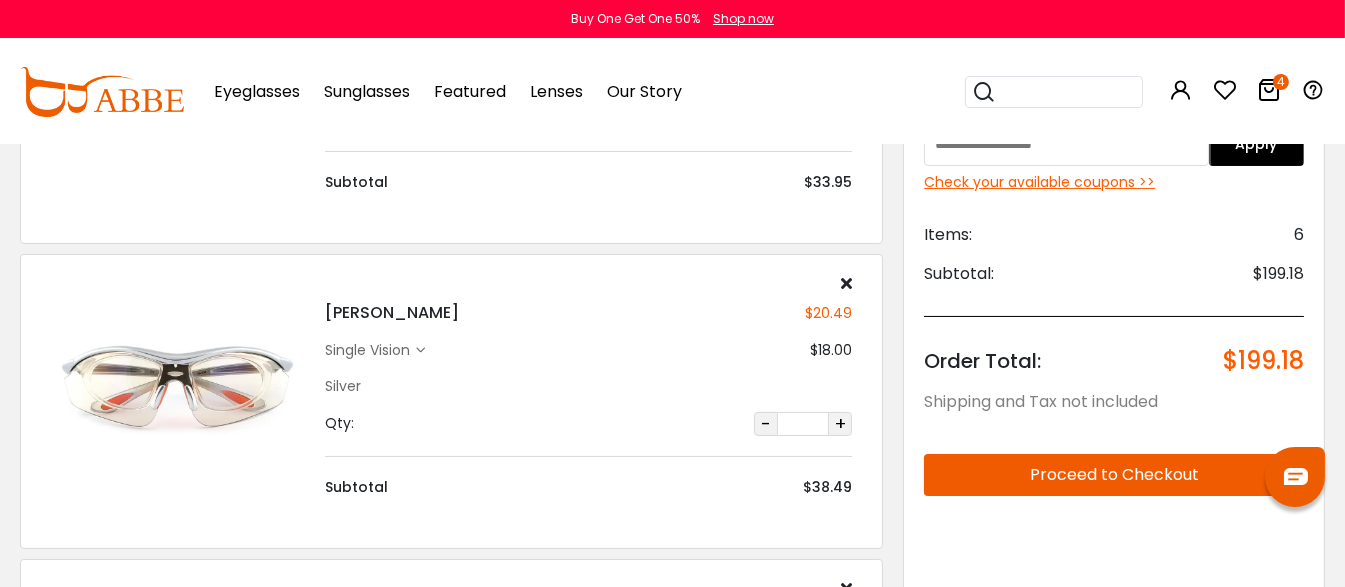 click on "+" at bounding box center [840, 424] 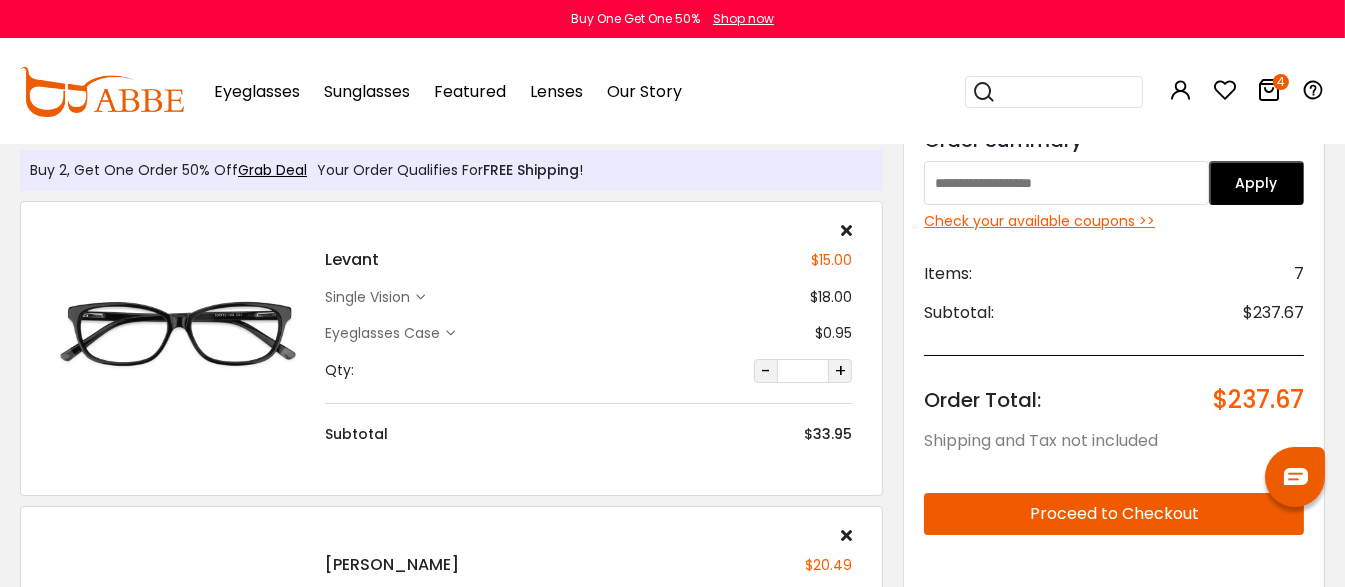 scroll, scrollTop: 0, scrollLeft: 0, axis: both 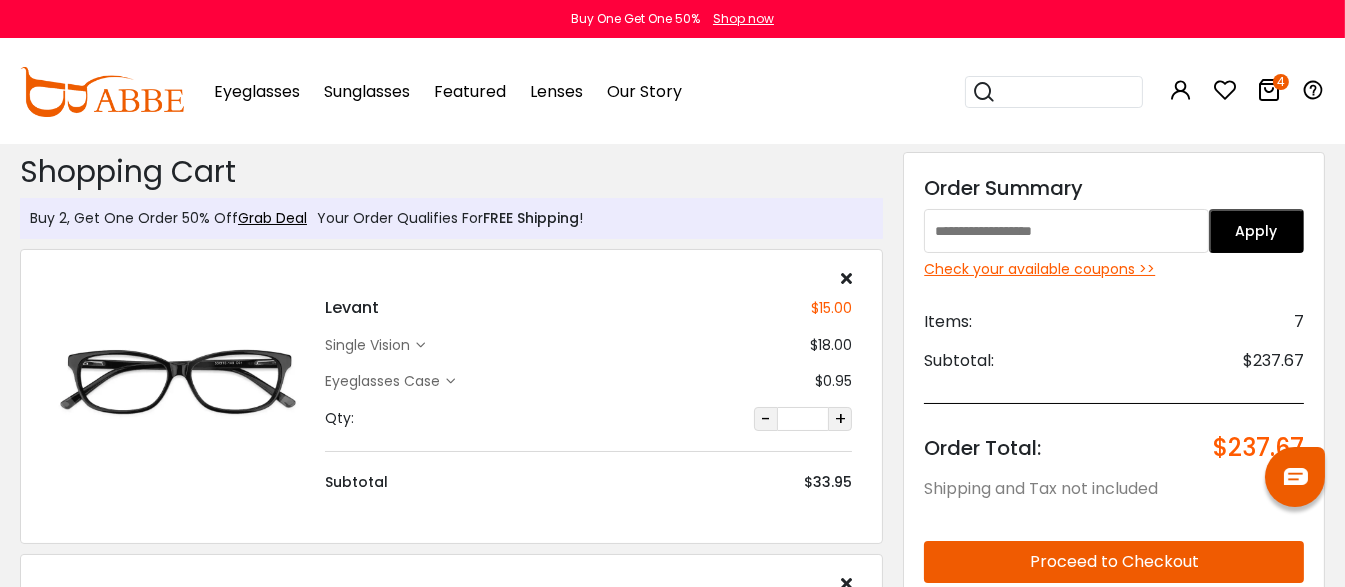 click on "+" at bounding box center (840, 419) 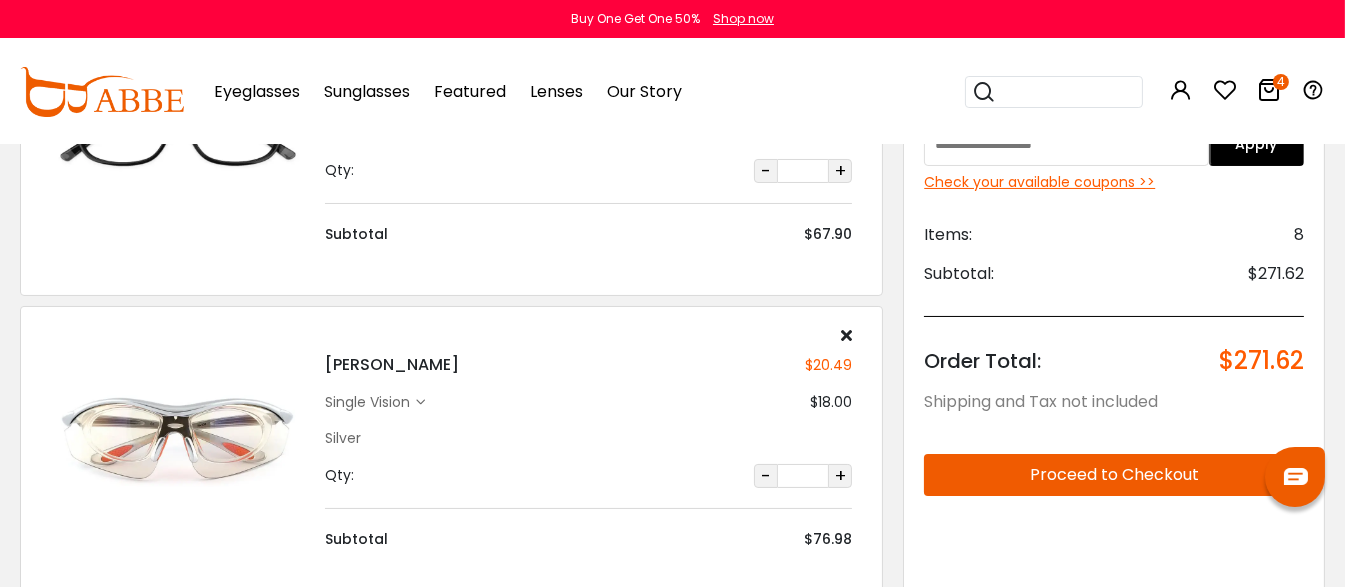scroll, scrollTop: 400, scrollLeft: 0, axis: vertical 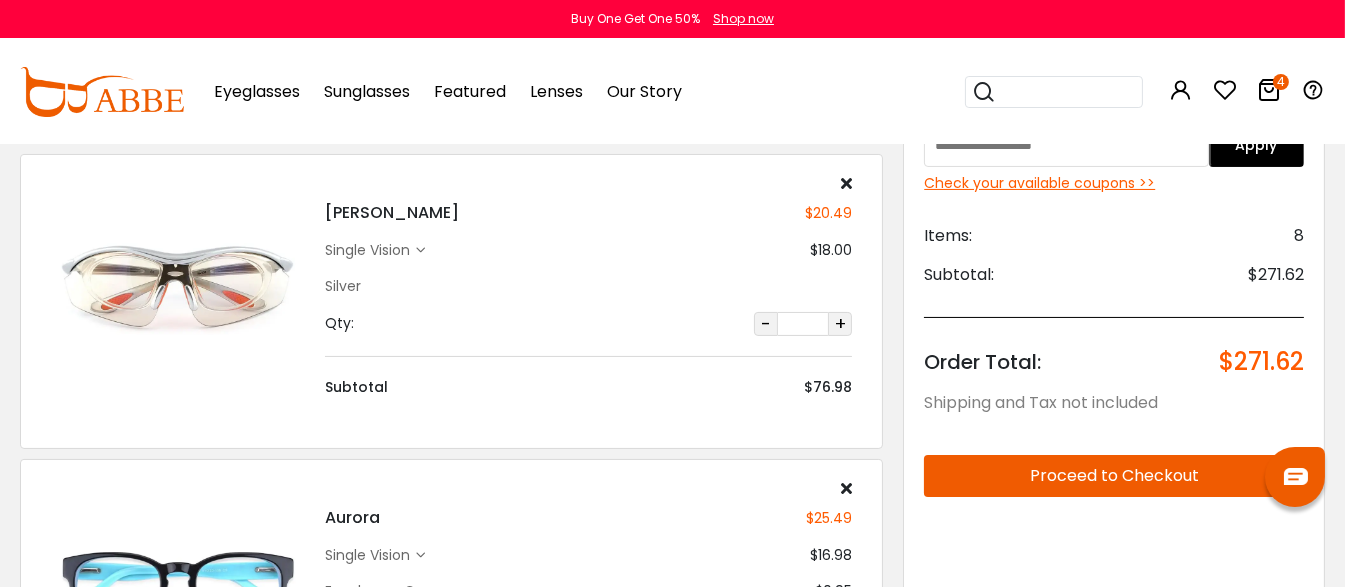 click on "Proceed to Checkout" at bounding box center [1114, 475] 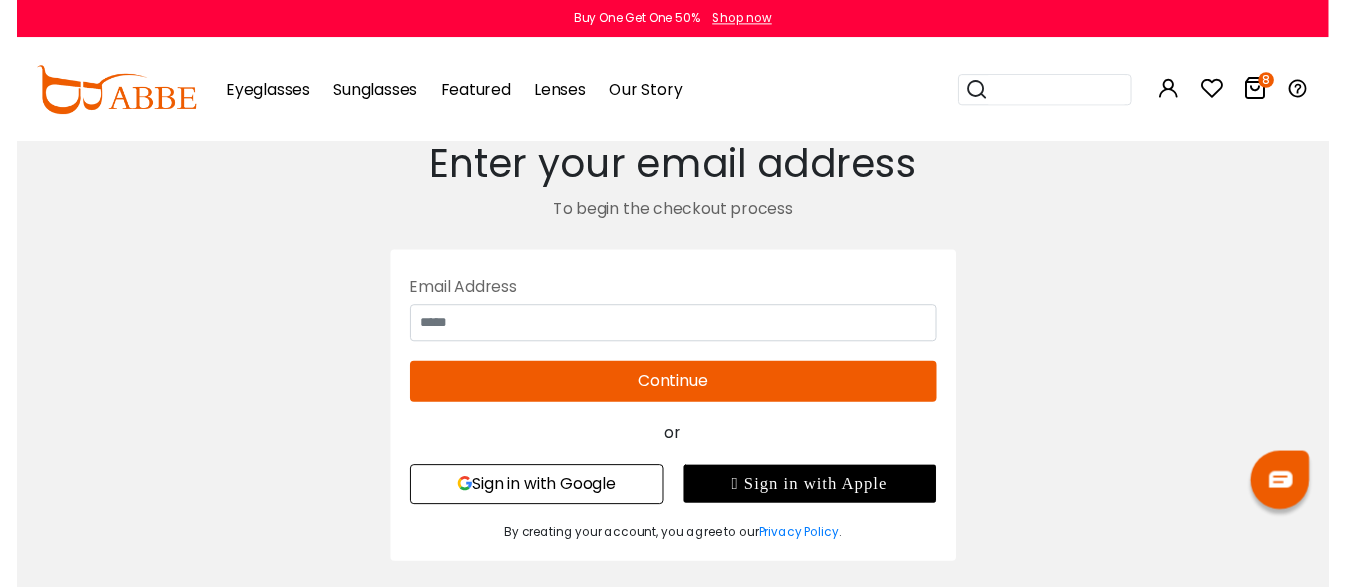 scroll, scrollTop: 0, scrollLeft: 0, axis: both 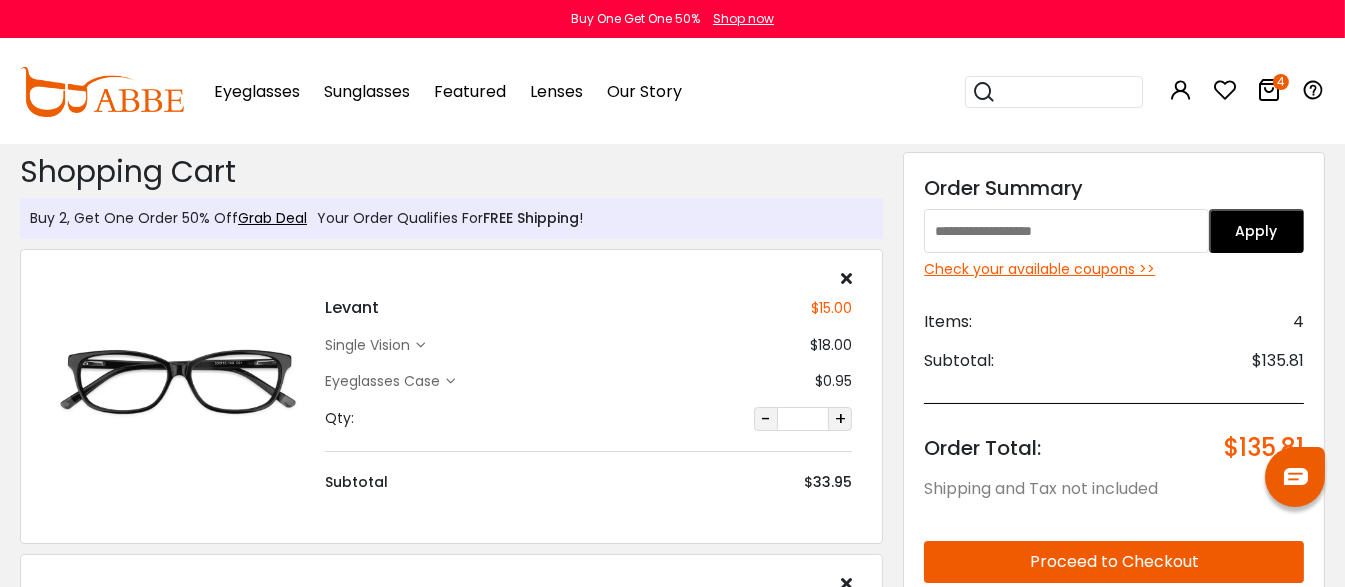 click at bounding box center [1066, 231] 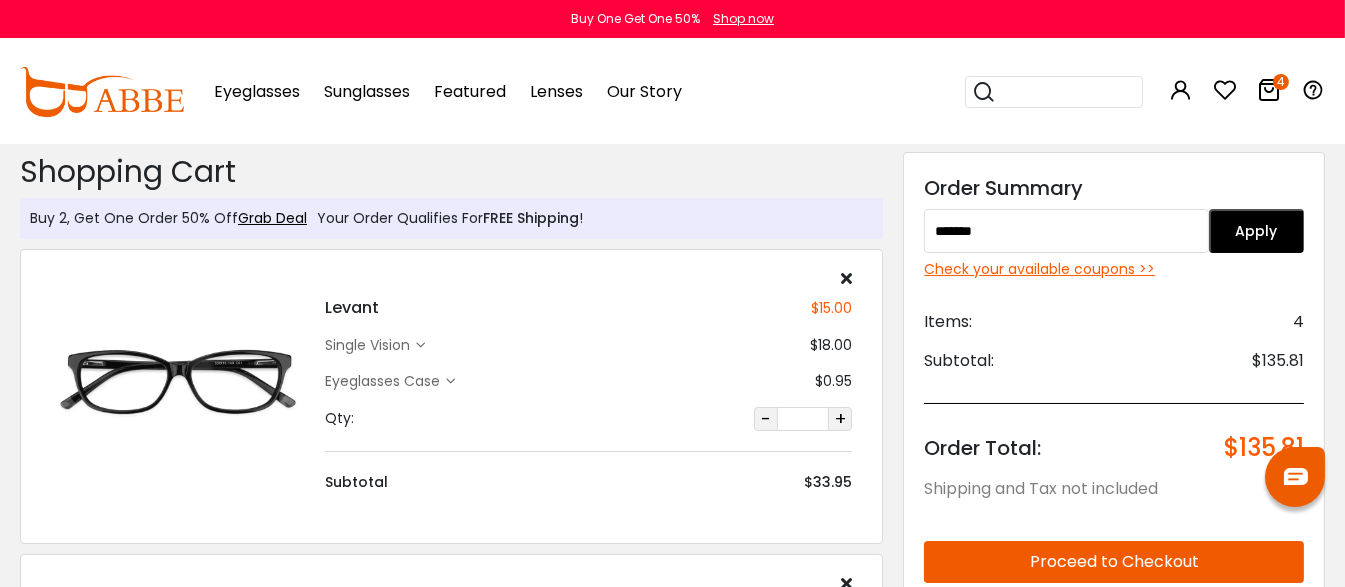 type on "*******" 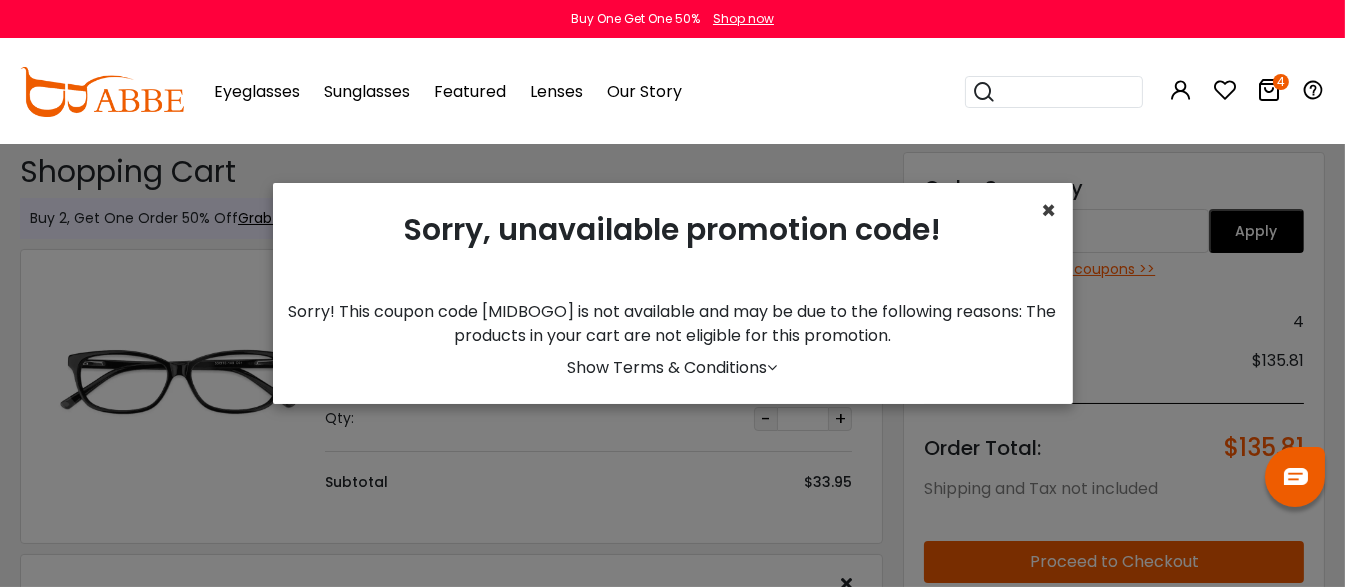 click on "×" at bounding box center [1049, 210] 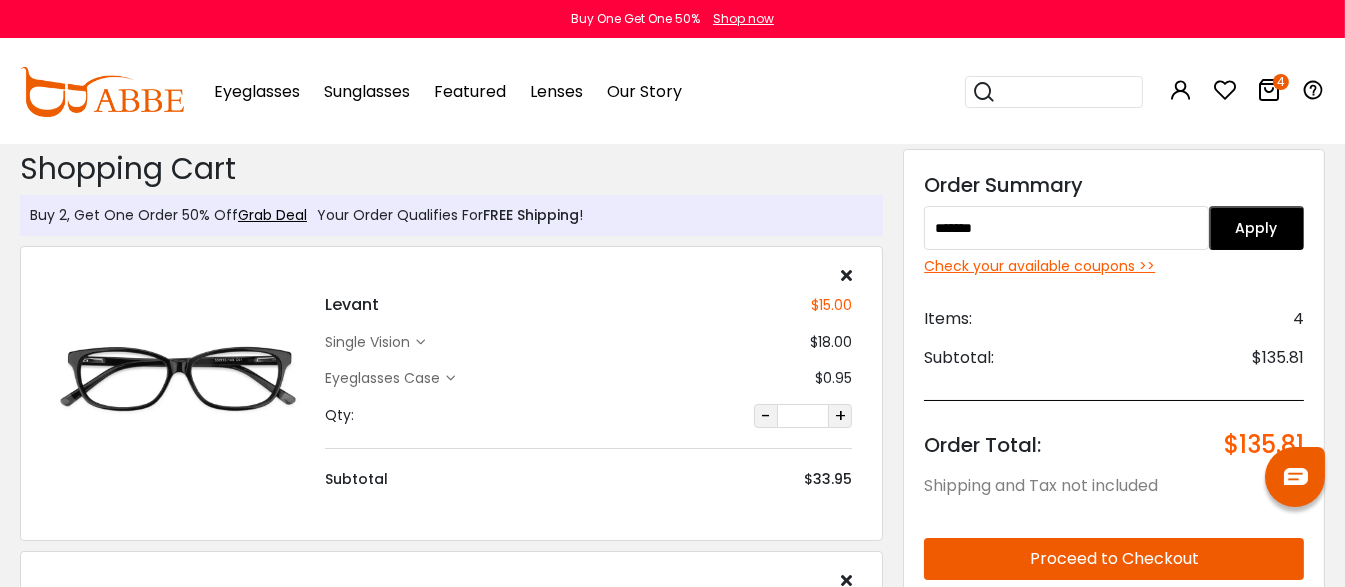 scroll, scrollTop: 0, scrollLeft: 0, axis: both 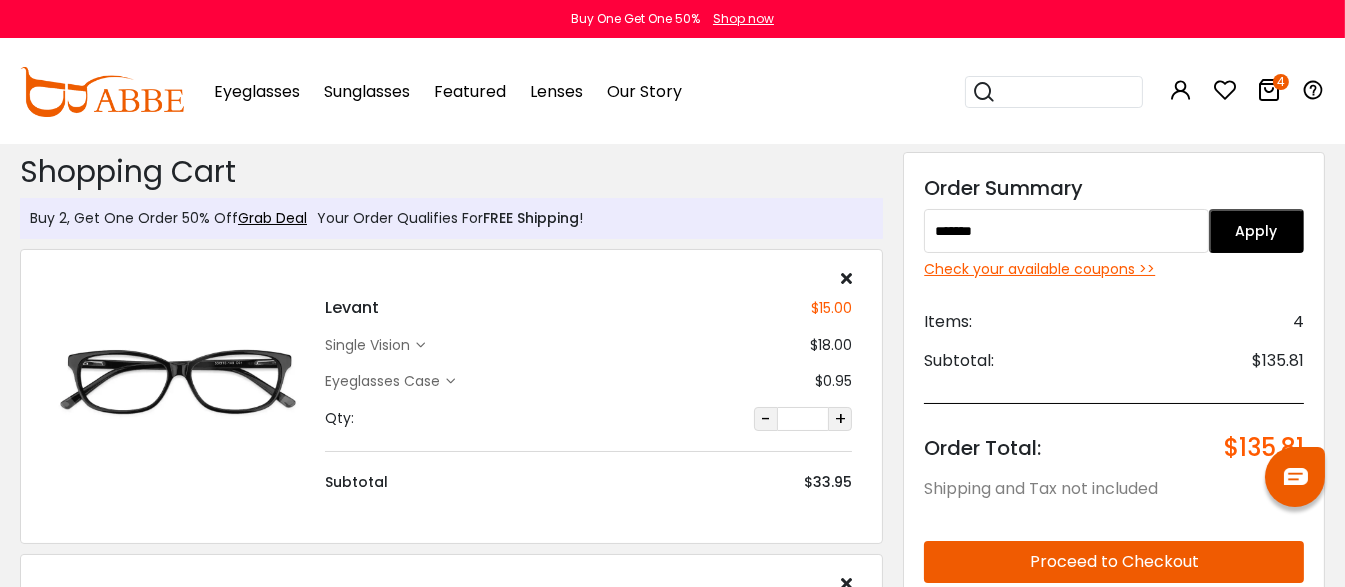 click on "Apply" at bounding box center (1256, 231) 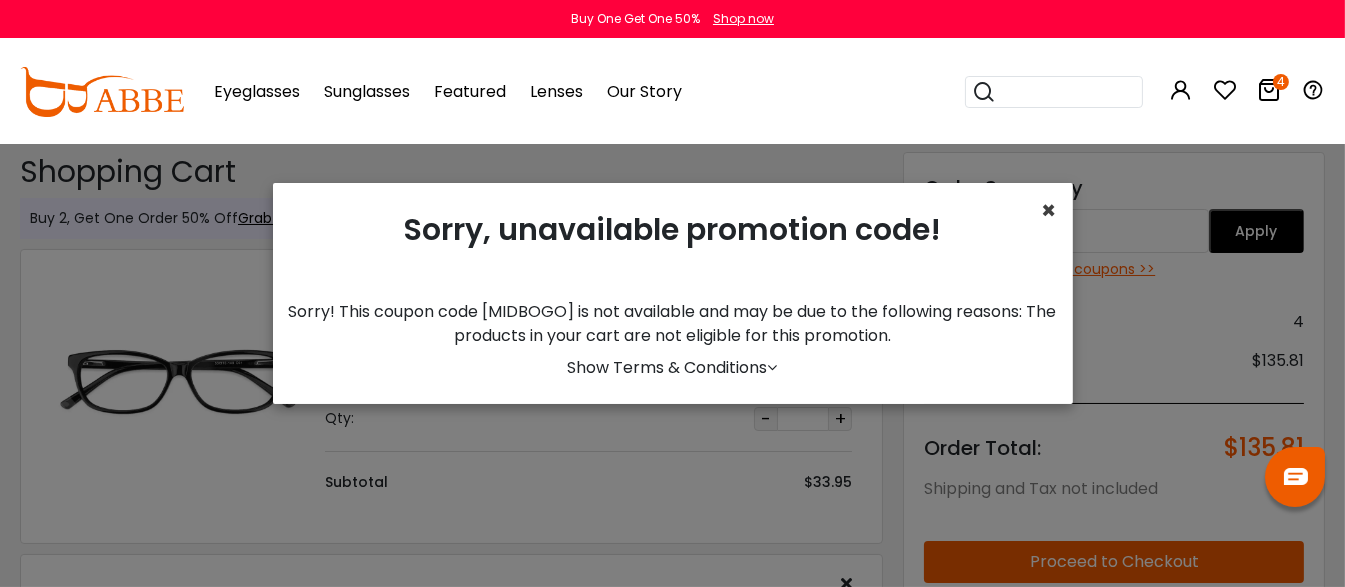 click on "×" at bounding box center [1049, 210] 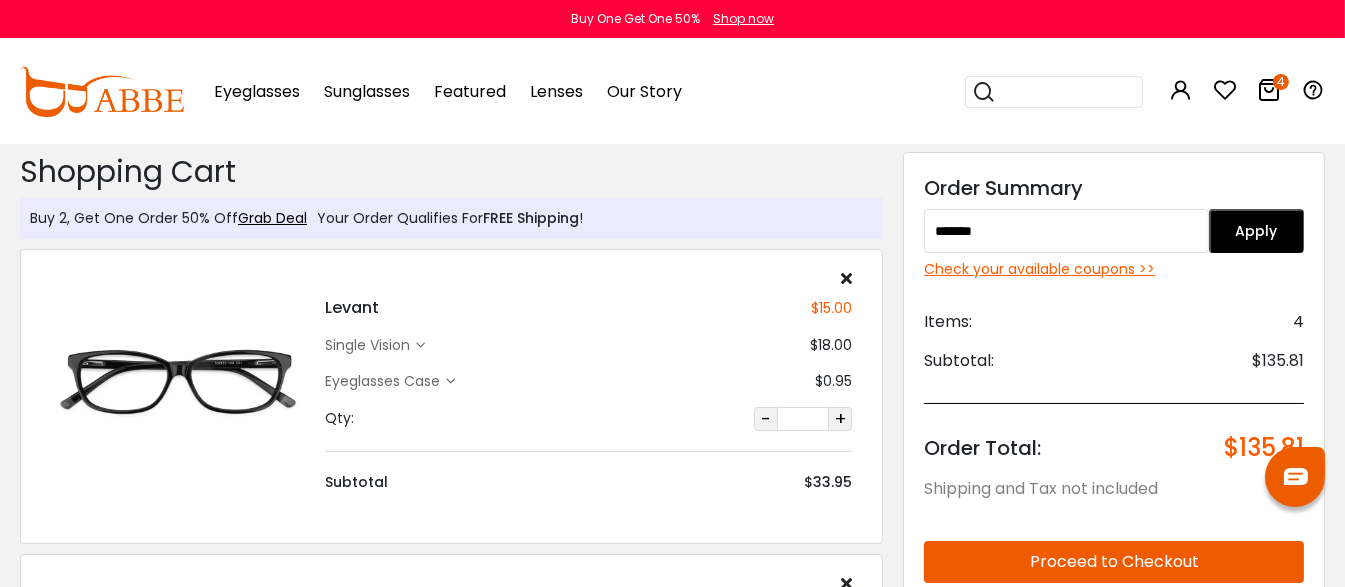 click on "Check your available coupons >>" at bounding box center [1114, 269] 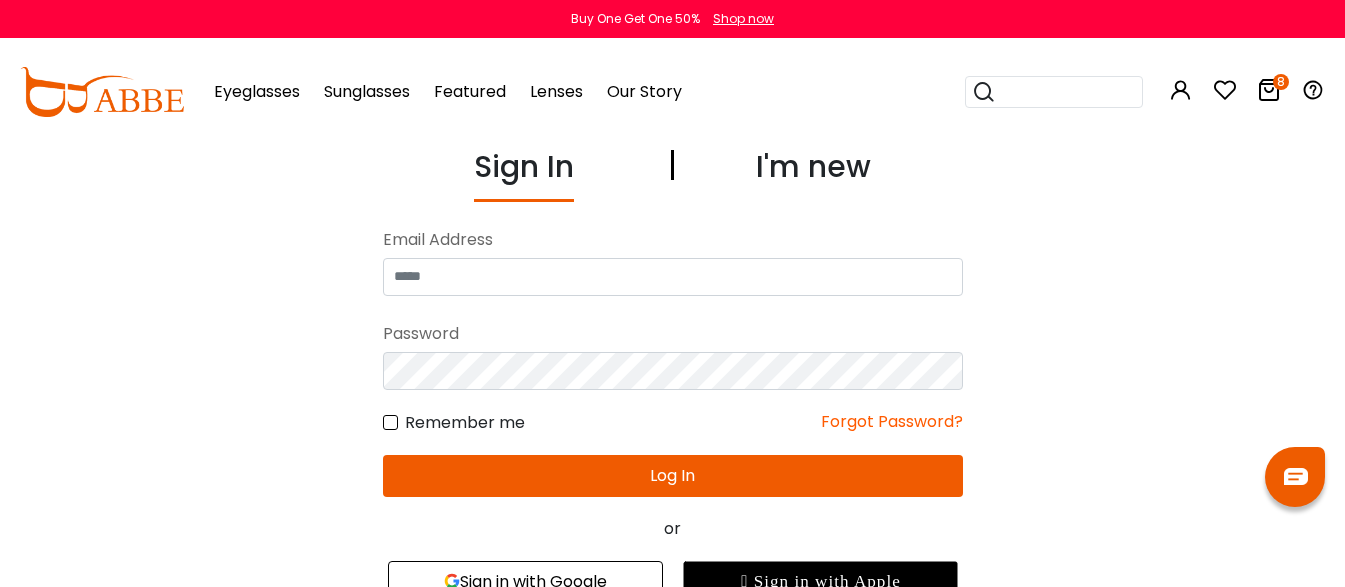scroll, scrollTop: 0, scrollLeft: 0, axis: both 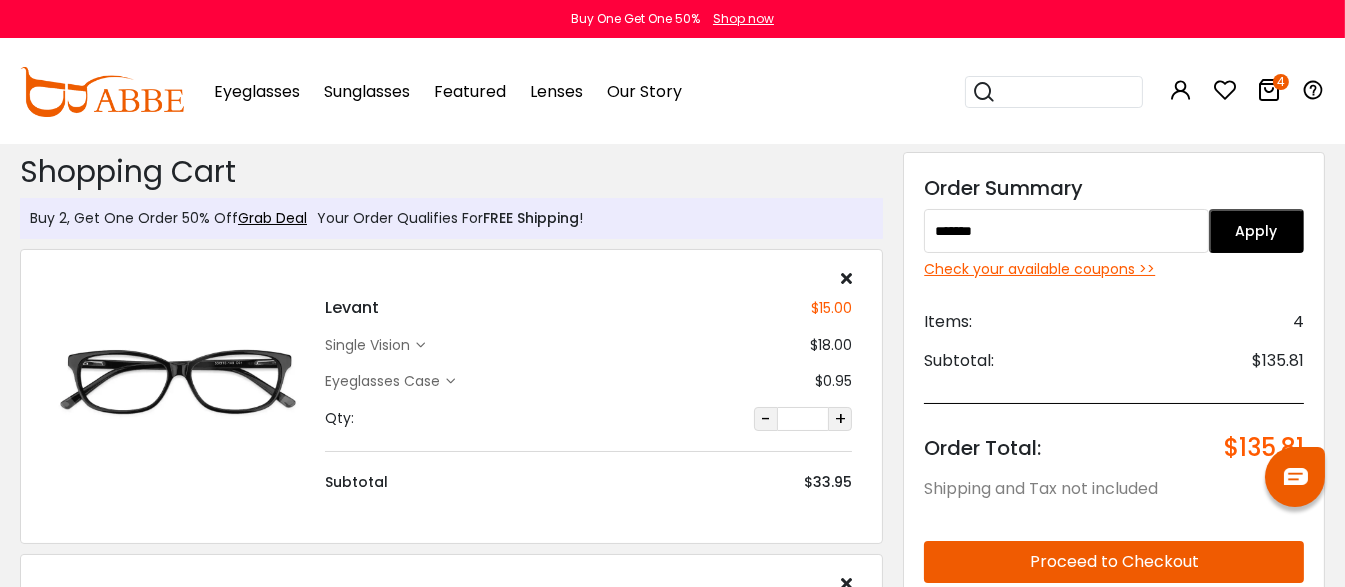 drag, startPoint x: 1011, startPoint y: 209, endPoint x: 839, endPoint y: 254, distance: 177.7892 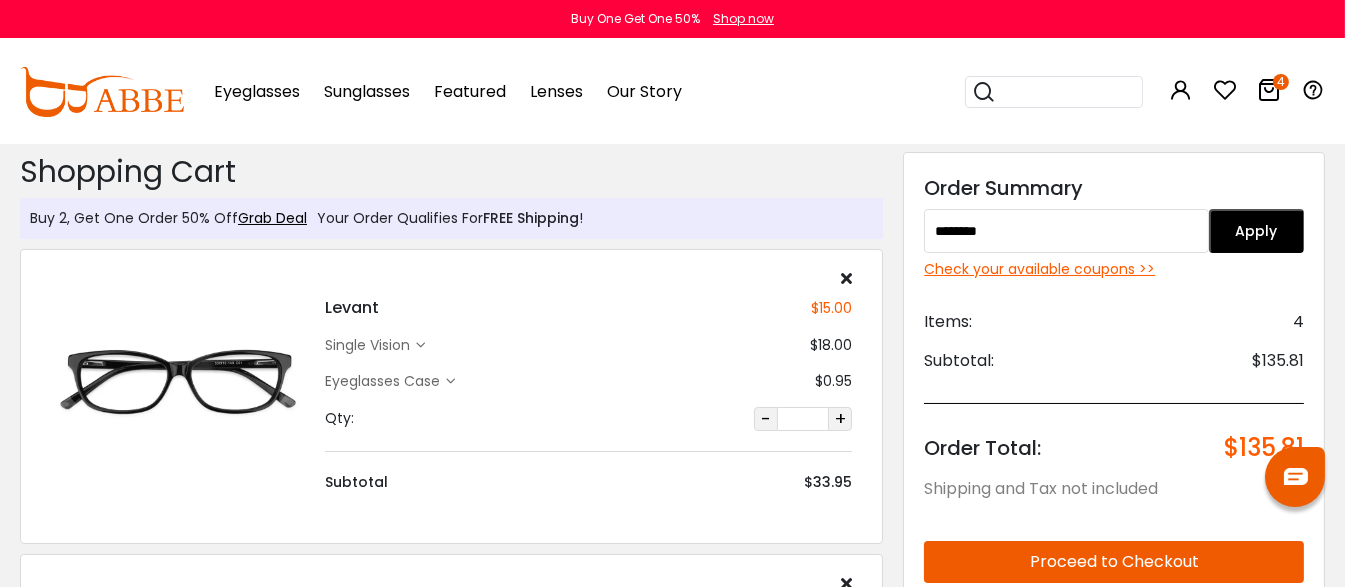 type on "********" 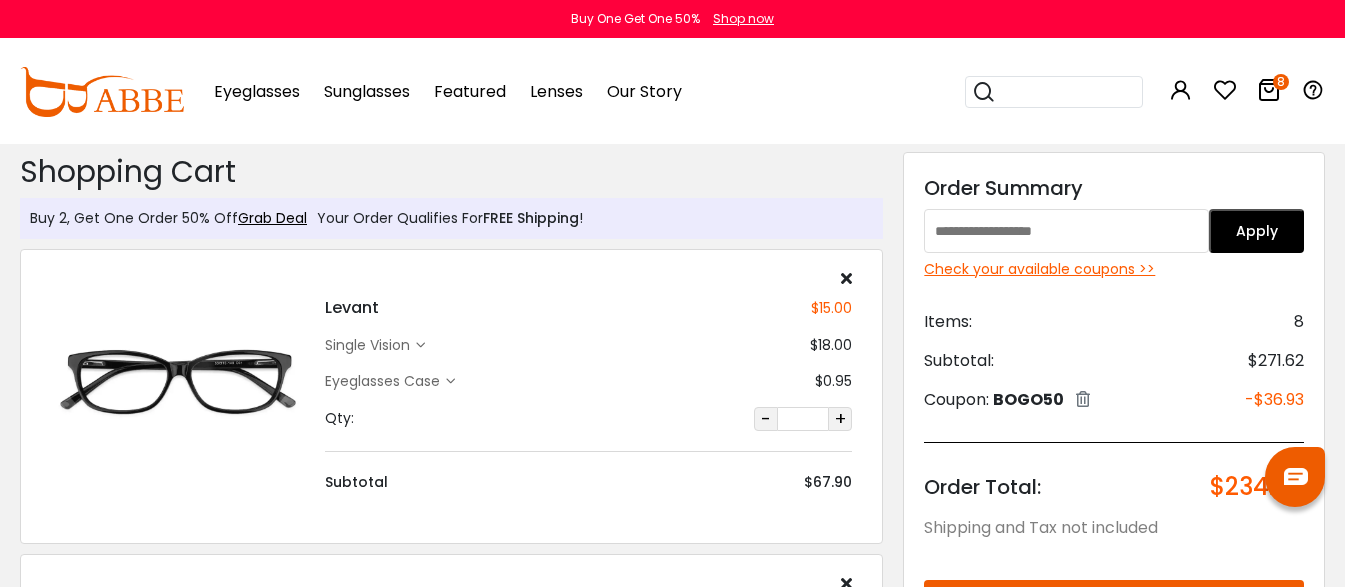 scroll, scrollTop: 0, scrollLeft: 0, axis: both 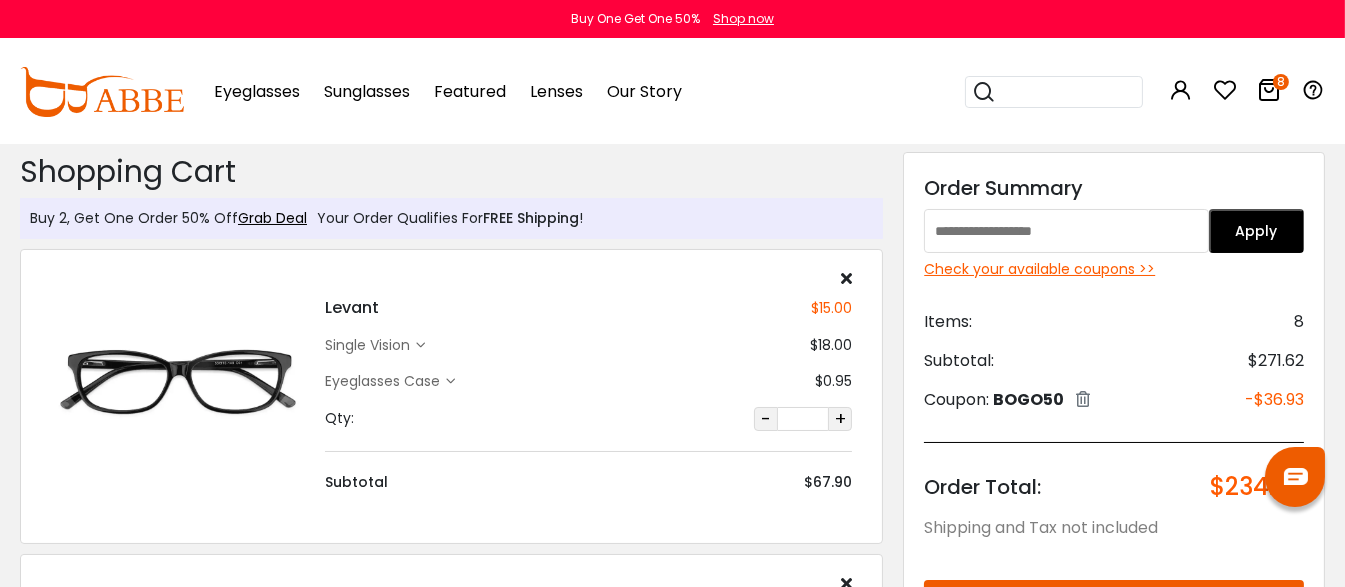 click at bounding box center [1083, 399] 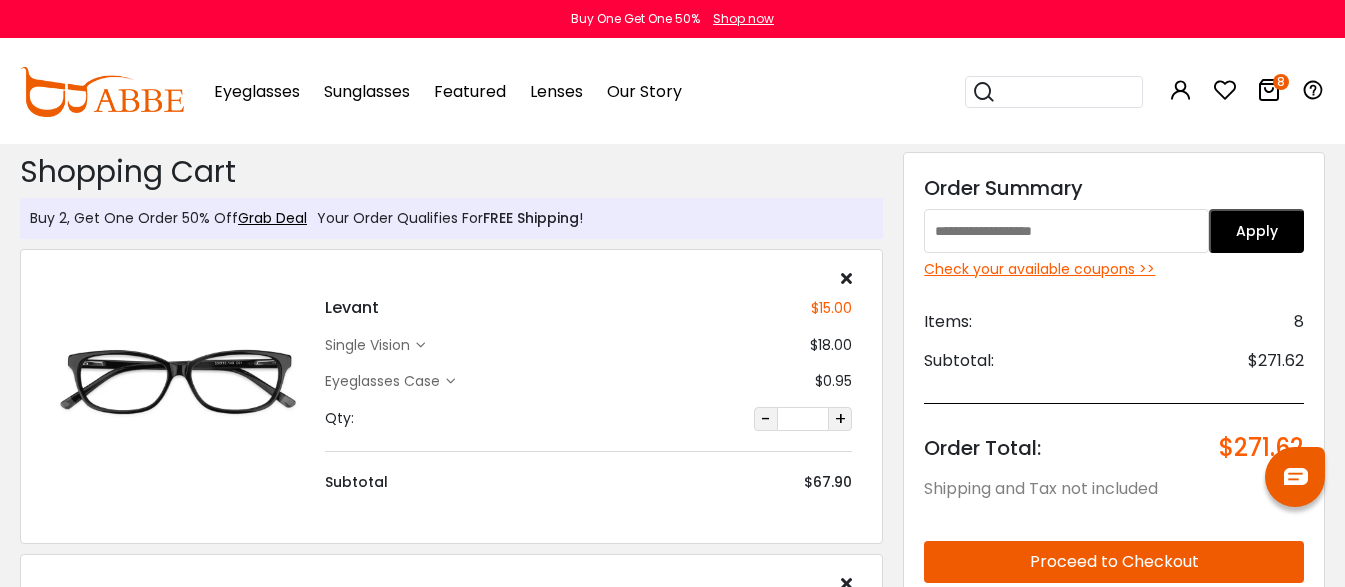 scroll, scrollTop: 0, scrollLeft: 0, axis: both 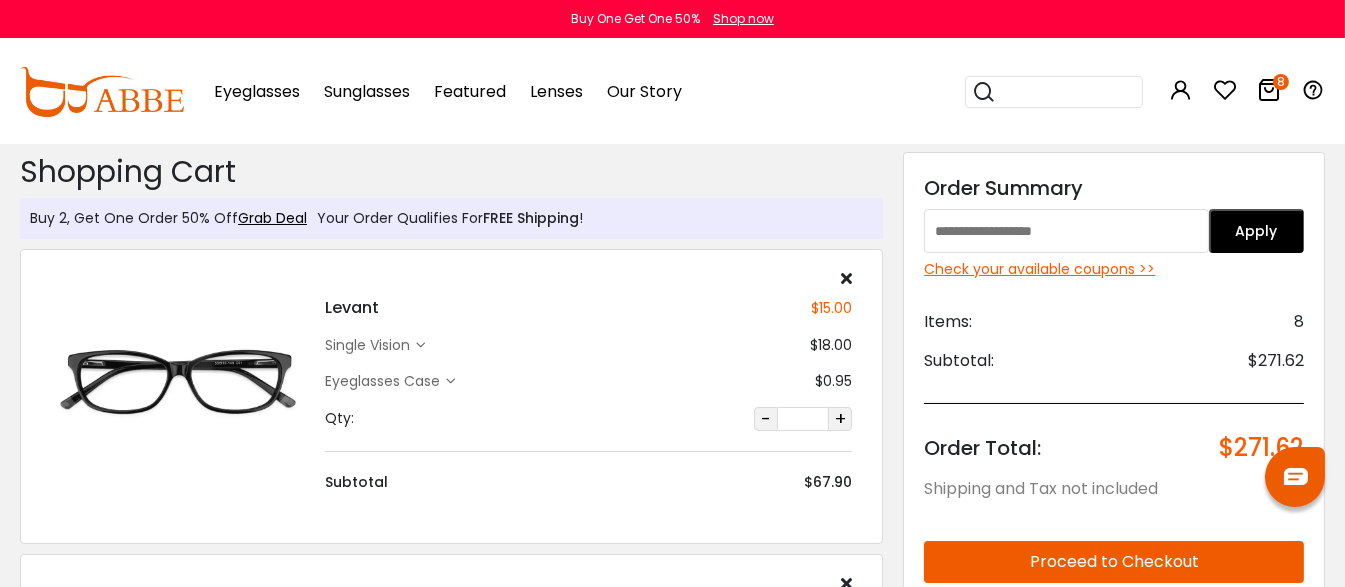 click at bounding box center [1066, 231] 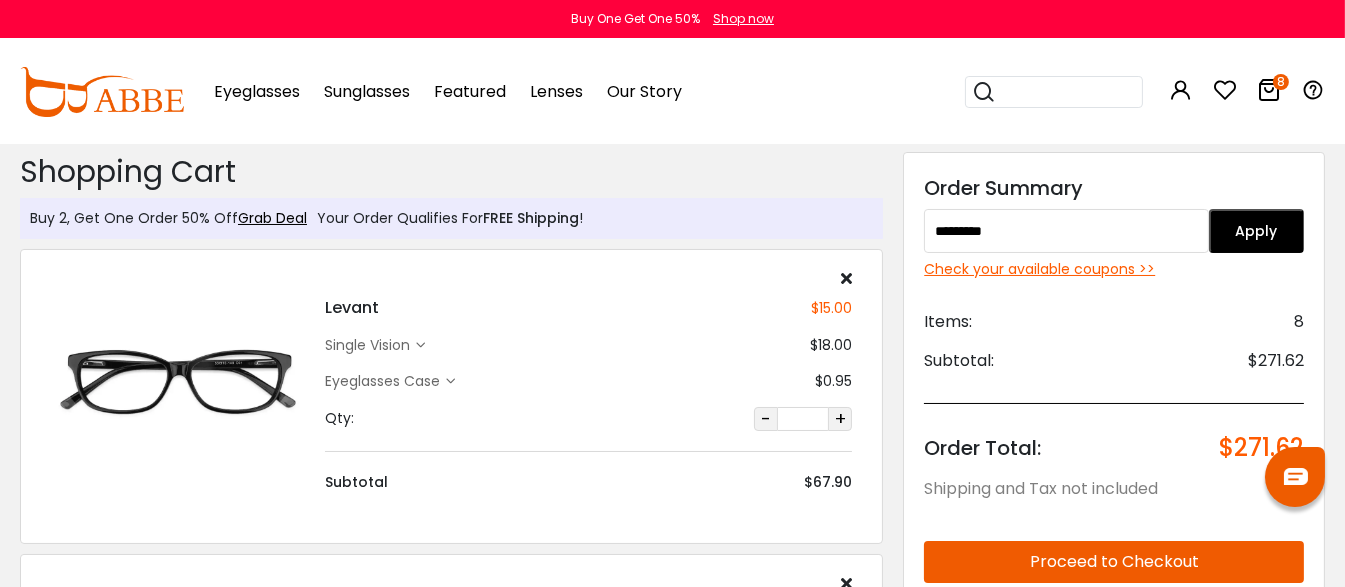 type on "*********" 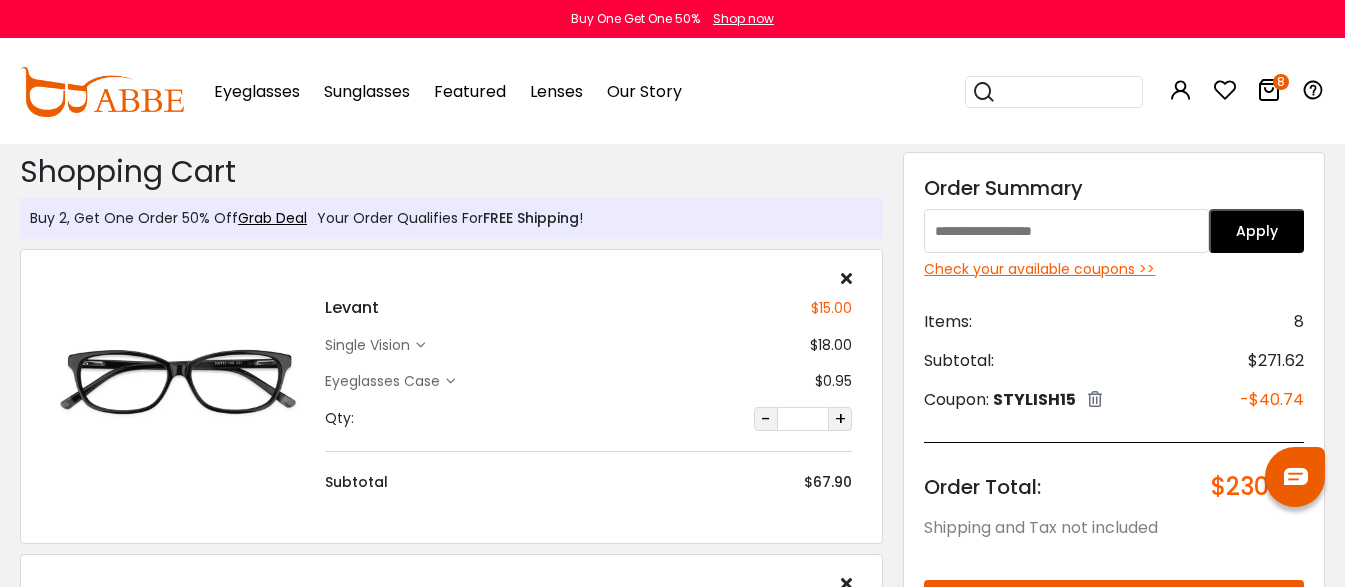 scroll, scrollTop: 0, scrollLeft: 0, axis: both 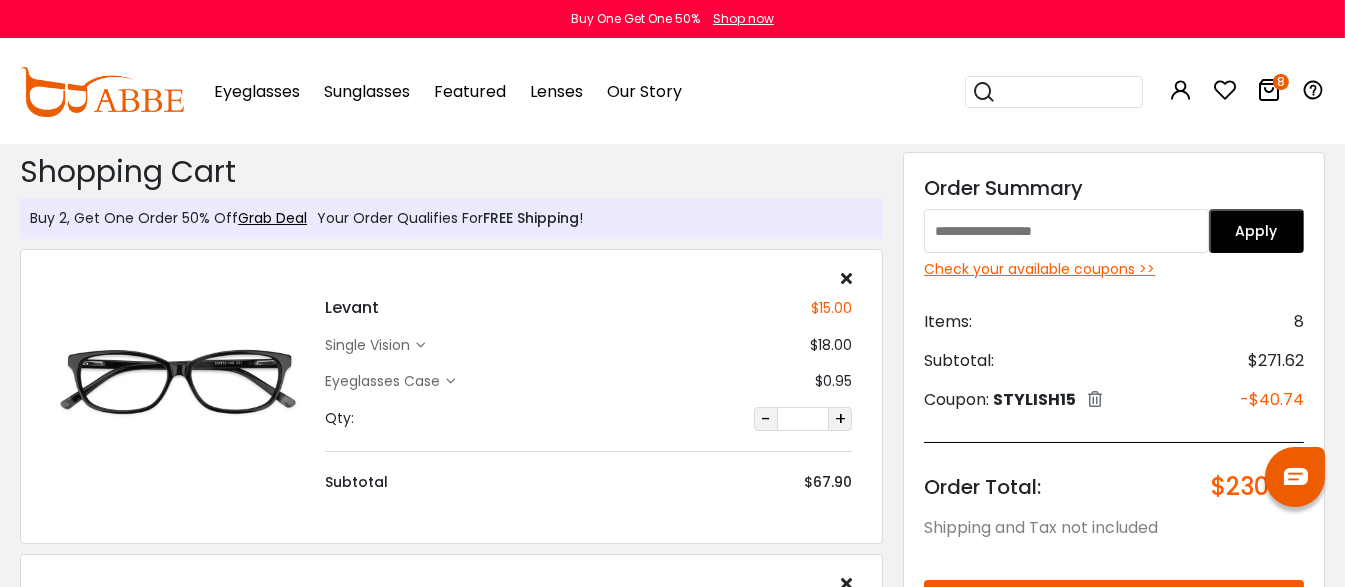 click at bounding box center (1095, 399) 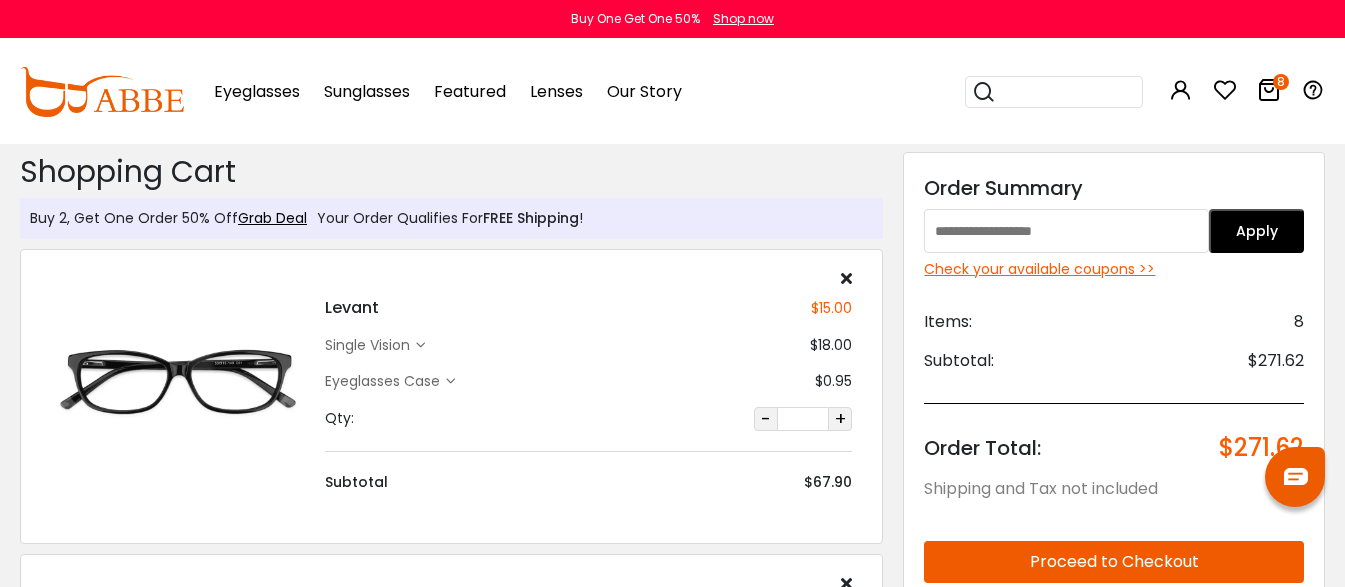 scroll, scrollTop: 0, scrollLeft: 0, axis: both 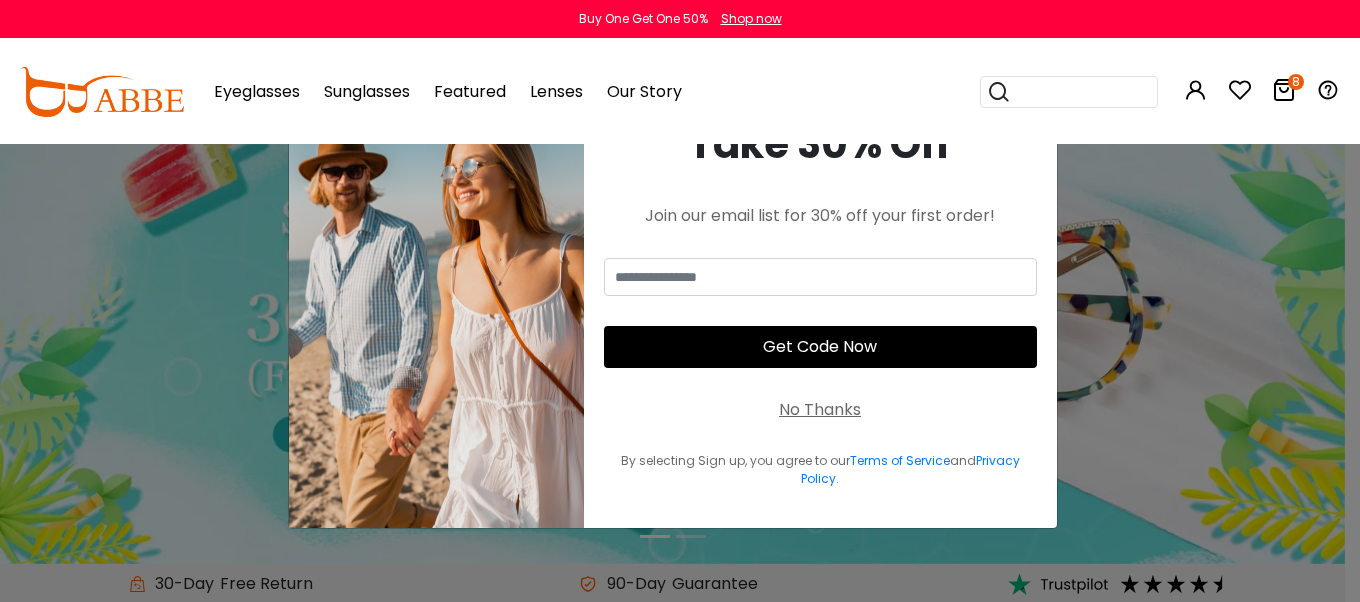 click on "Shop now" at bounding box center (751, 19) 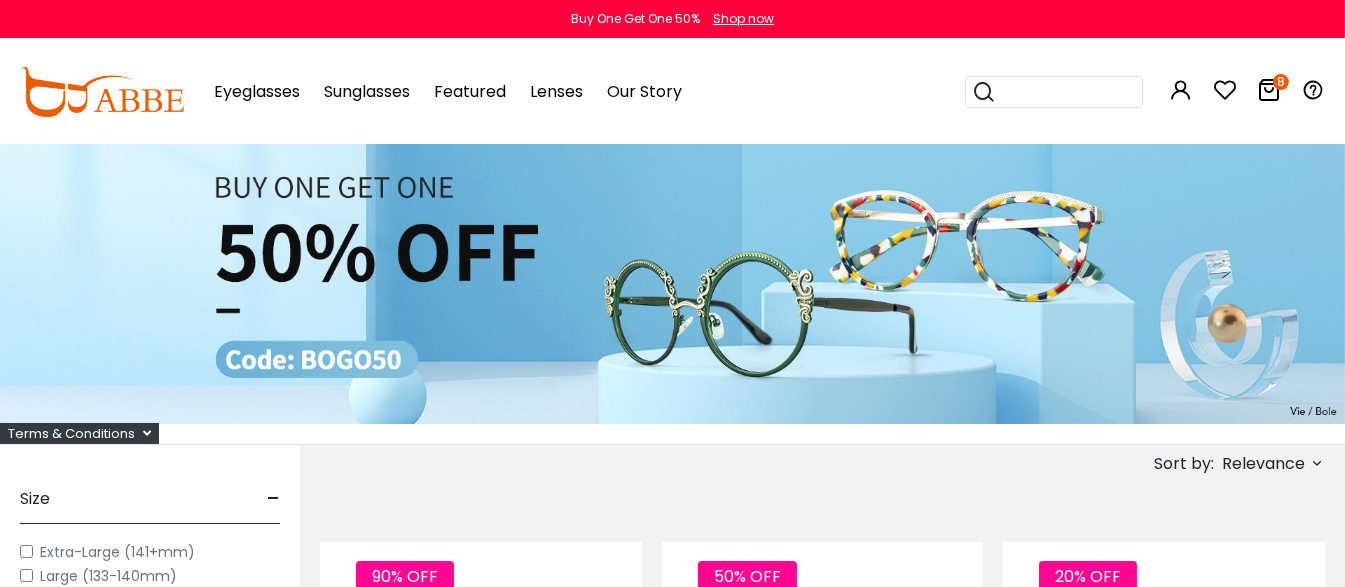 scroll, scrollTop: 0, scrollLeft: 0, axis: both 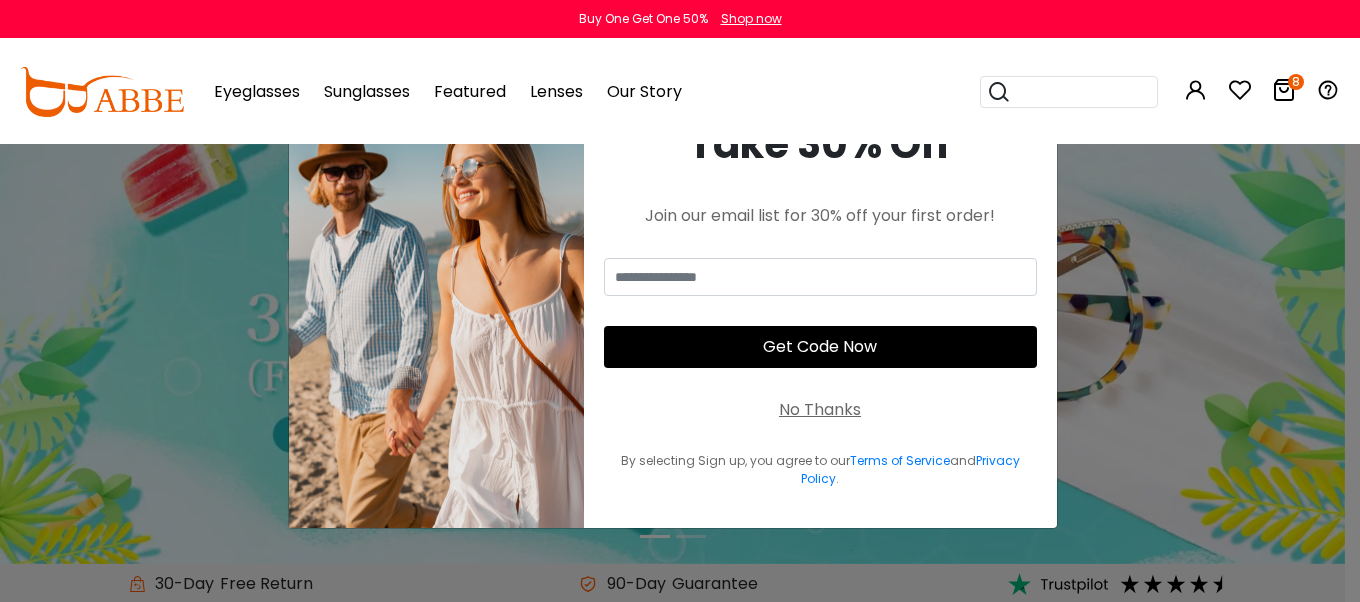 click on "No Thanks" at bounding box center (820, 410) 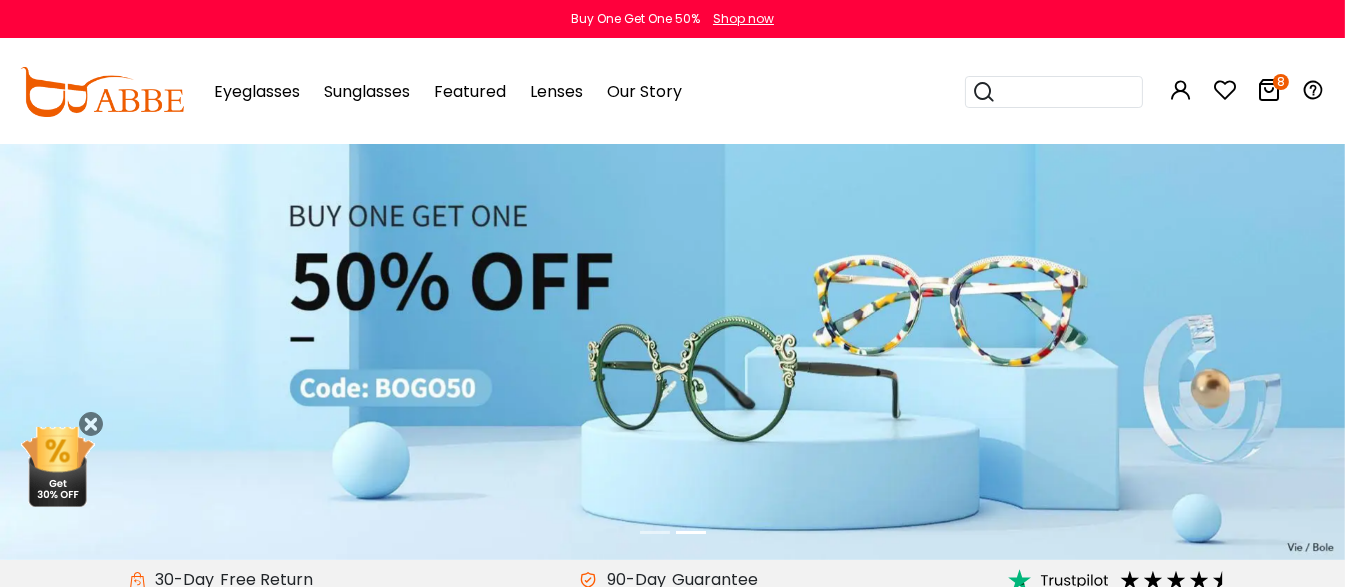 scroll, scrollTop: 0, scrollLeft: 0, axis: both 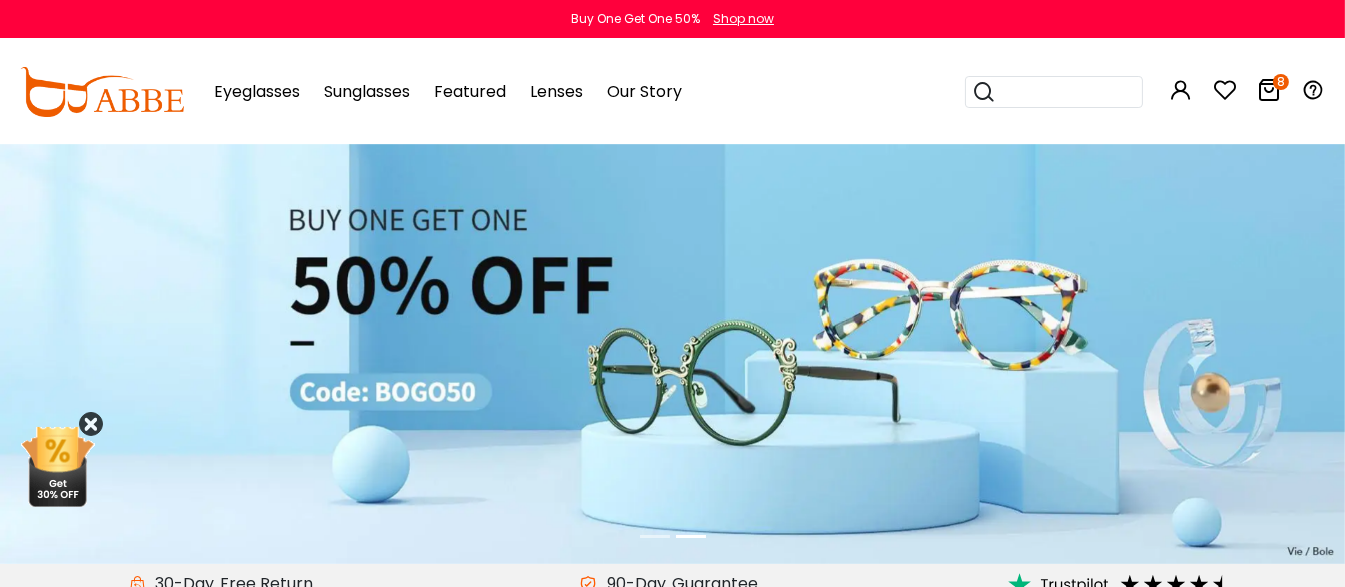 click at bounding box center [91, 424] 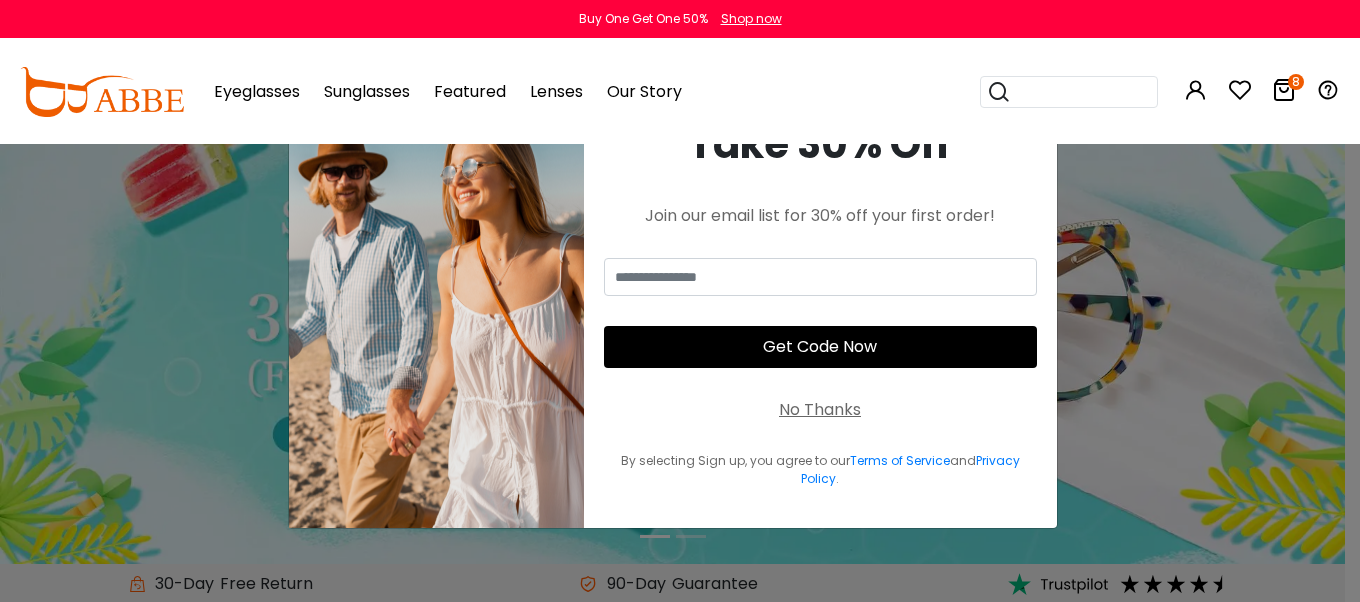click on "No Thanks" at bounding box center (820, 410) 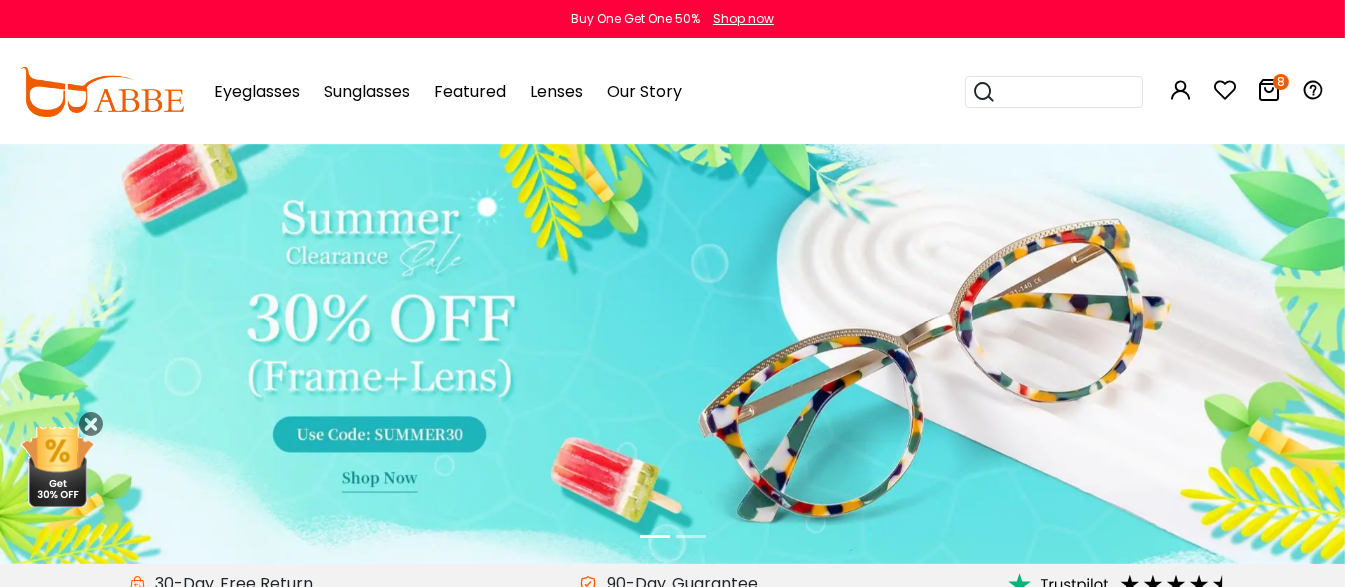 click at bounding box center (672, 354) 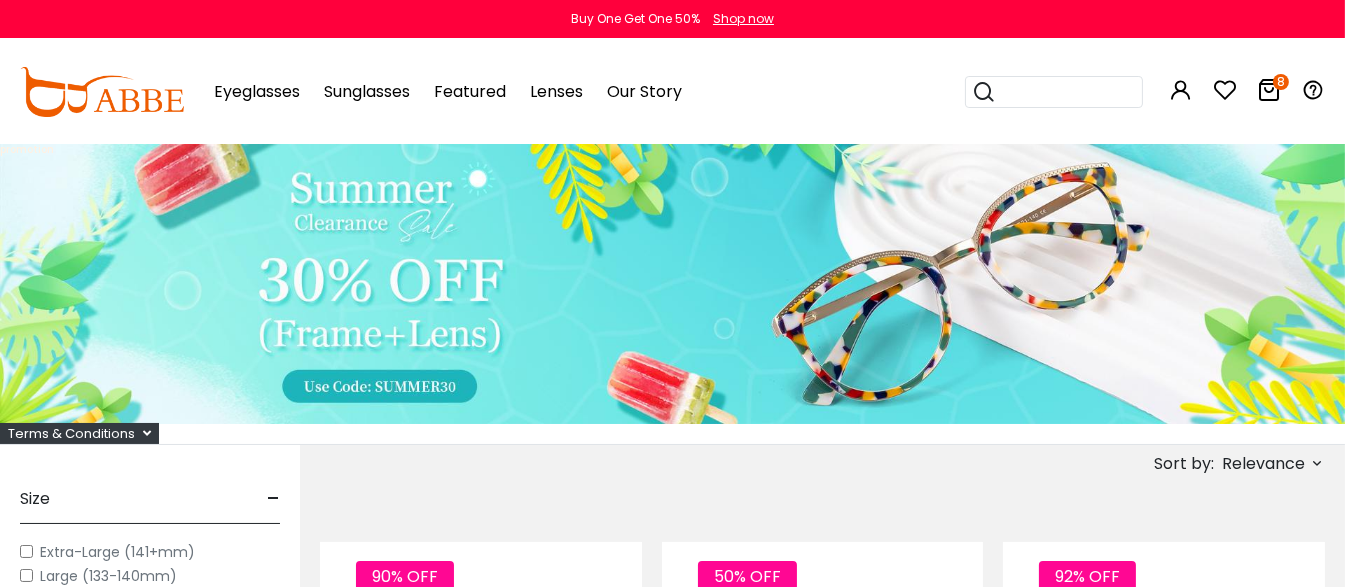 scroll, scrollTop: 0, scrollLeft: 0, axis: both 